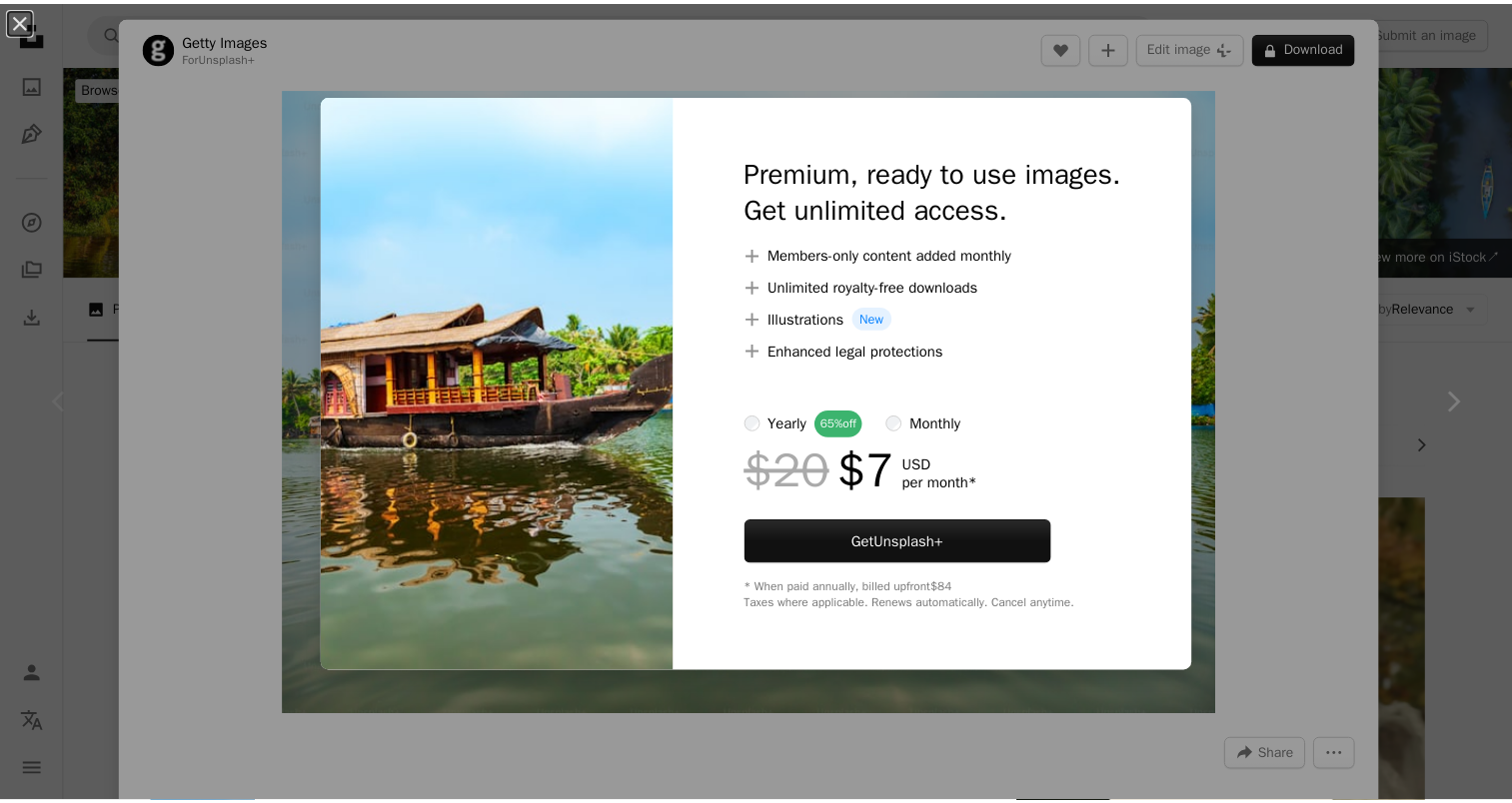 scroll, scrollTop: 200, scrollLeft: 0, axis: vertical 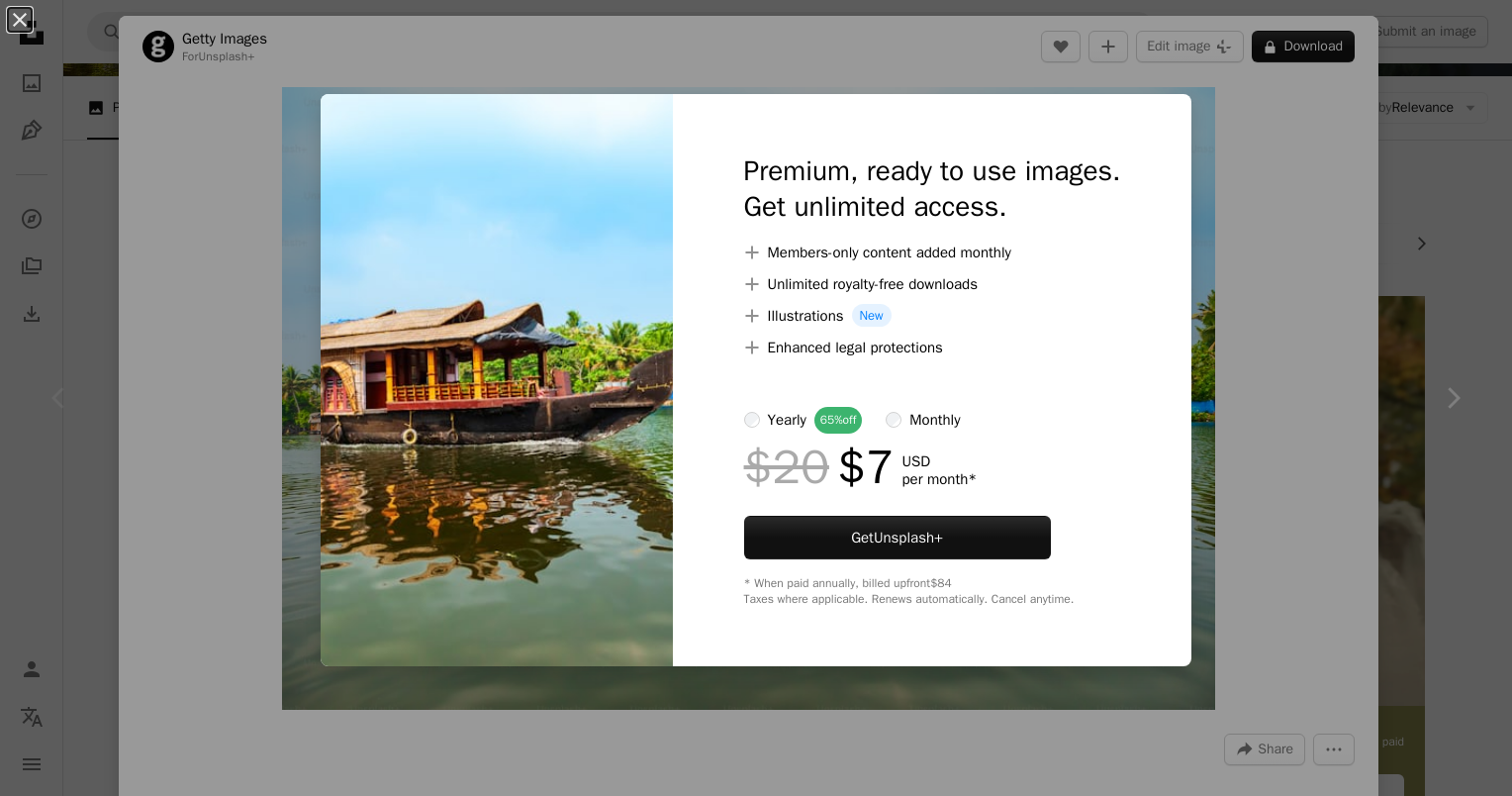 click on "An X shape Premium, ready to use images. Get unlimited access. A plus sign Members-only content added monthly A plus sign Unlimited royalty-free downloads A plus sign Illustrations  New A plus sign Enhanced legal protections yearly 65%  off monthly $20   $7 USD per month * Get  Unsplash+ * When paid annually, billed upfront  $84 Taxes where applicable. Renews automatically. Cancel anytime." at bounding box center [756, 398] 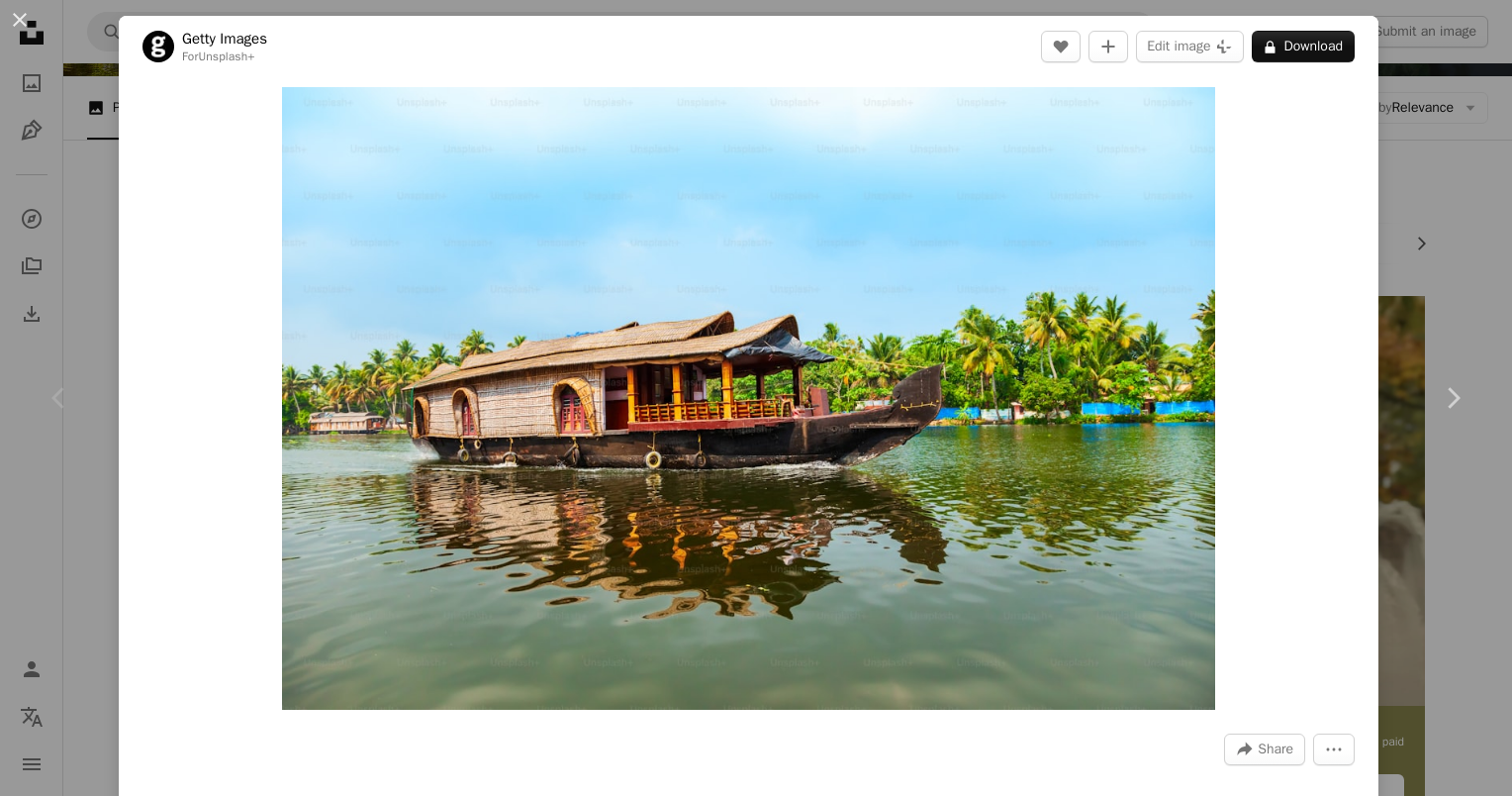 click on "An X shape" at bounding box center (20, 20) 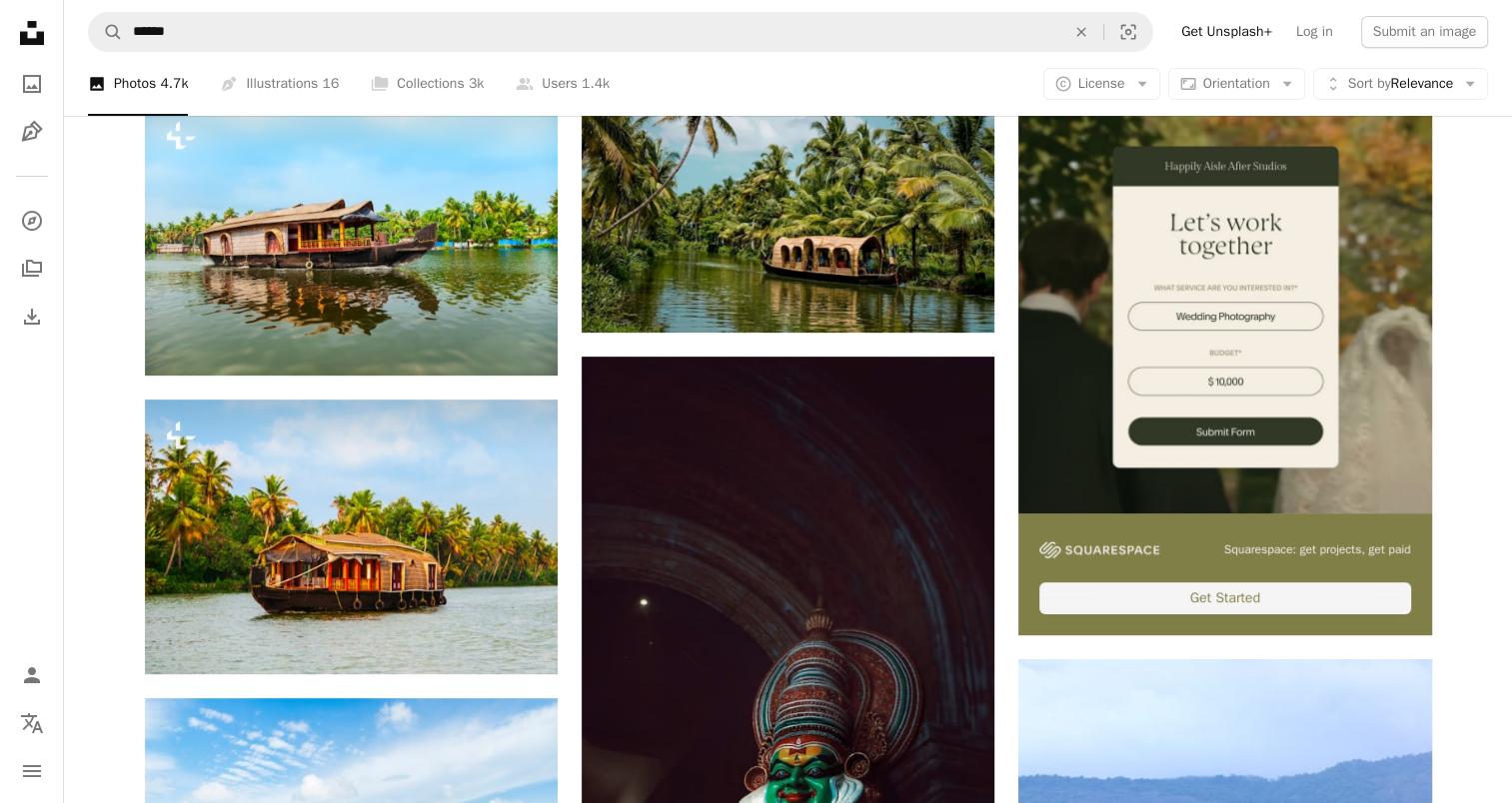 scroll, scrollTop: 400, scrollLeft: 0, axis: vertical 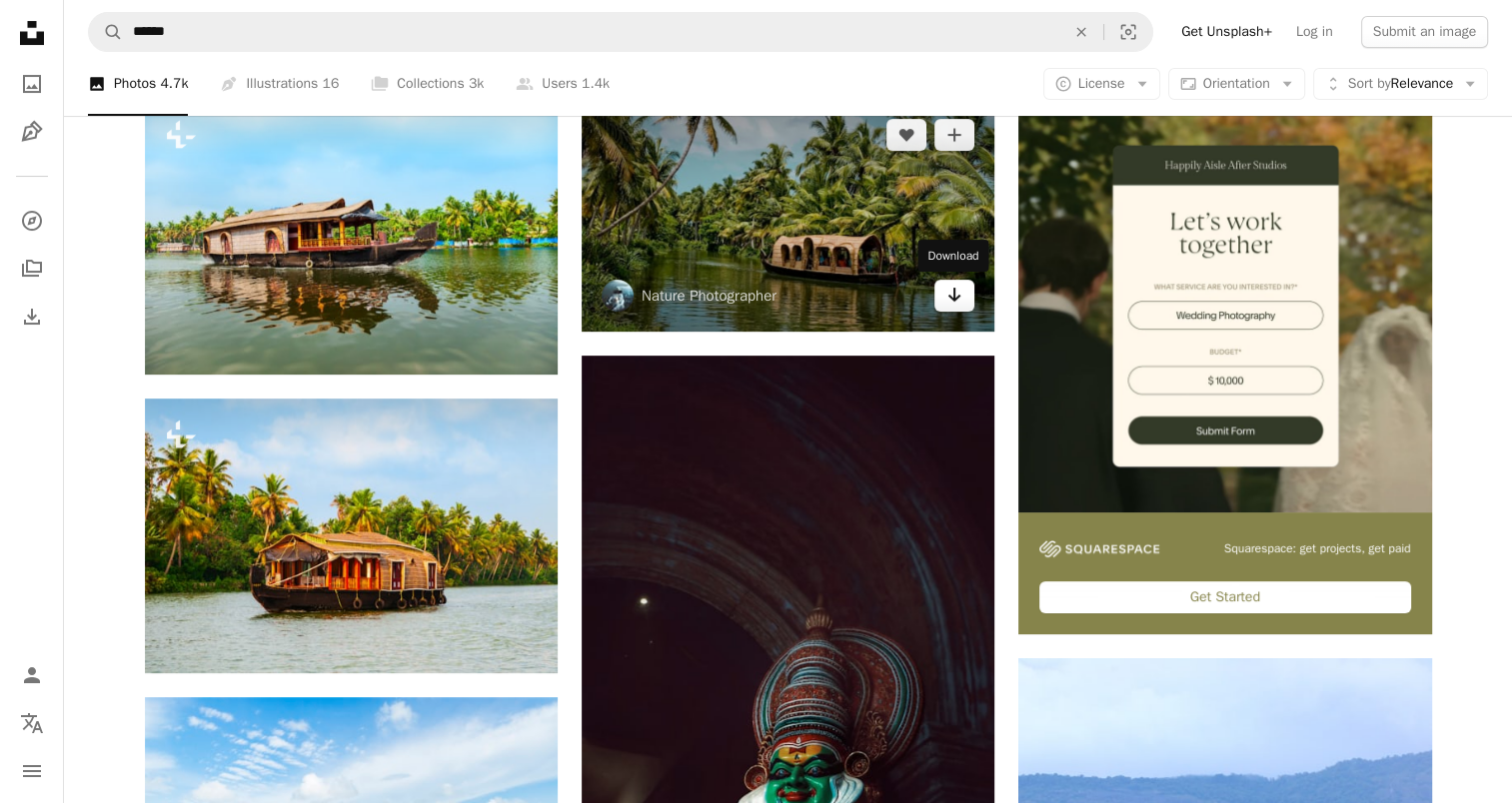 click on "Arrow pointing down" 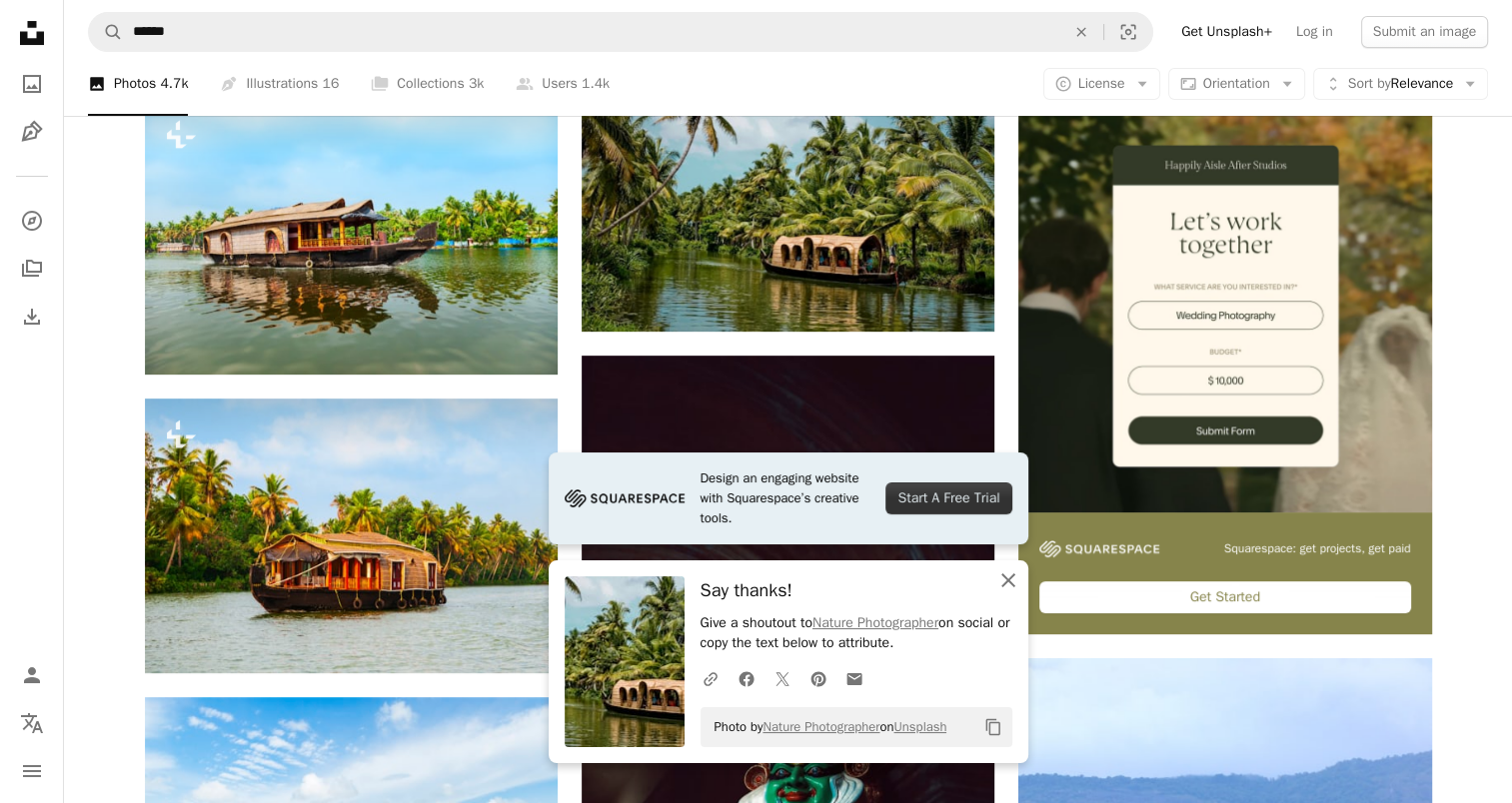 click on "An X shape" 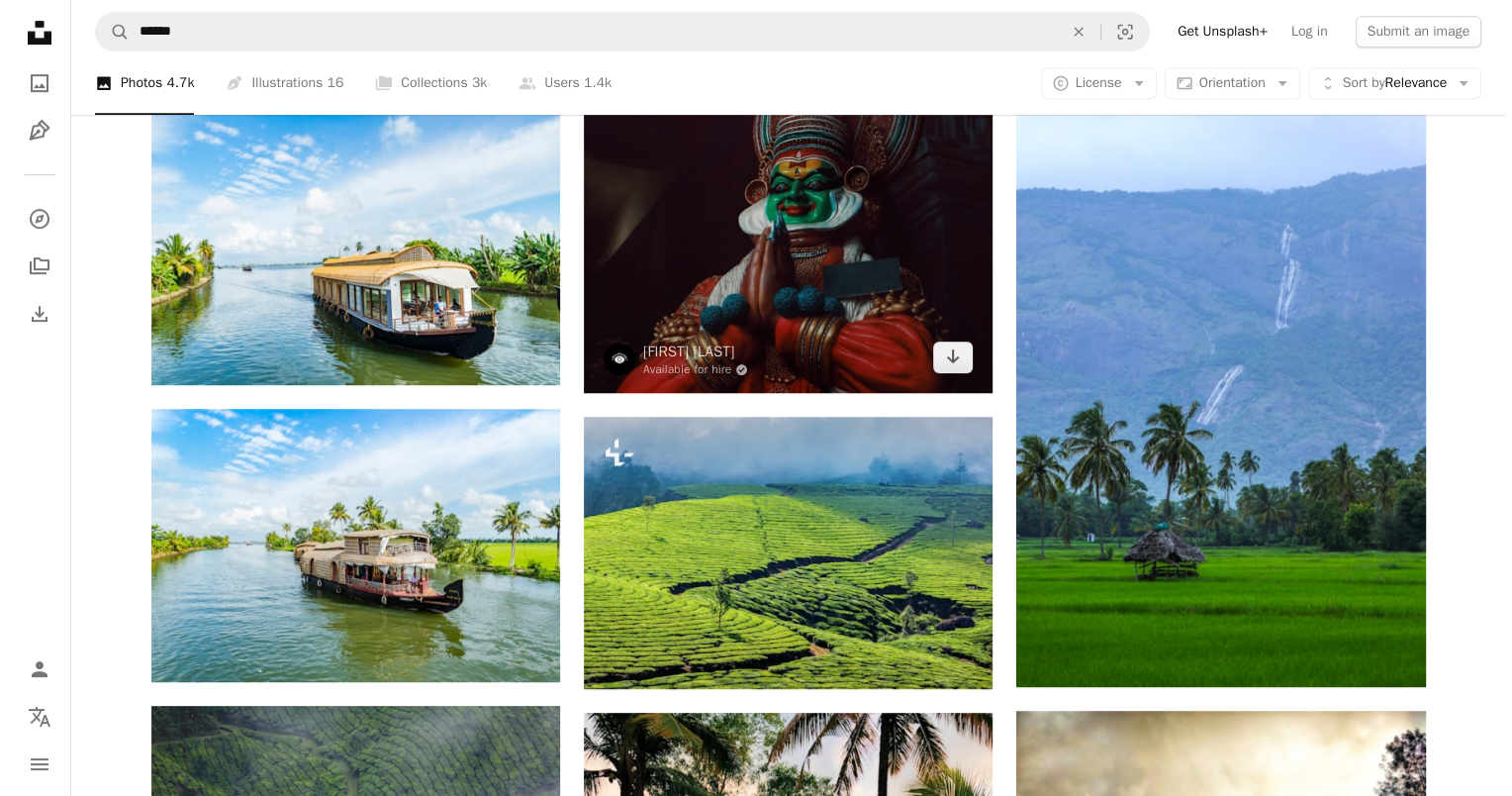 scroll, scrollTop: 990, scrollLeft: 0, axis: vertical 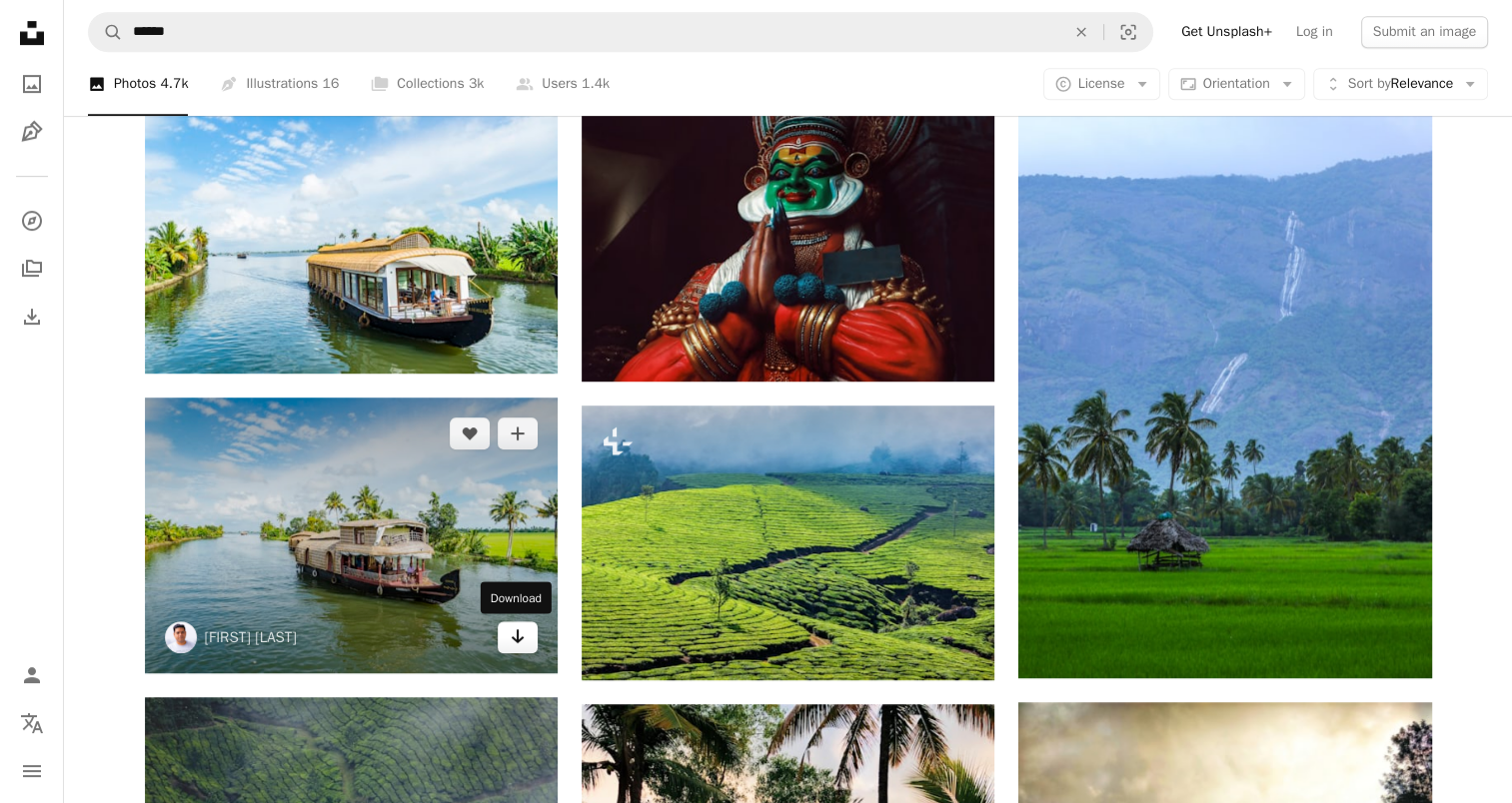 click on "Arrow pointing down" at bounding box center (518, 637) 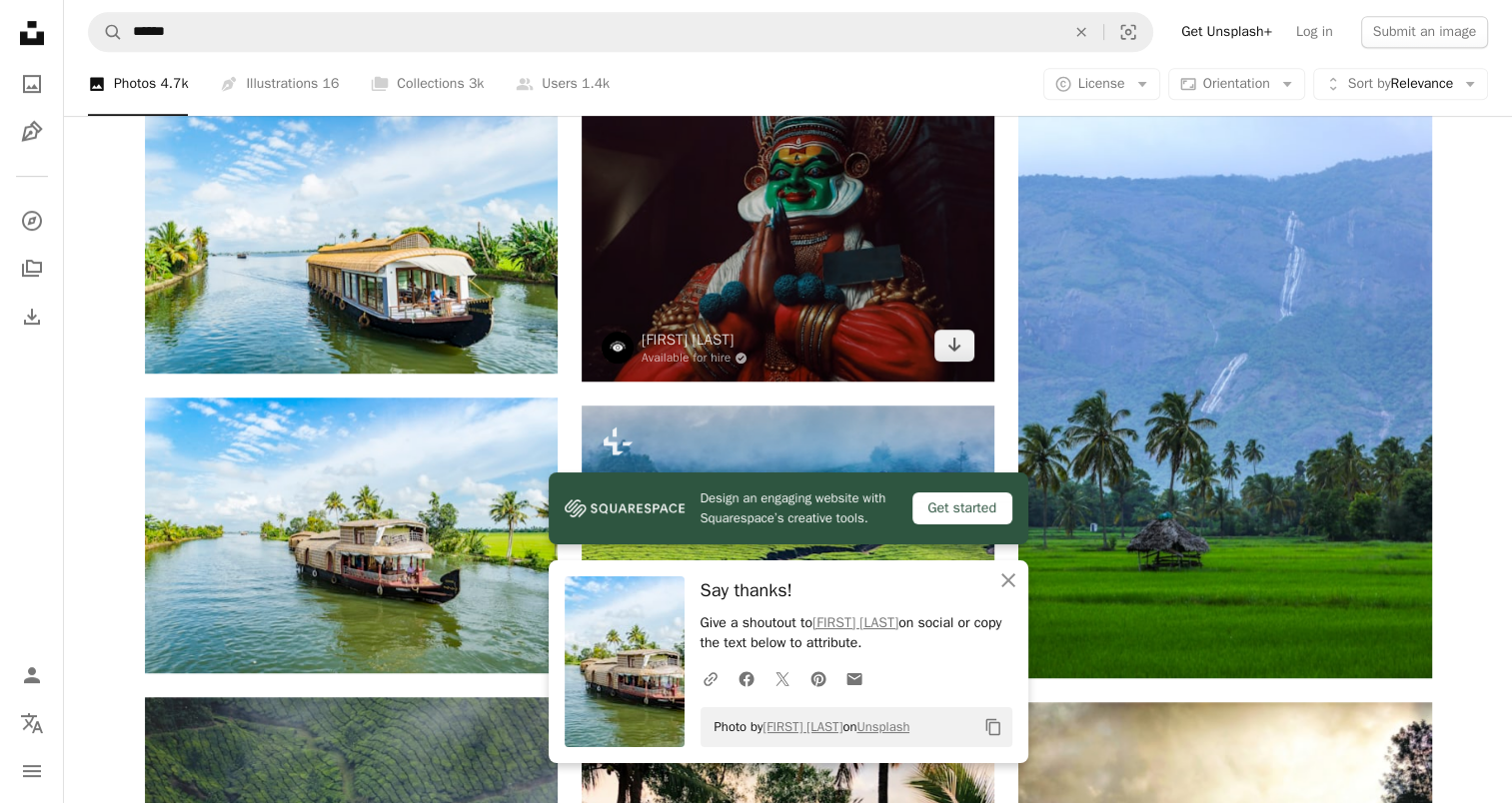 click at bounding box center (787, 69) 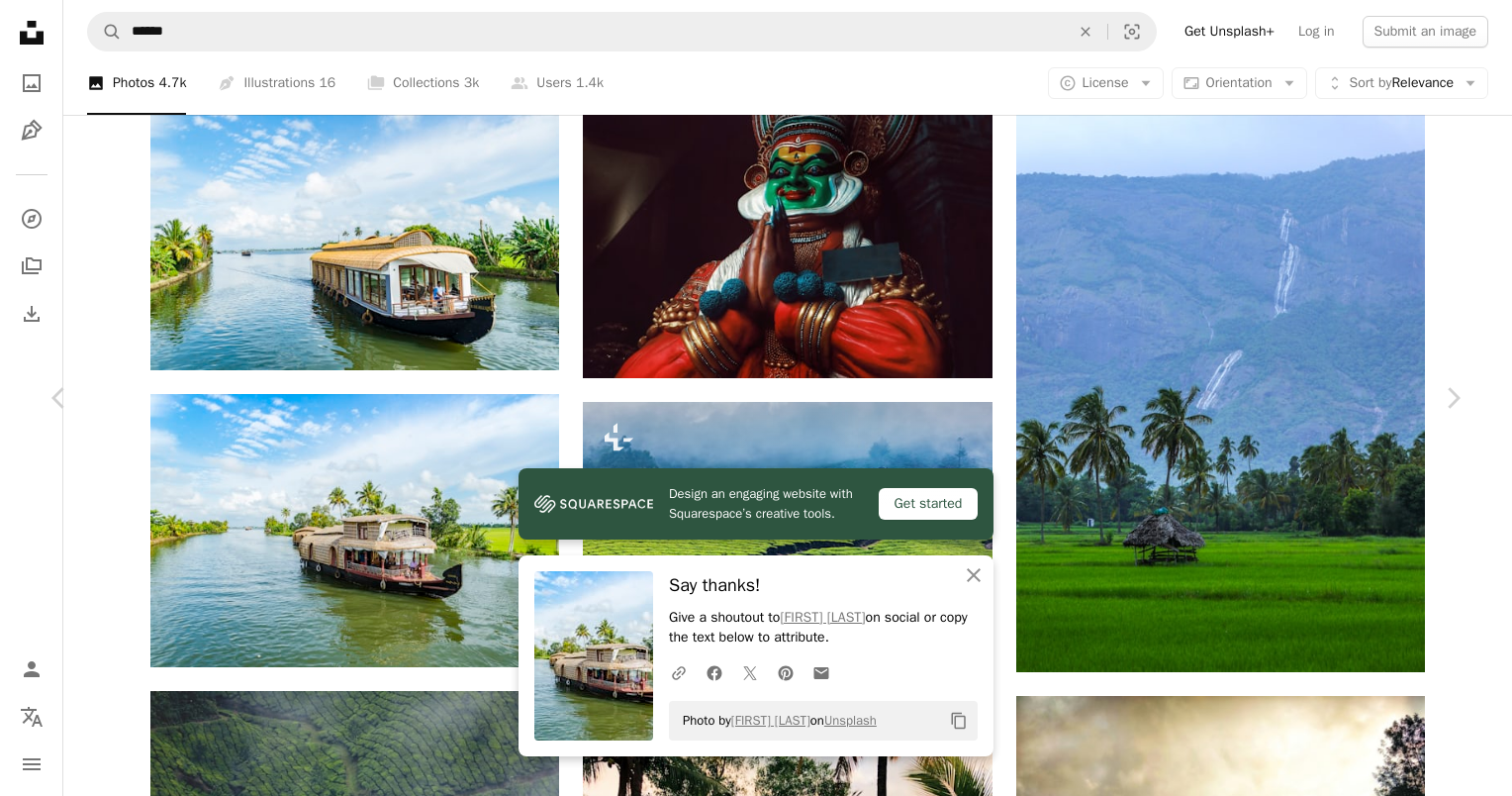 scroll, scrollTop: 495, scrollLeft: 0, axis: vertical 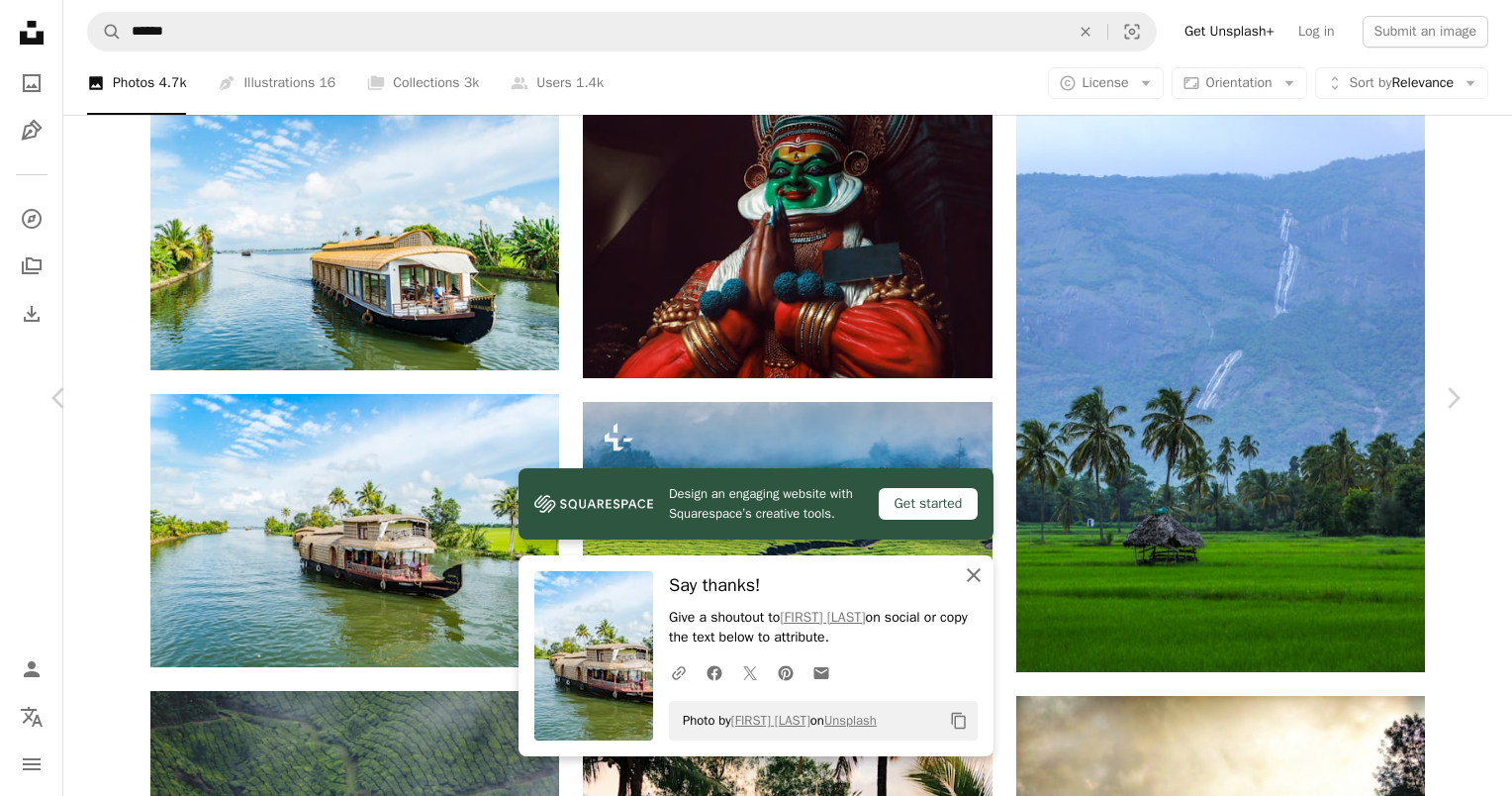 click on "An X shape" 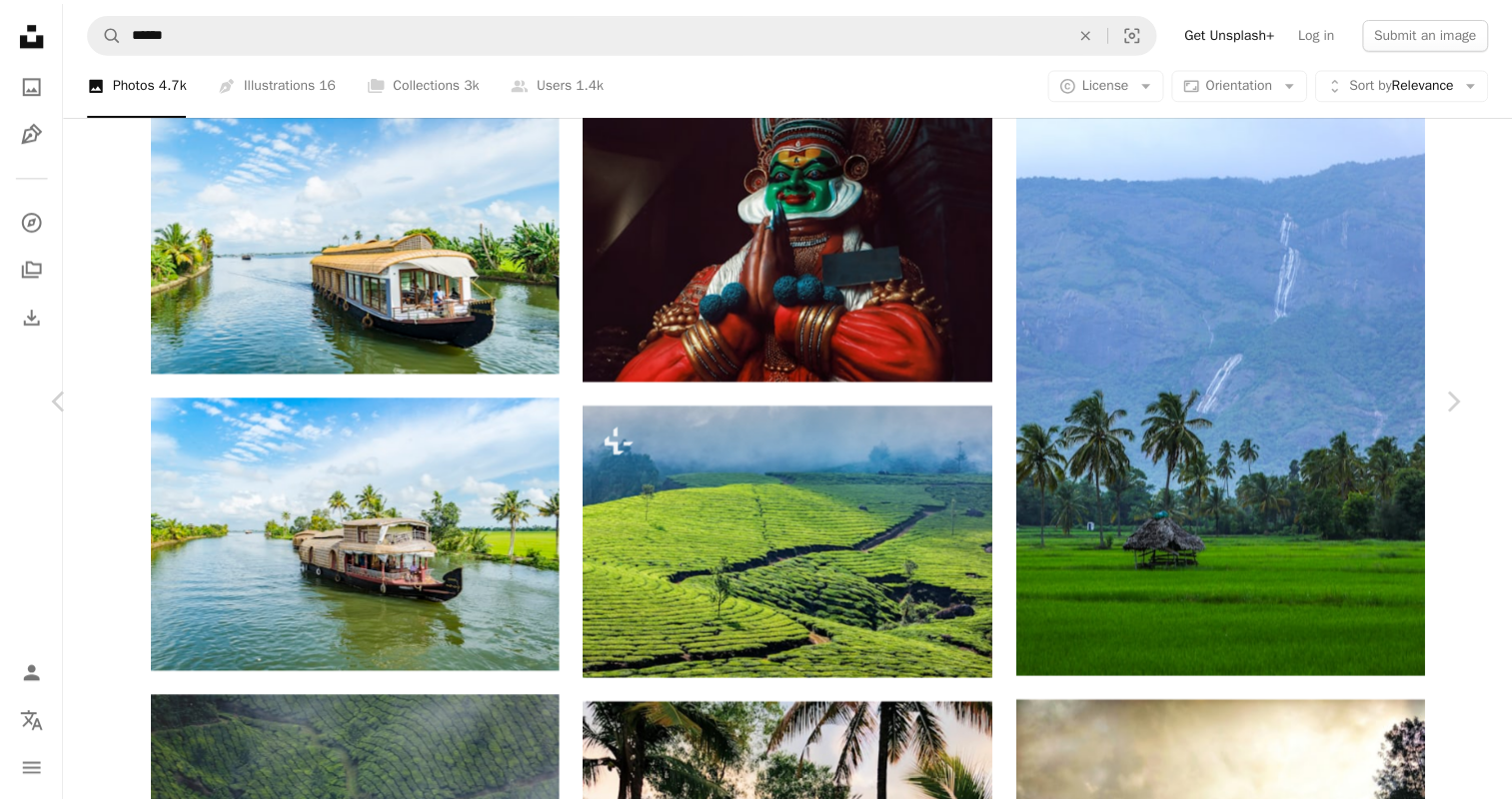 scroll, scrollTop: 0, scrollLeft: 0, axis: both 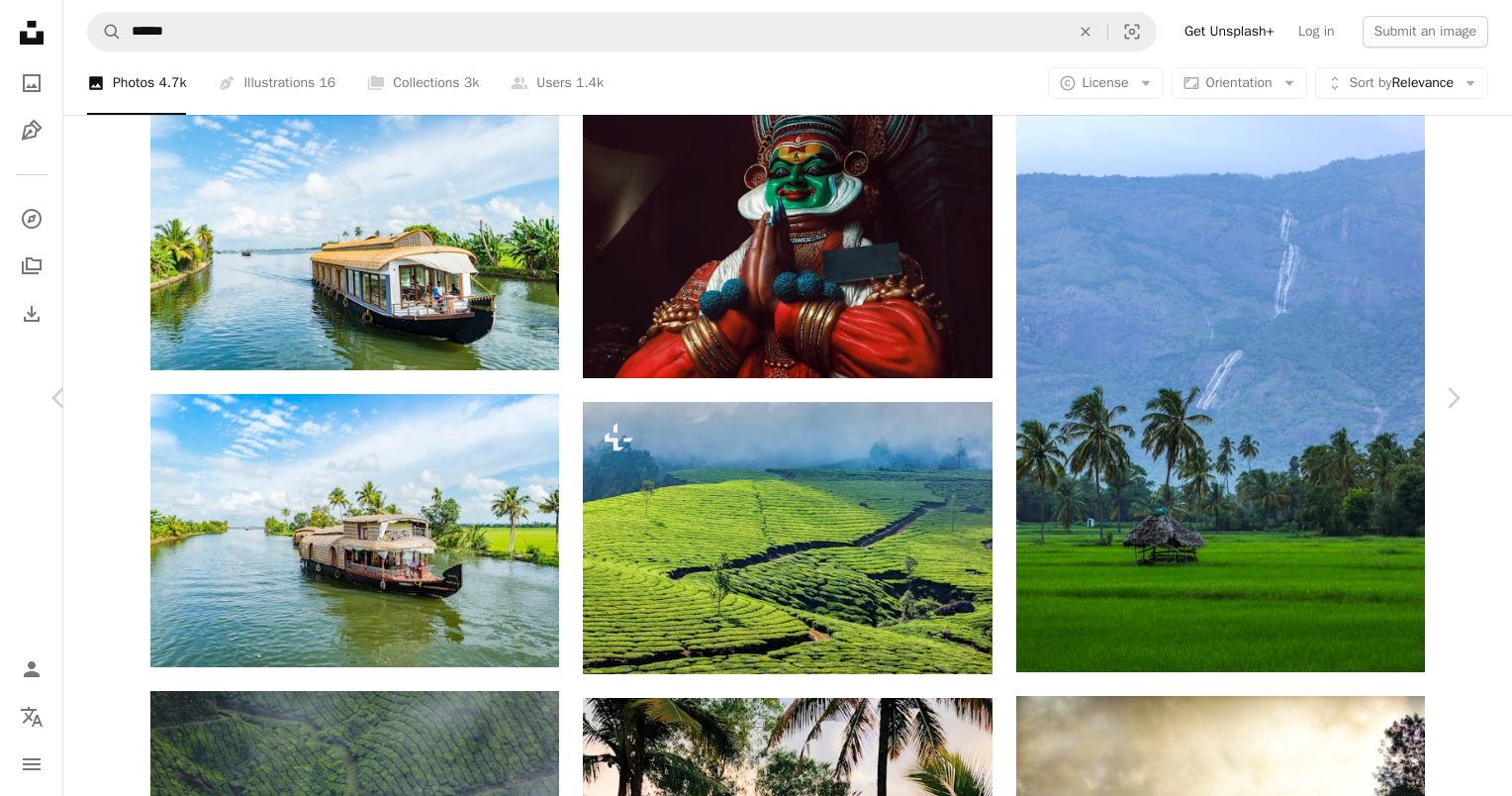 click on "An X shape Chevron left Chevron right [FIRST] [LAST] Available for hire A checkmark inside of a circle A heart A plus sign Edit image   Plus sign for Unsplash+ Download free Chevron down Zoom in Views 679,534 Downloads 15,178 A forward-right arrow Share Info icon Info More Actions A map marker [STATE], India Calendar outlined Published on  [MONTH] [DAY], [YEAR] Camera Canon, EOS 80D Safety Free to use under the  Unsplash License #wallpaper human india grey clothing [STATE] apparel Free images Browse premium related images on iStock  |  Save 20% with code UNSPLASH20 View more on iStock  ↗ Related images A heart A plus sign [FIRST] [LAST] Arrow pointing down Plus sign for Unsplash+ A heart A plus sign [FIRST] [LAST] Available for hire A checkmark inside of a circle Arrow pointing down A heart A plus sign [LAST] Arrow pointing down A heart A plus sign [FIRST] [LAST] Arrow pointing down" at bounding box center [756, 4195] 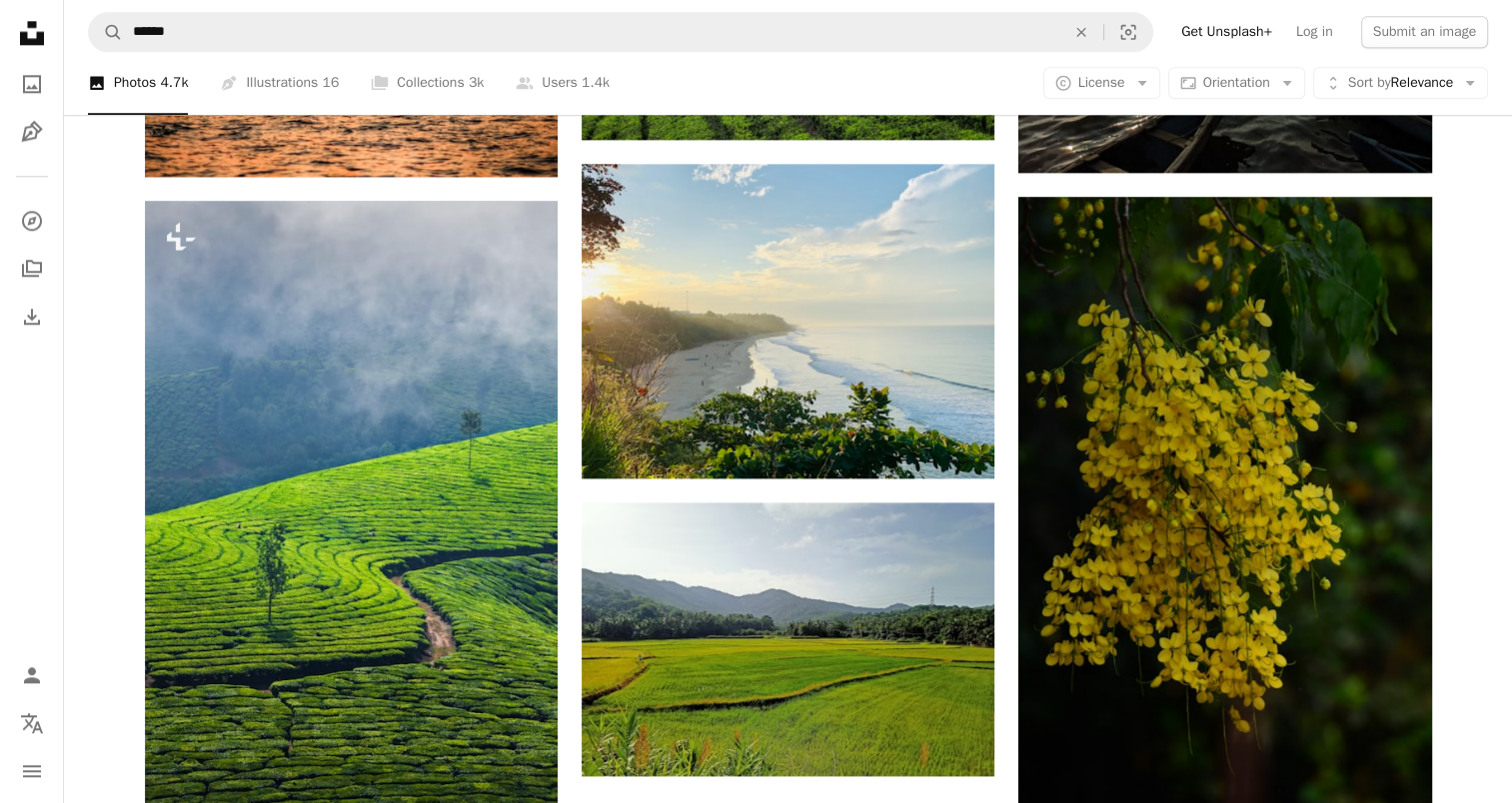 scroll, scrollTop: 2397, scrollLeft: 0, axis: vertical 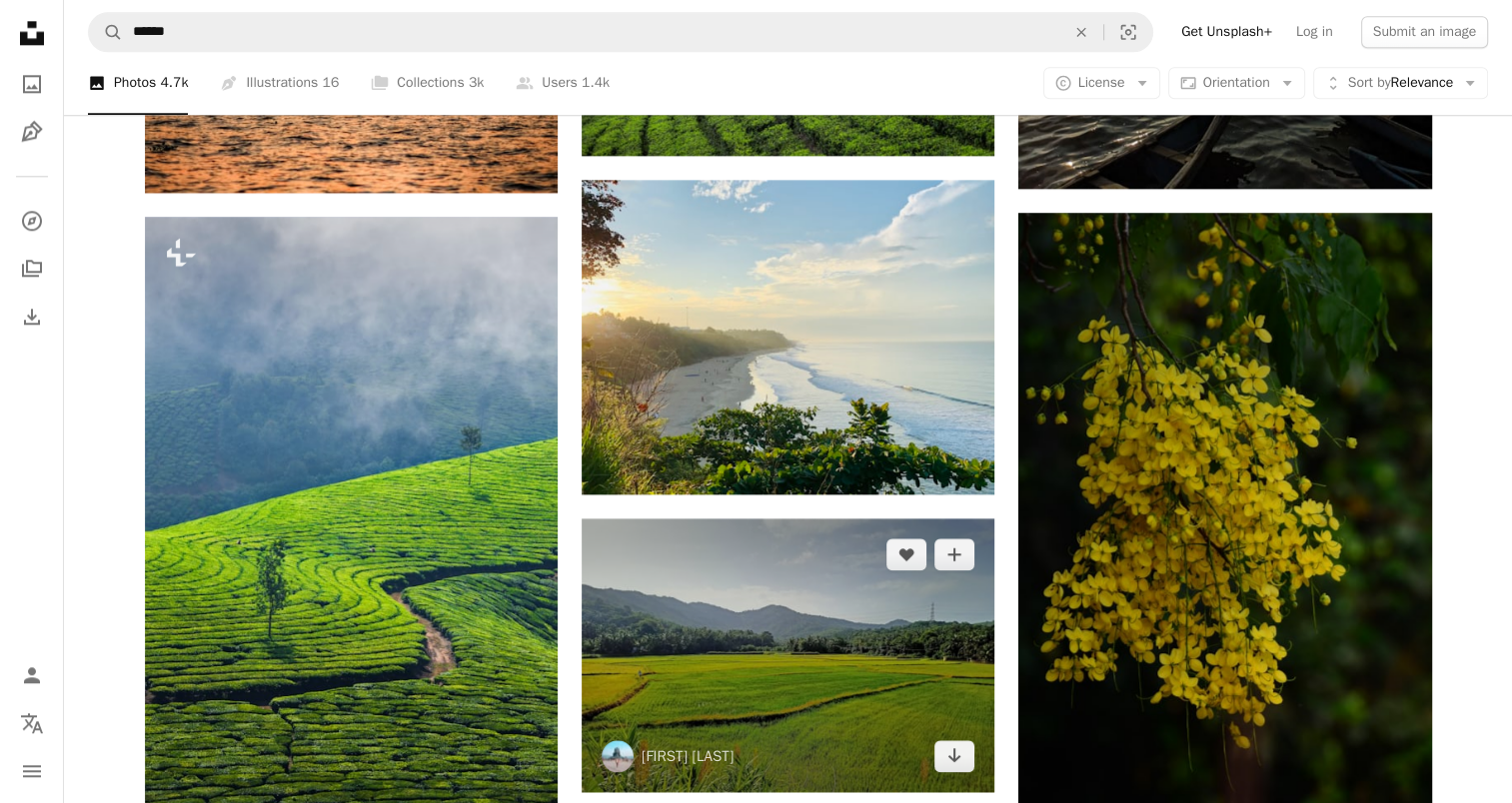 click at bounding box center [787, 655] 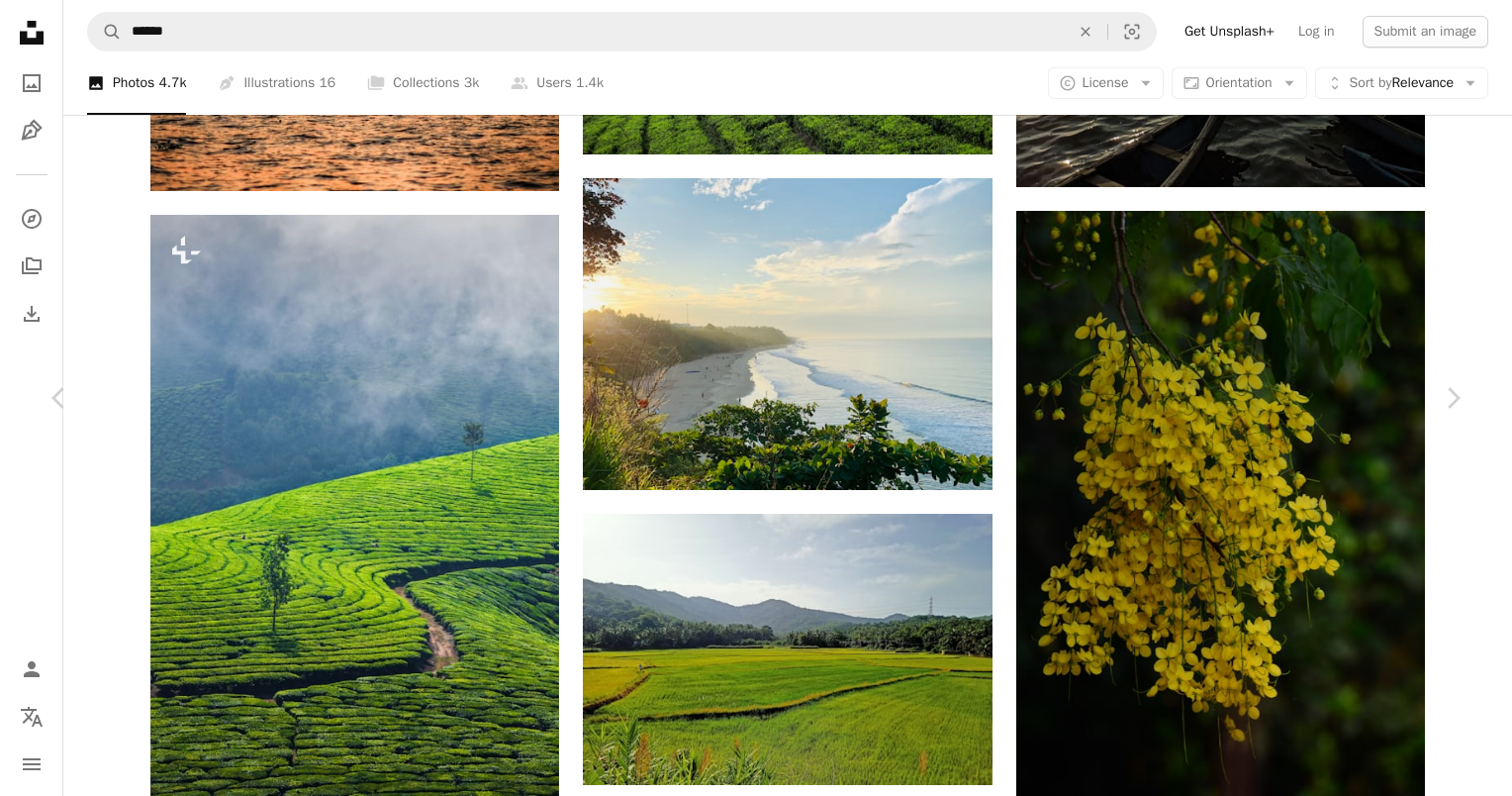 click on "Chevron down" 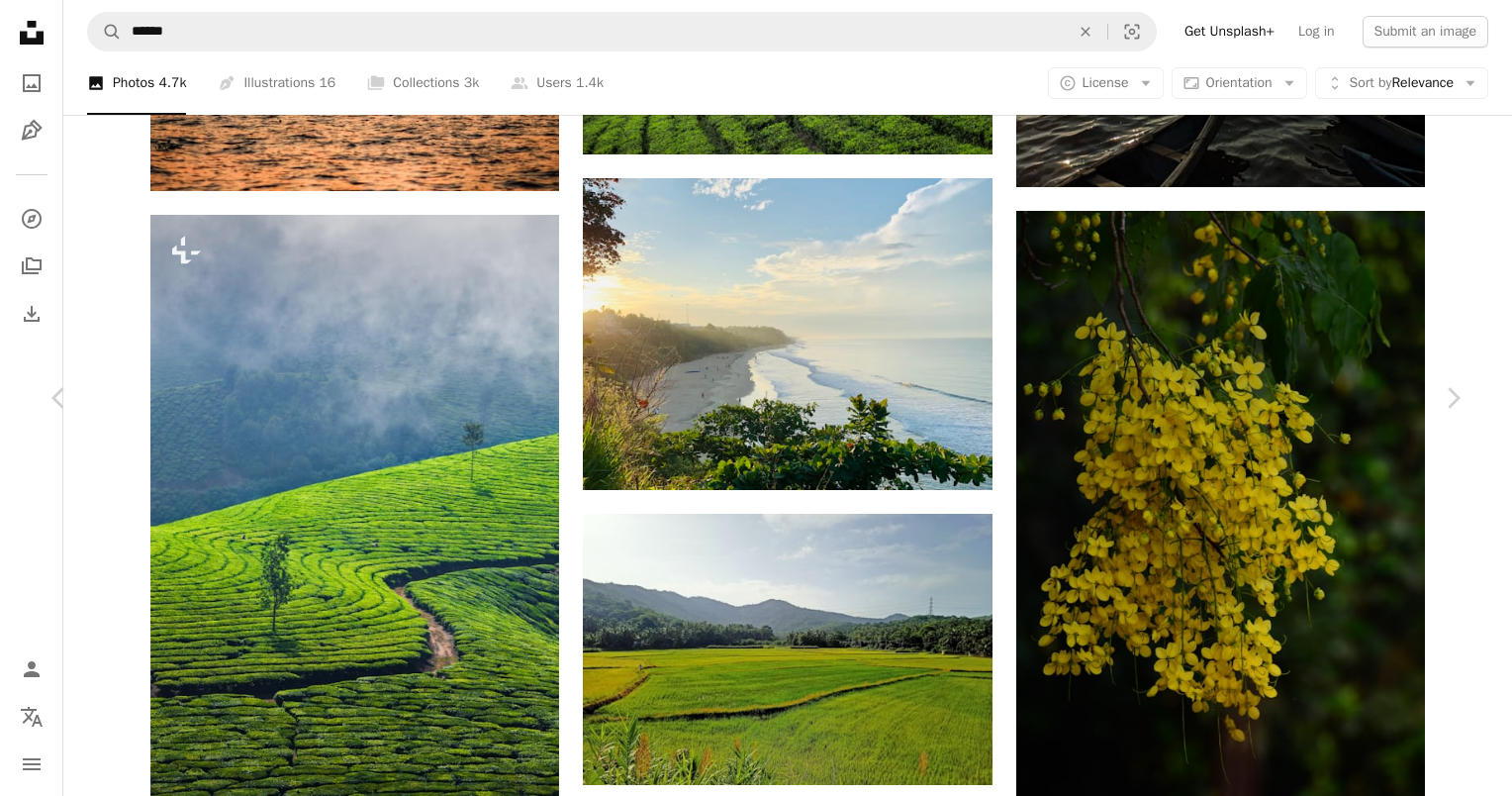 click on "Download free" at bounding box center (1266, 5263) 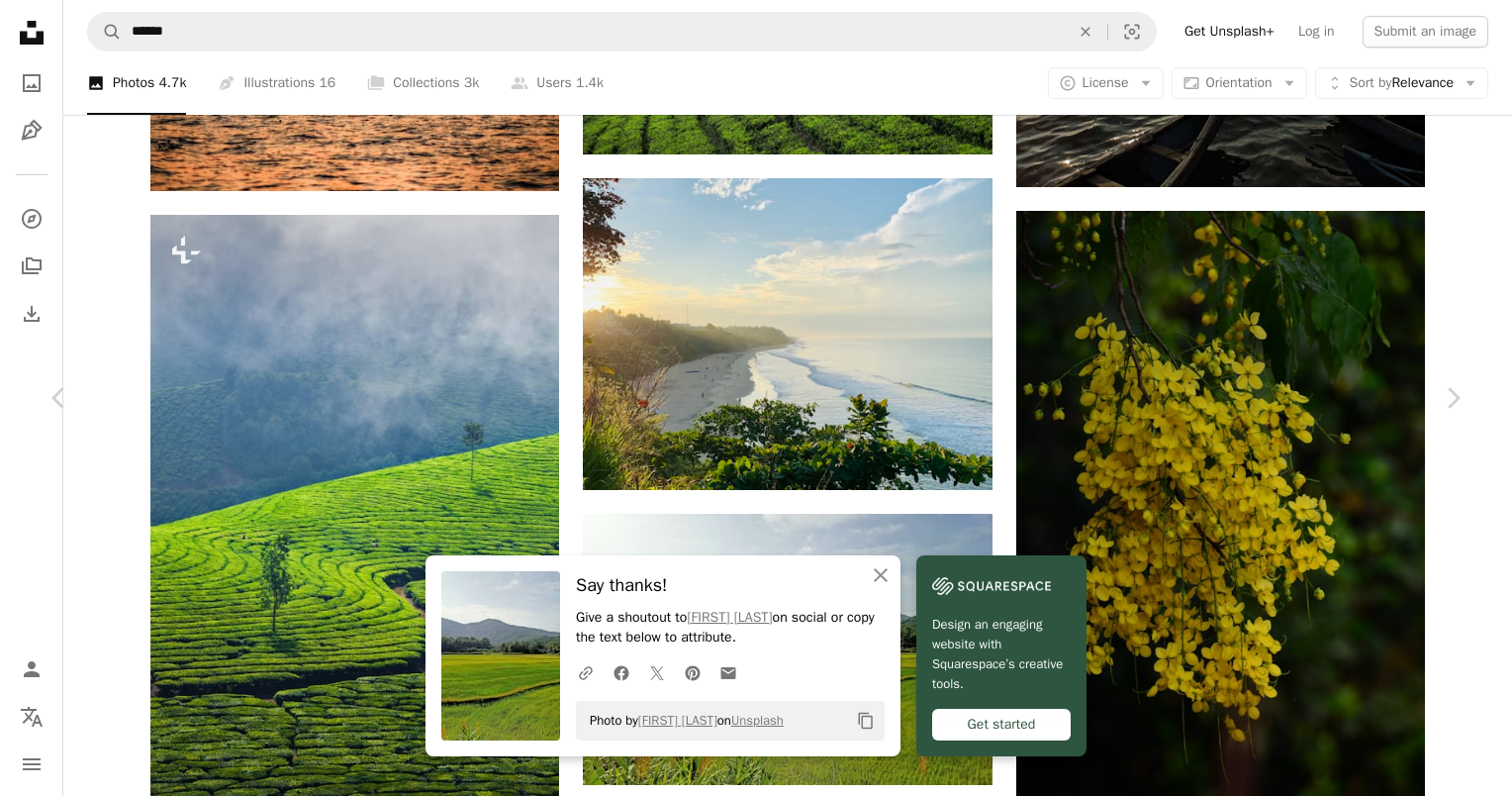 click on "Zoom in" at bounding box center (748, 5615) 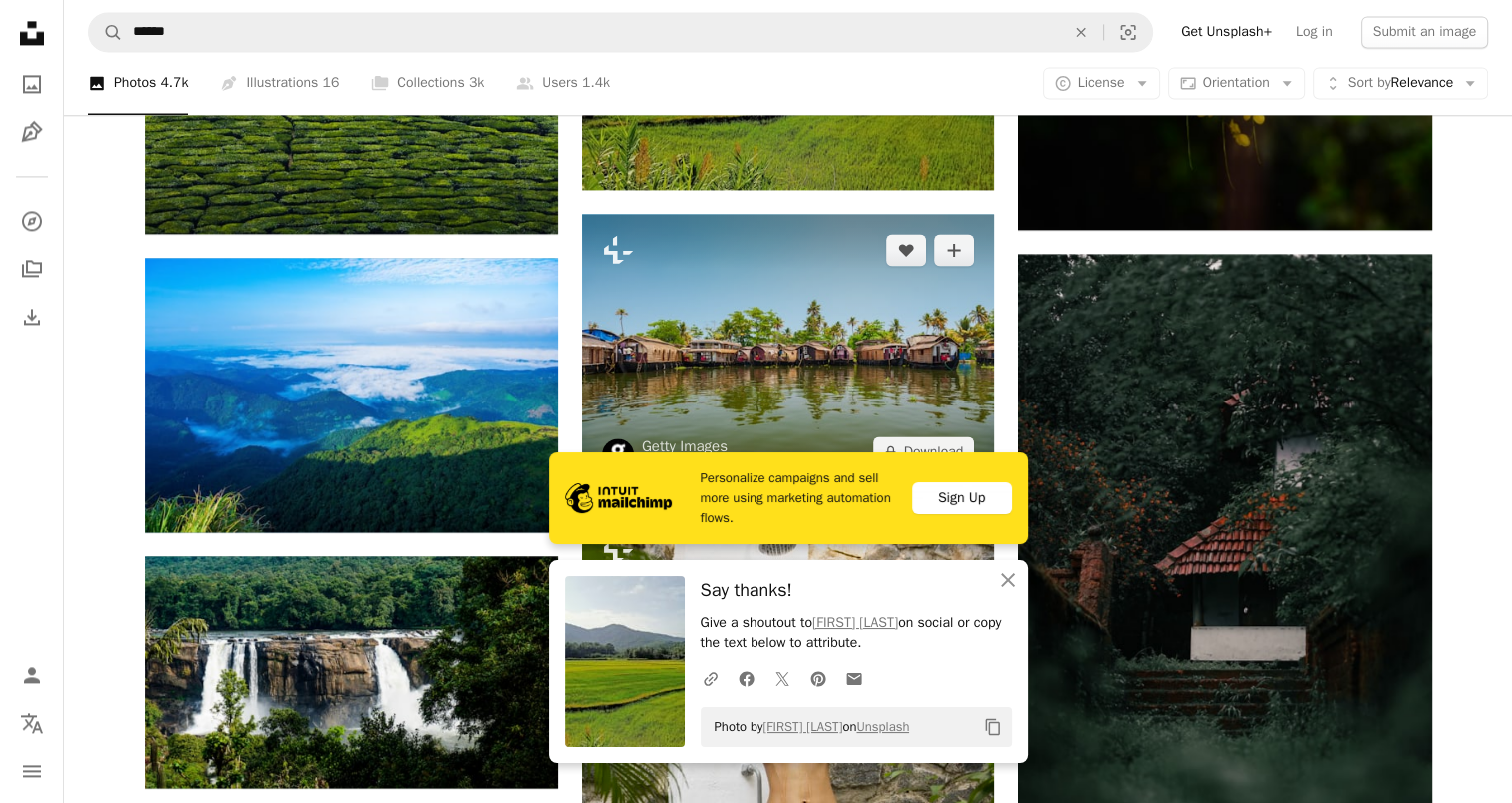 scroll, scrollTop: 3096, scrollLeft: 0, axis: vertical 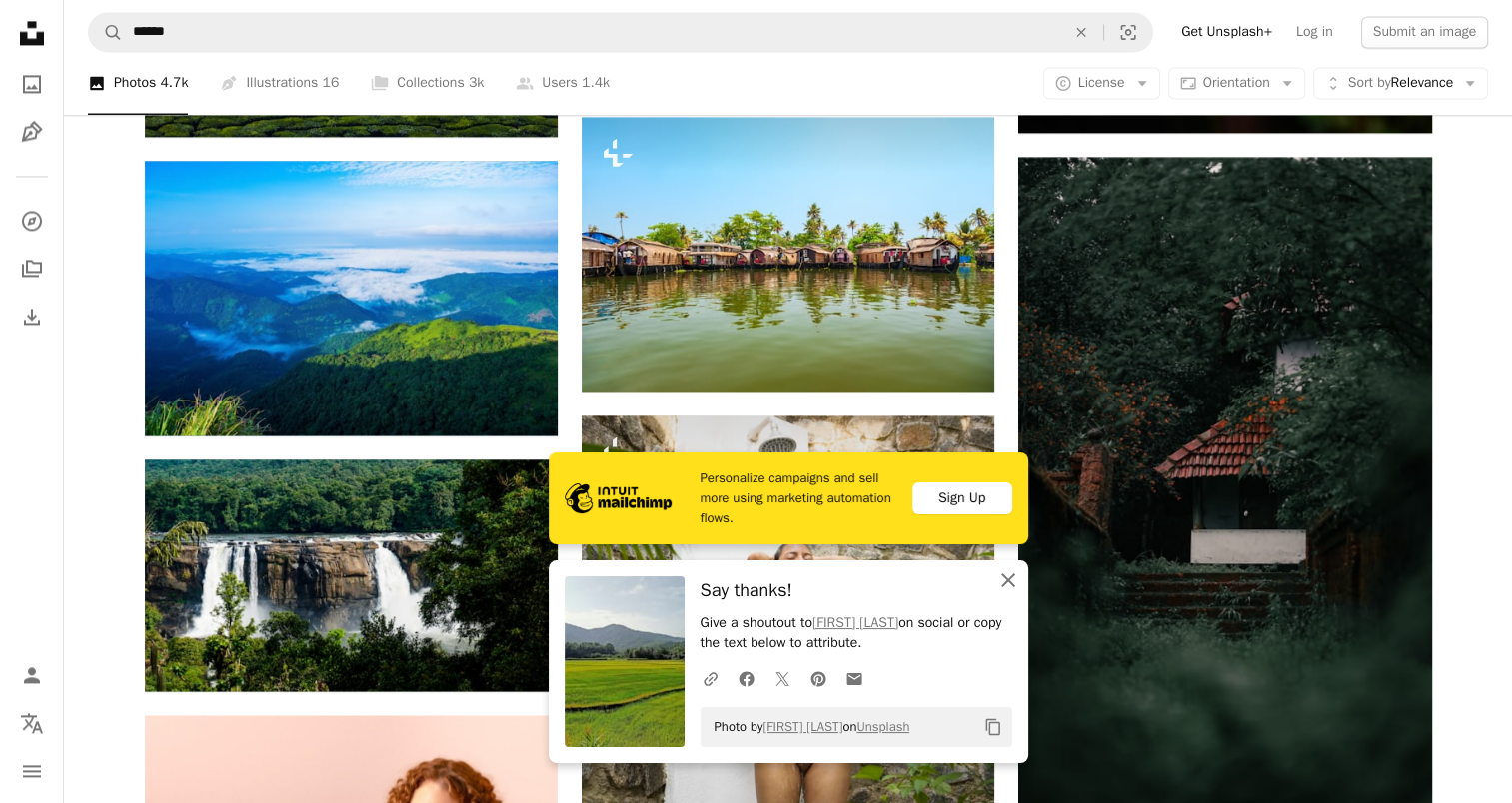 click on "An X shape" 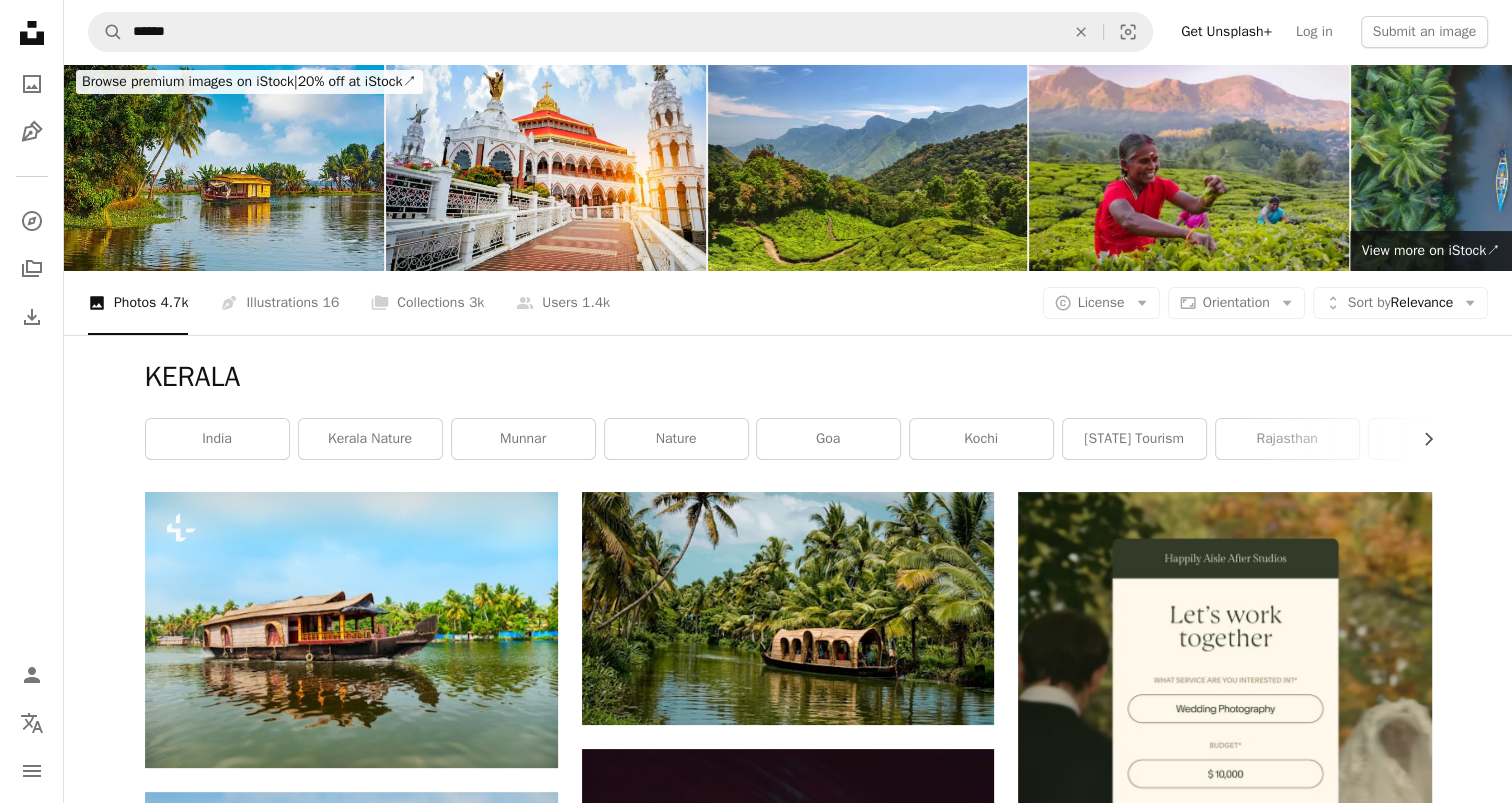 scroll, scrollTop: 0, scrollLeft: 0, axis: both 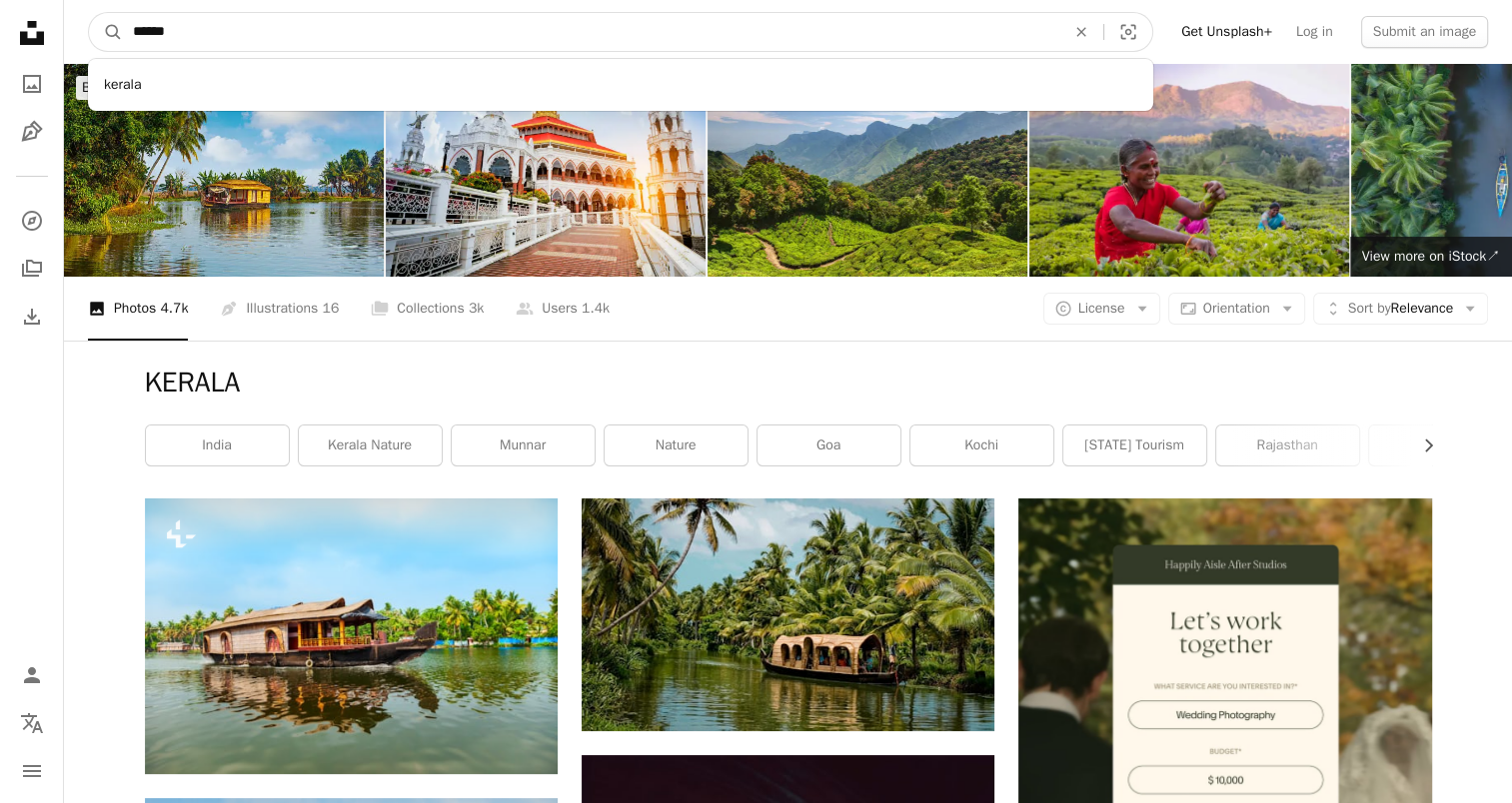 drag, startPoint x: 370, startPoint y: 37, endPoint x: -4, endPoint y: 6, distance: 375.28256 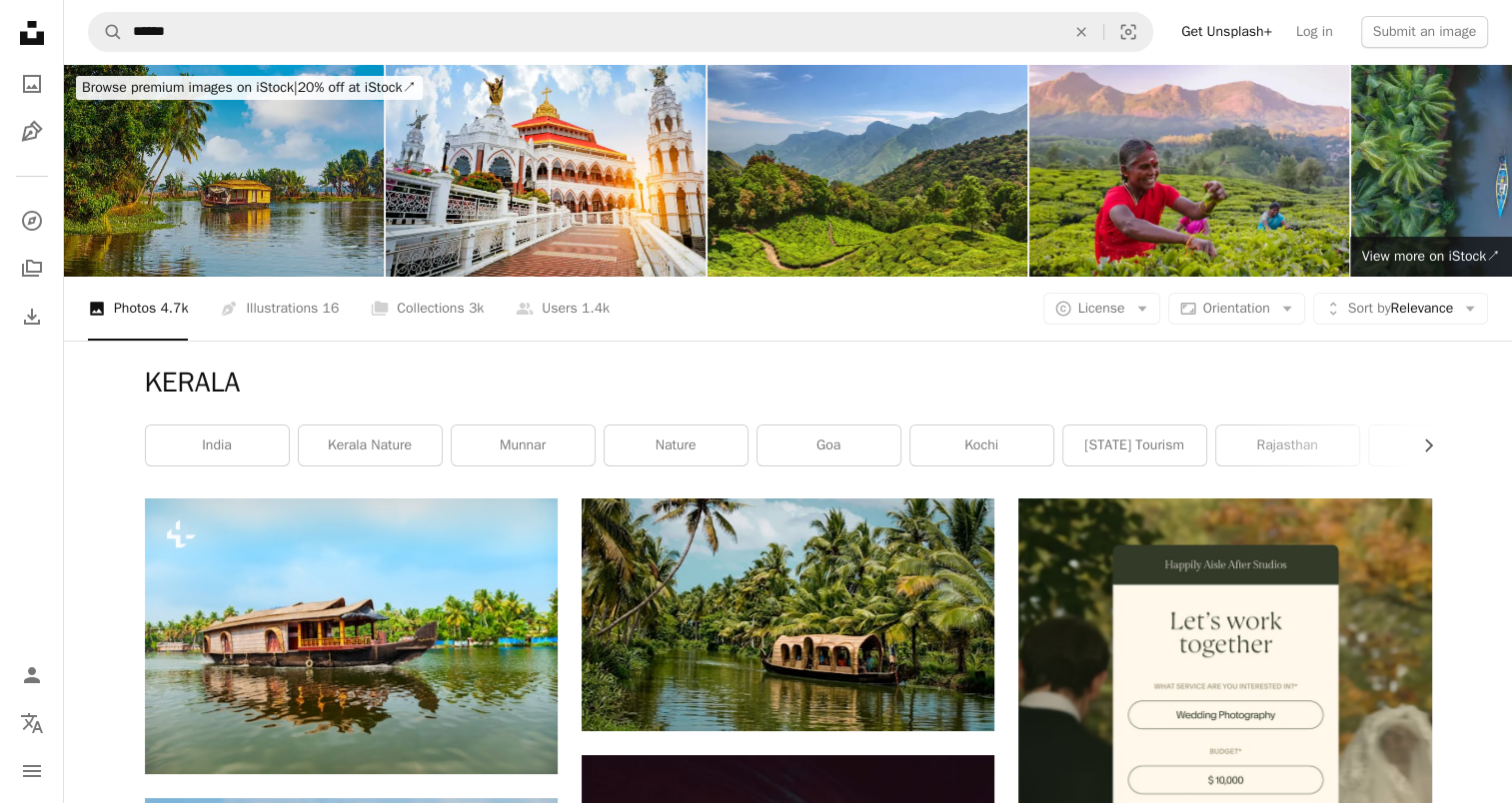 click at bounding box center [224, 170] 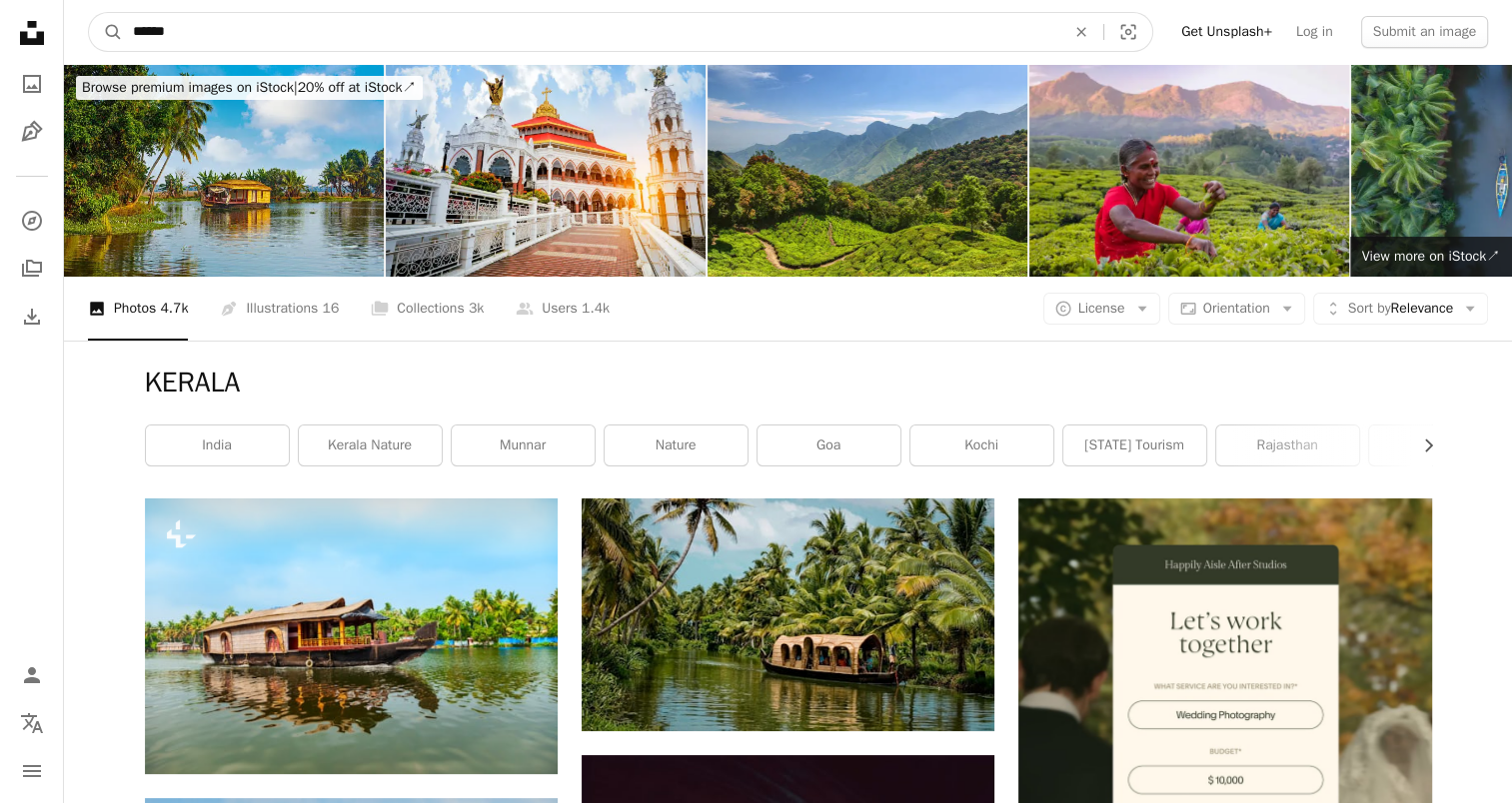 click on "******" at bounding box center (591, 32) 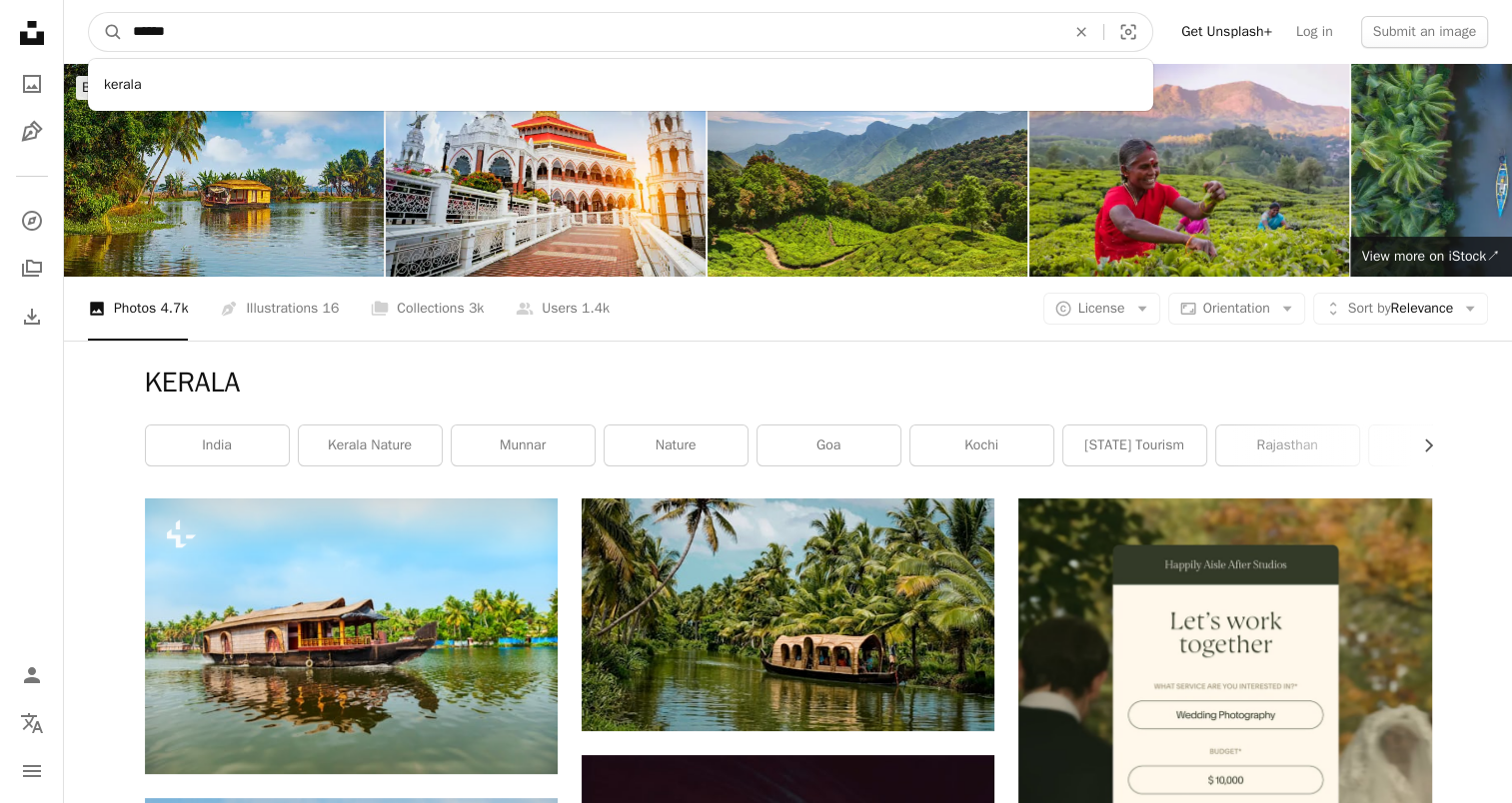 click on "******" at bounding box center [591, 32] 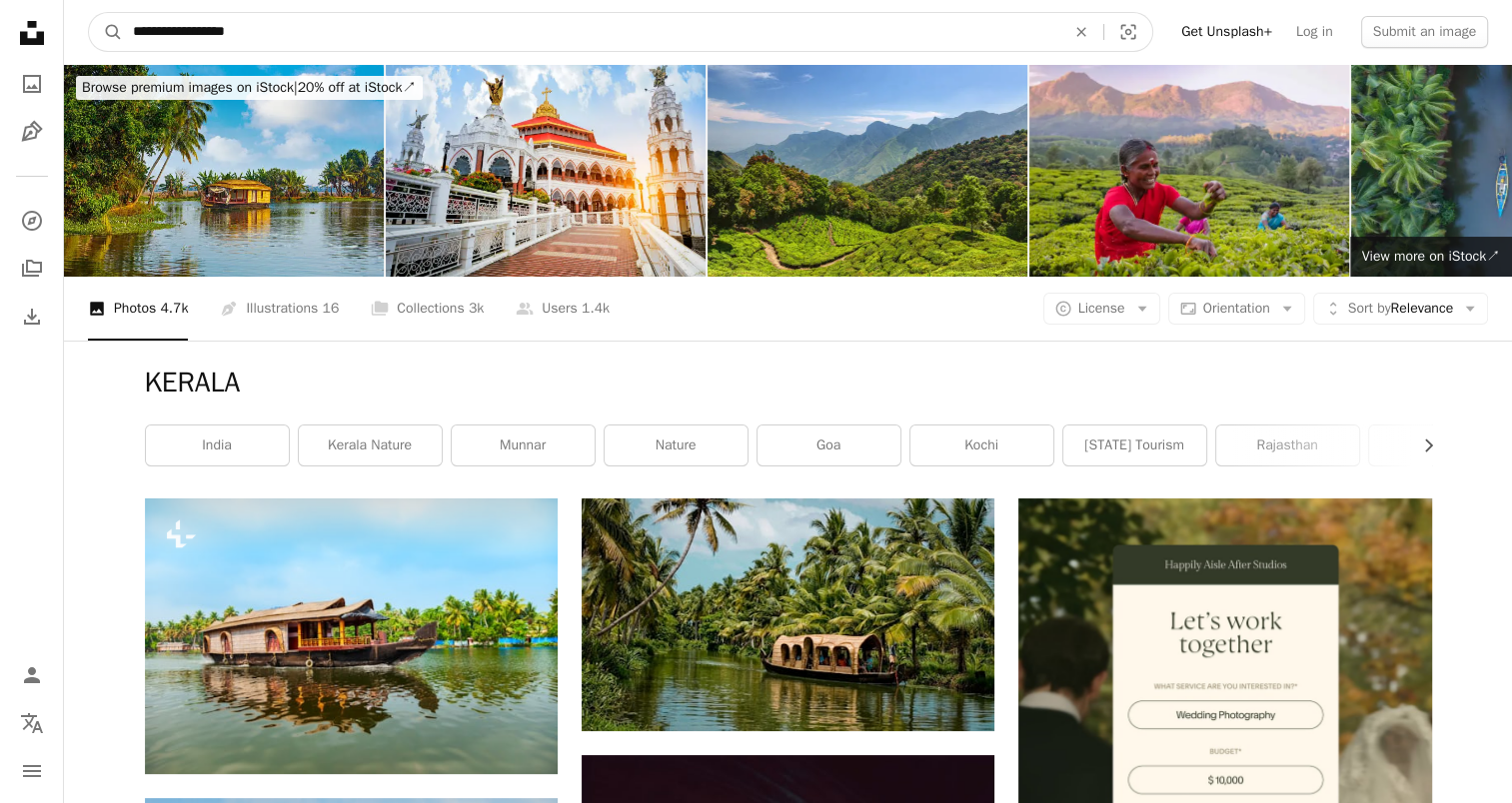 type on "**********" 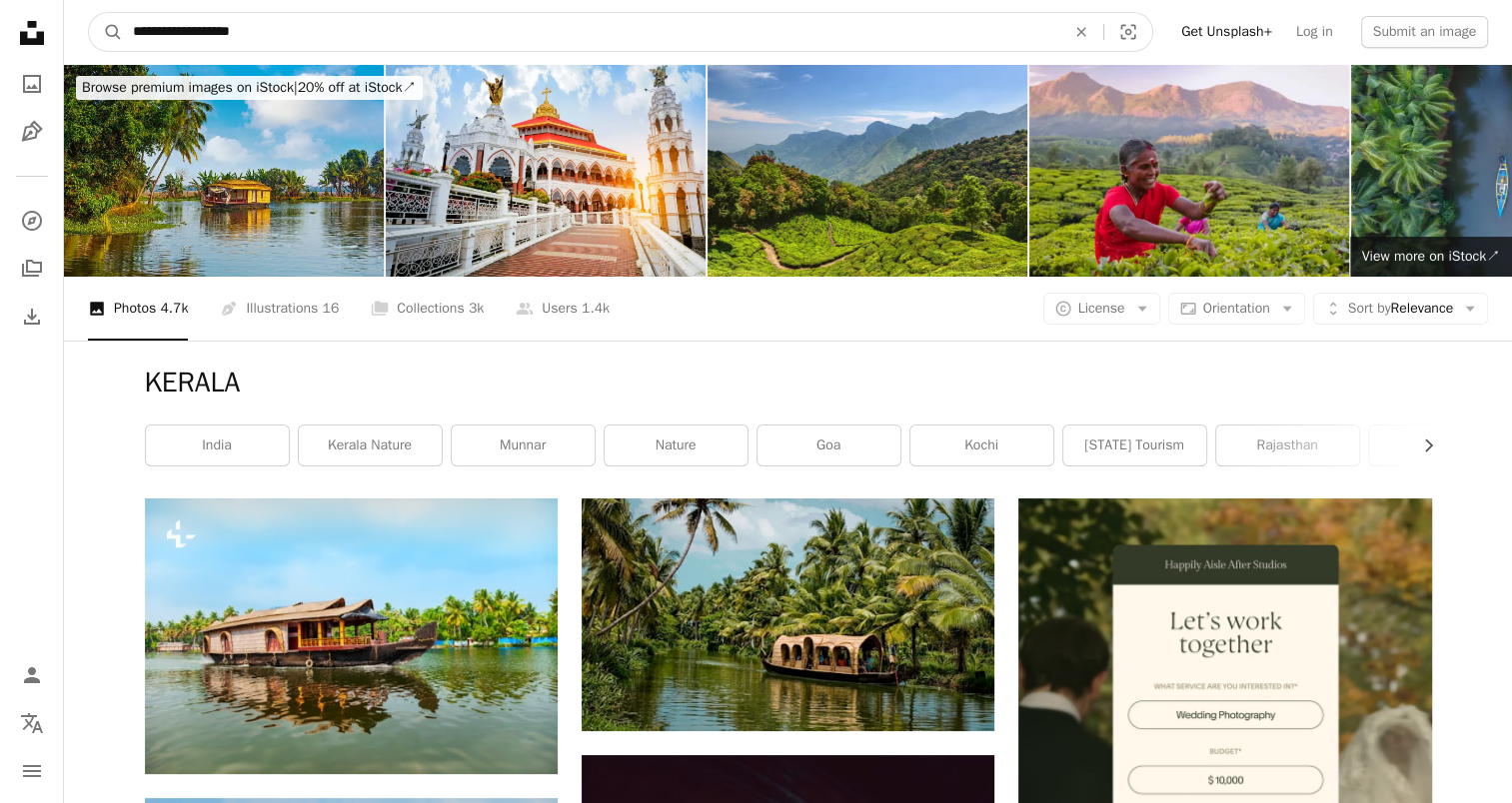 click on "A magnifying glass" at bounding box center (106, 32) 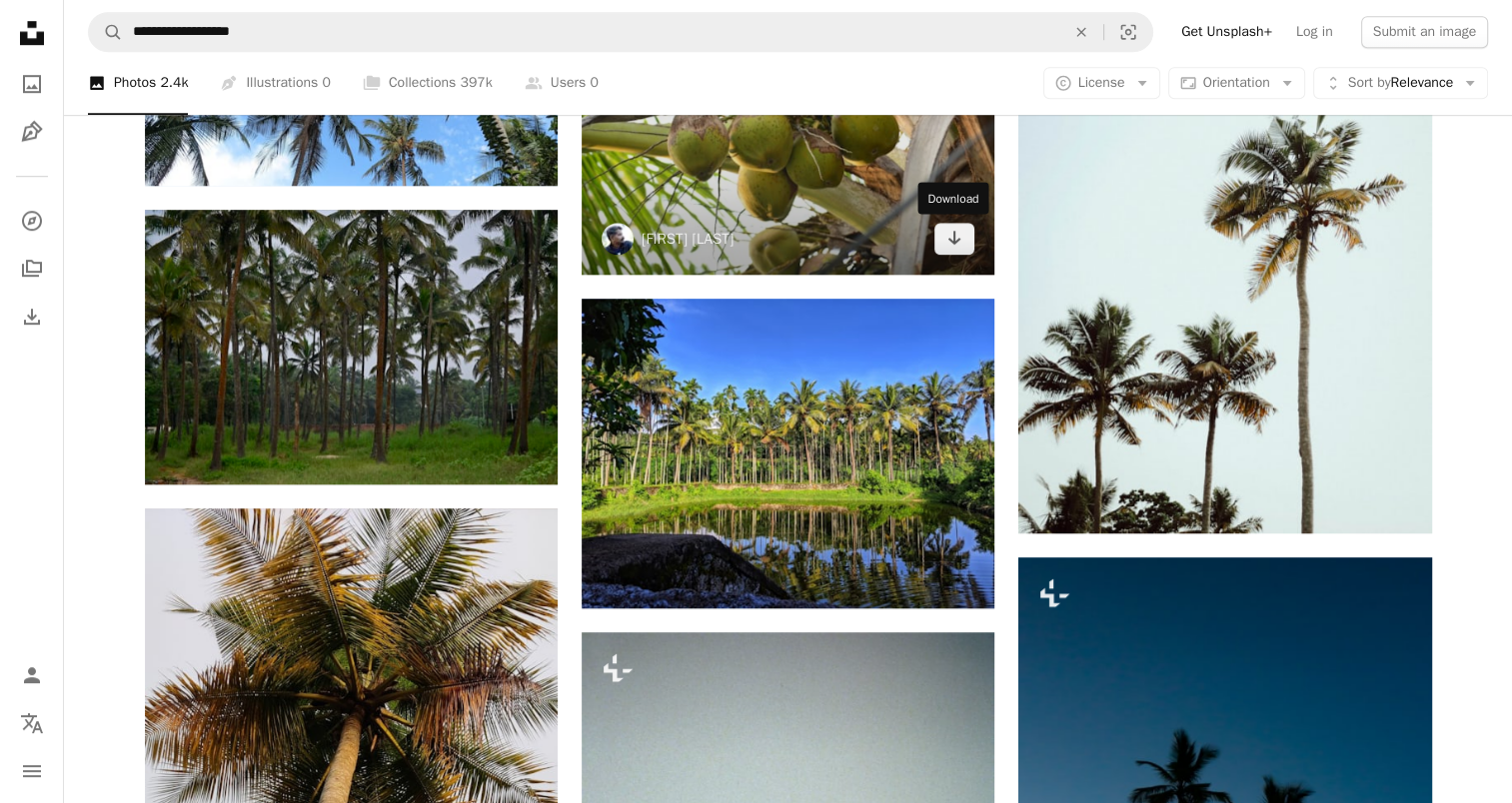 scroll, scrollTop: 1498, scrollLeft: 0, axis: vertical 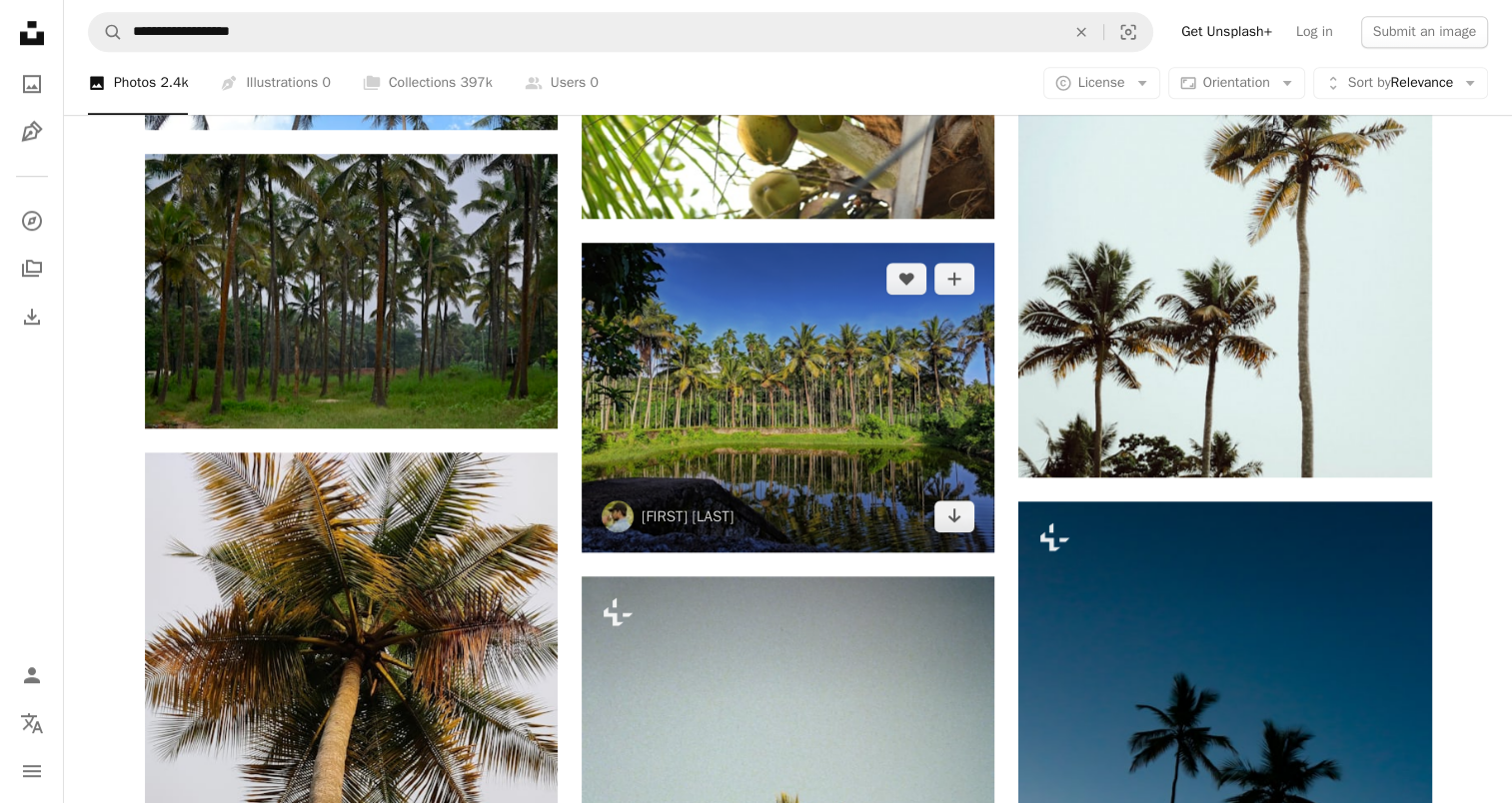 click at bounding box center (787, 398) 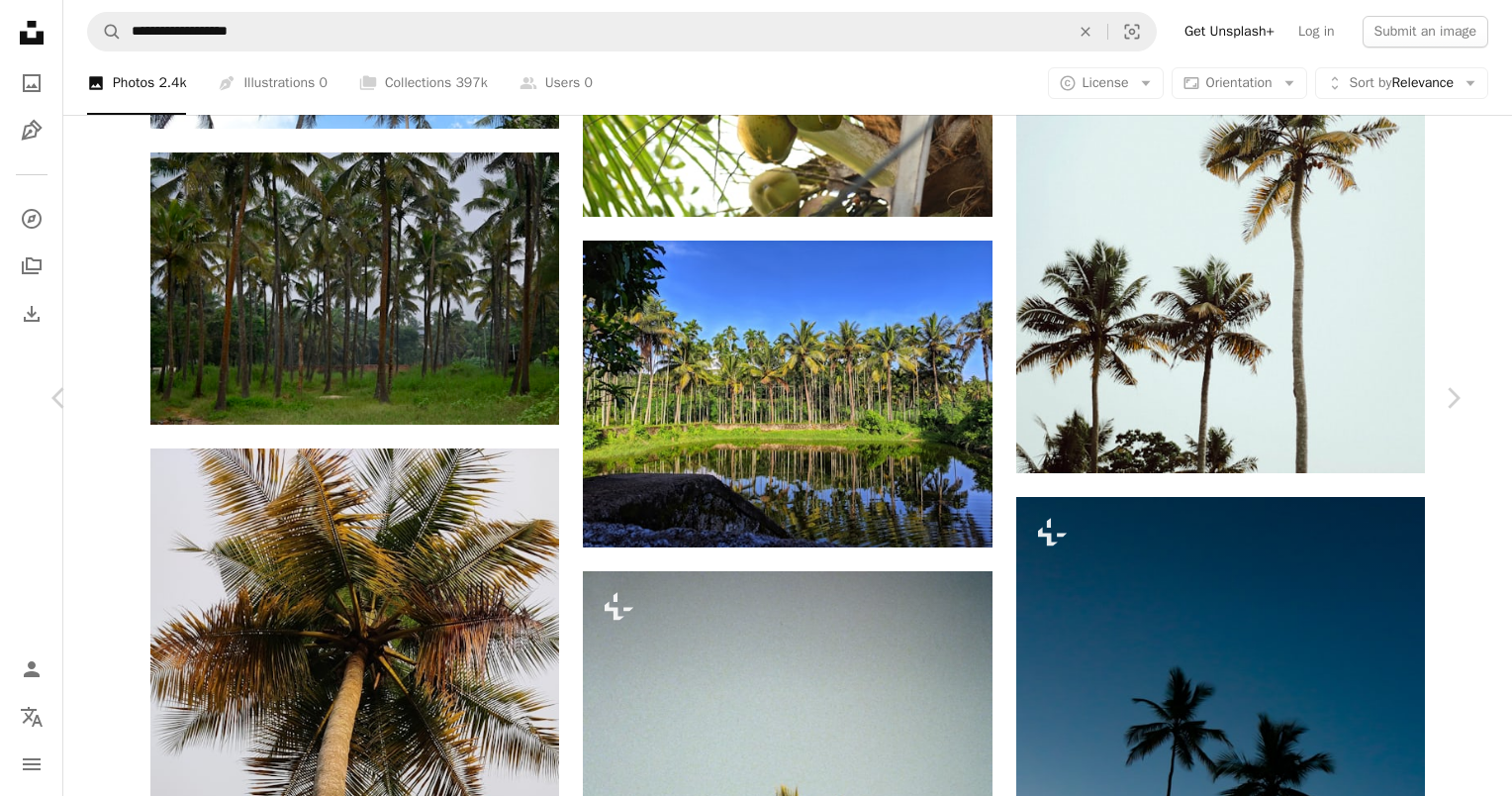 click on "Download free" at bounding box center [1266, 3491] 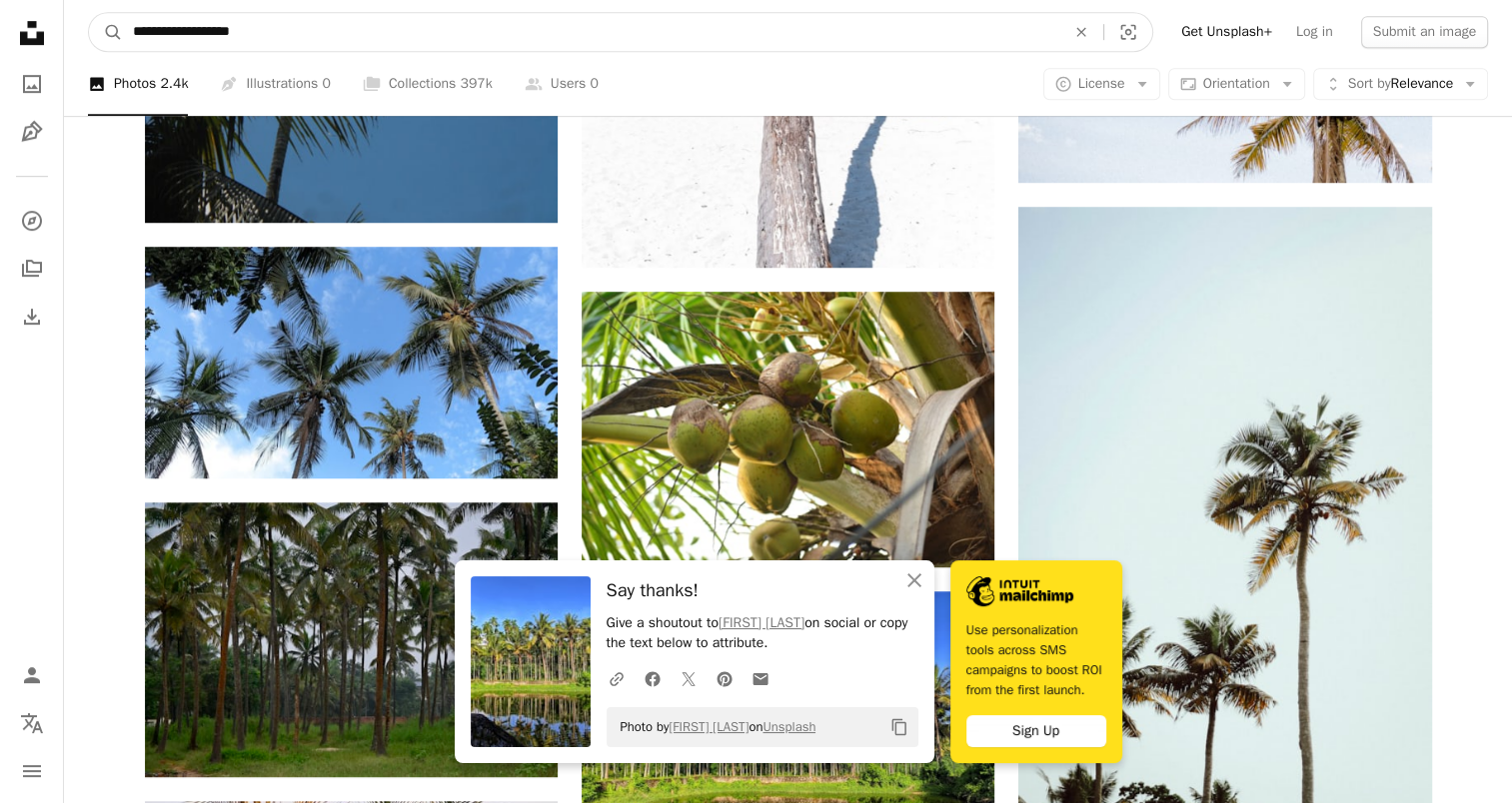 drag, startPoint x: 187, startPoint y: 28, endPoint x: 565, endPoint y: 4, distance: 378.76114 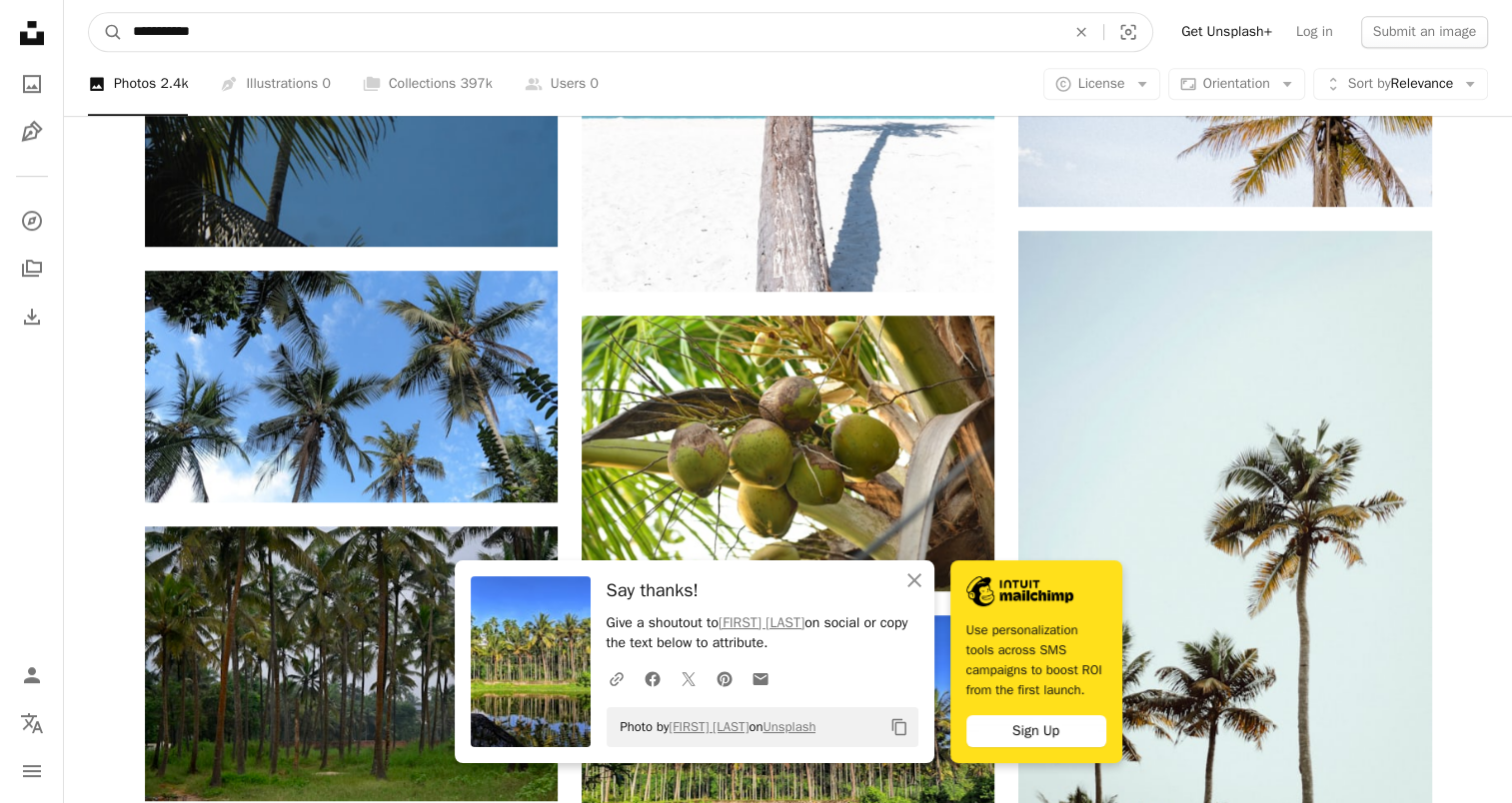 type on "**********" 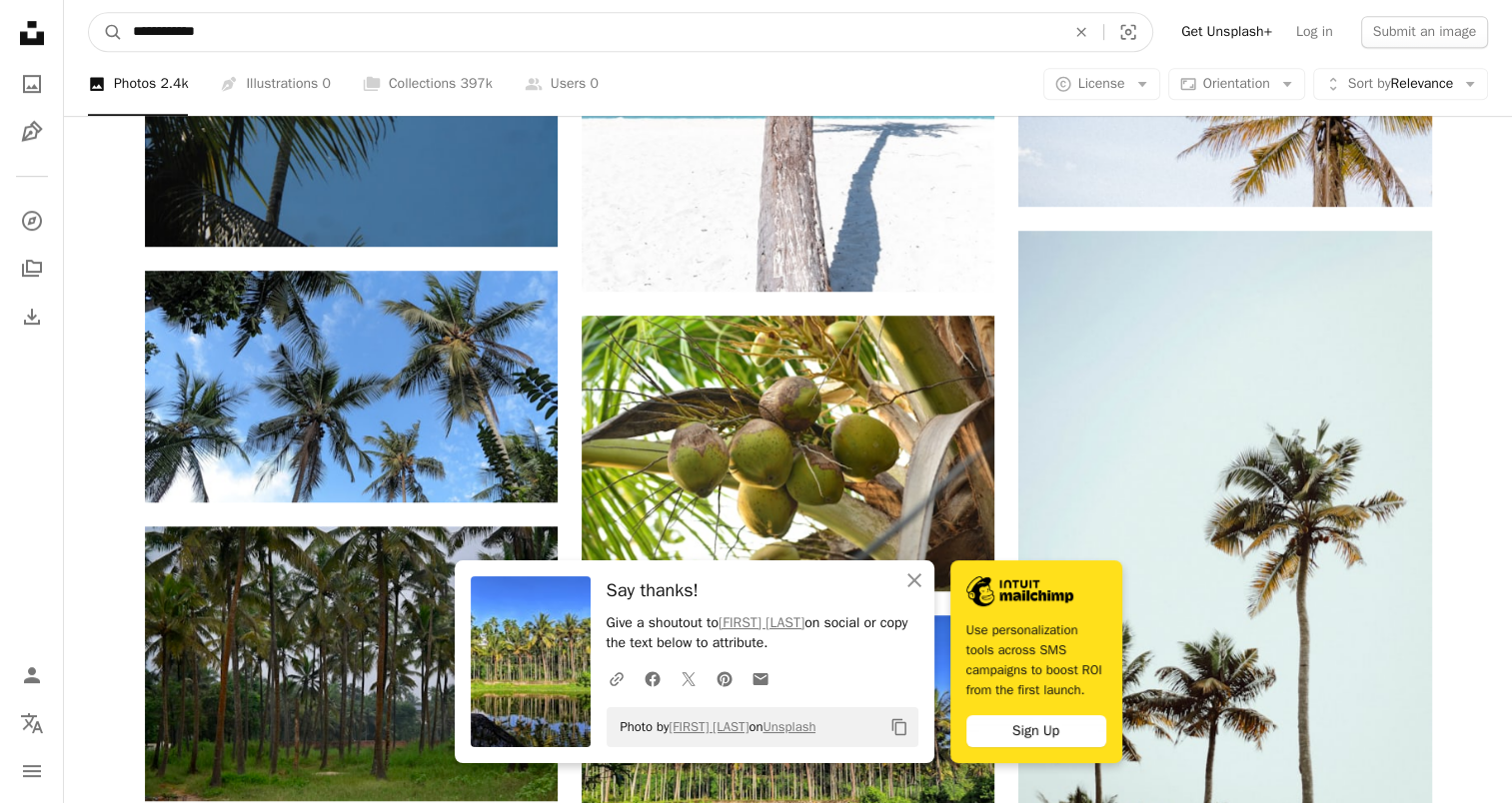click on "A magnifying glass" at bounding box center [106, 32] 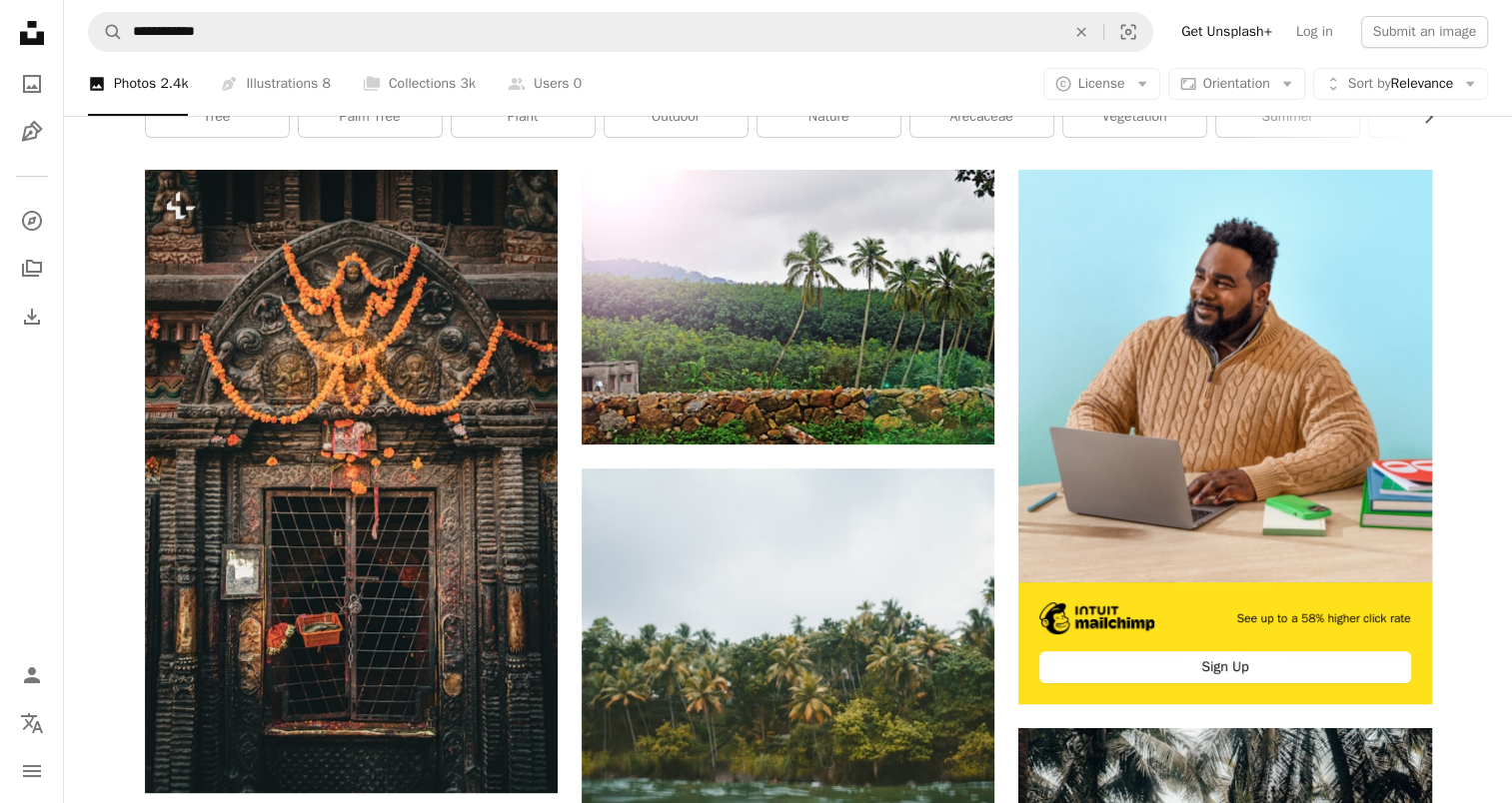 scroll, scrollTop: 0, scrollLeft: 0, axis: both 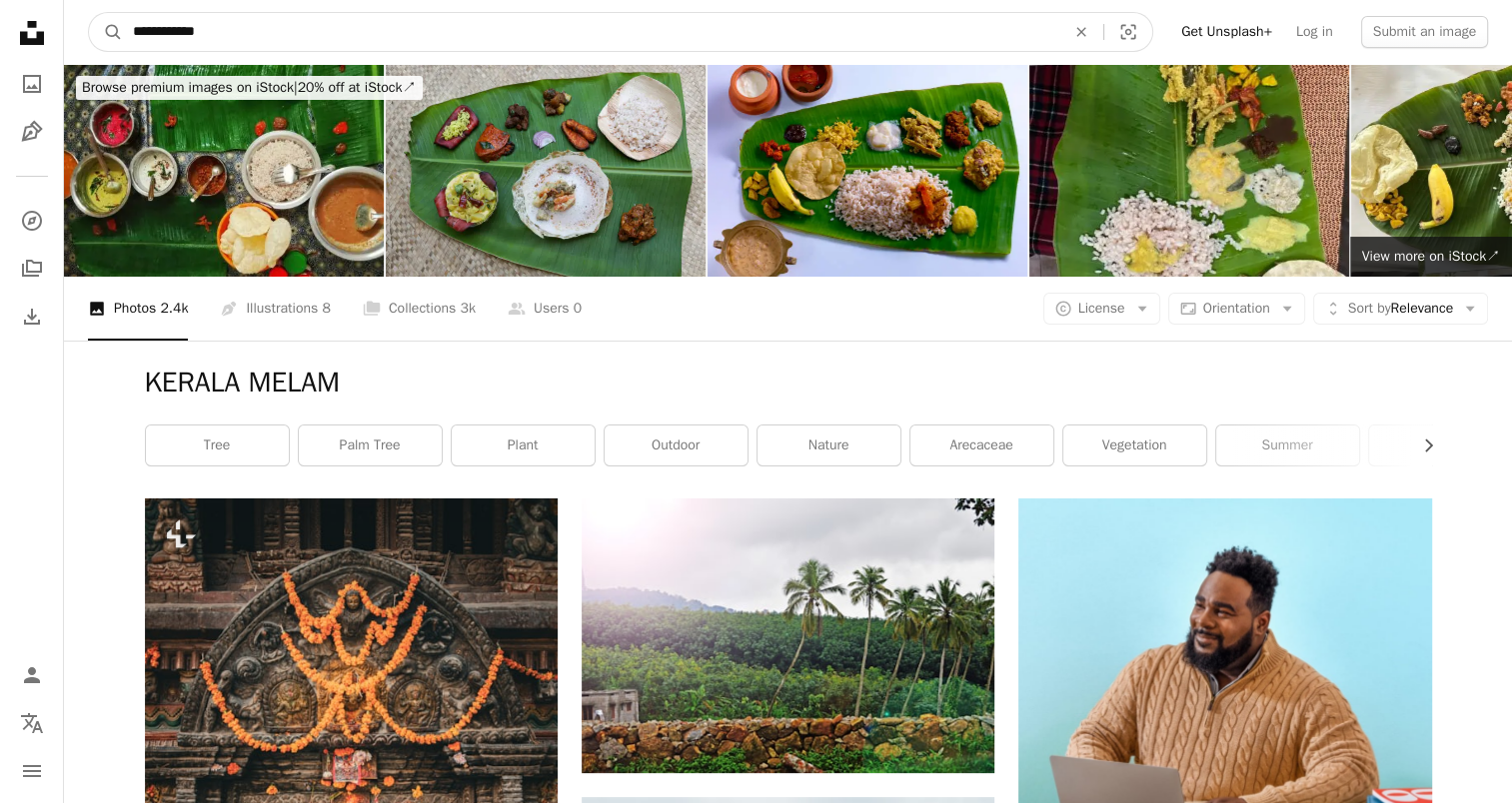 drag, startPoint x: 184, startPoint y: 29, endPoint x: 355, endPoint y: 22, distance: 171.14321 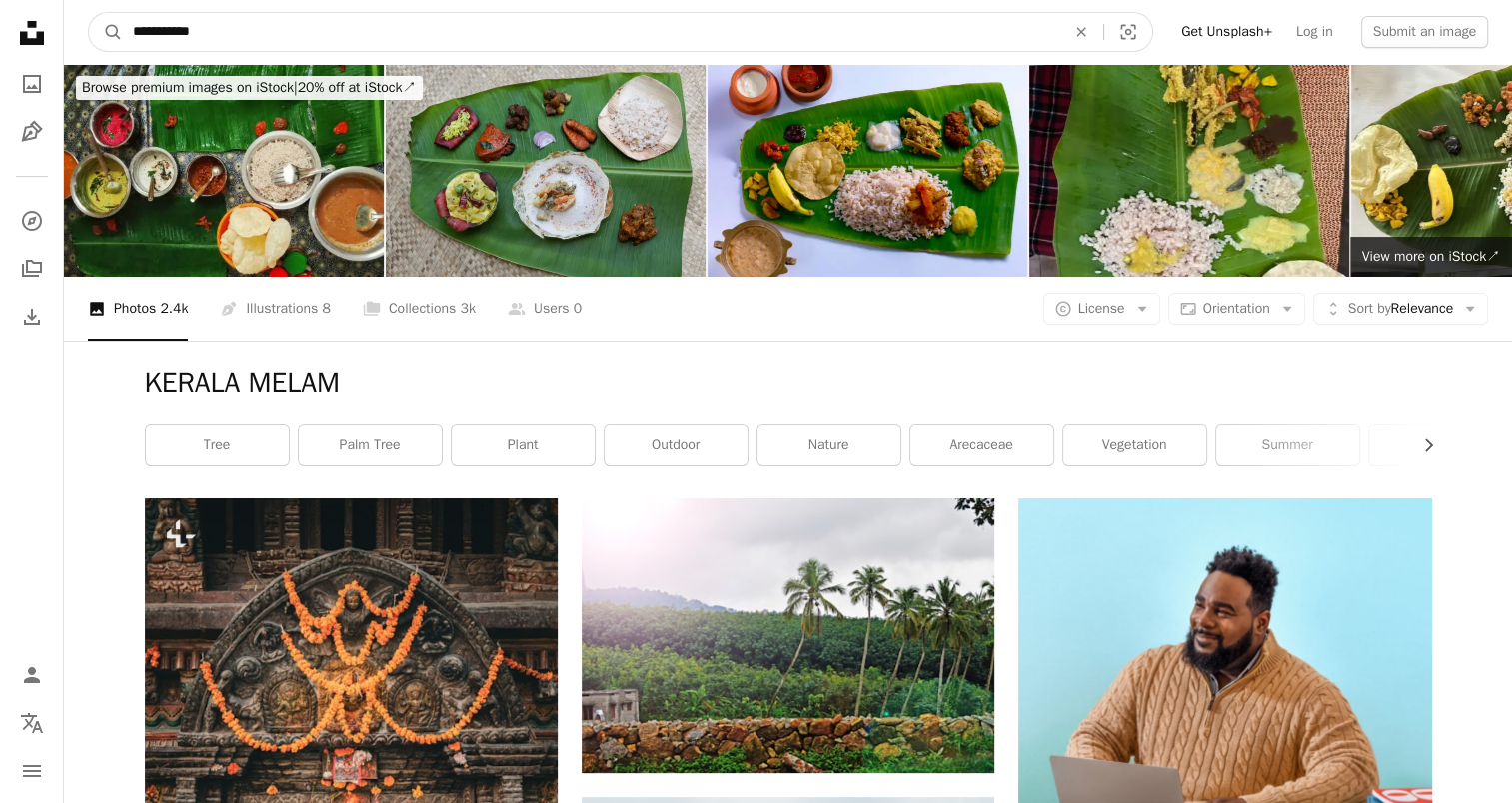 type on "**********" 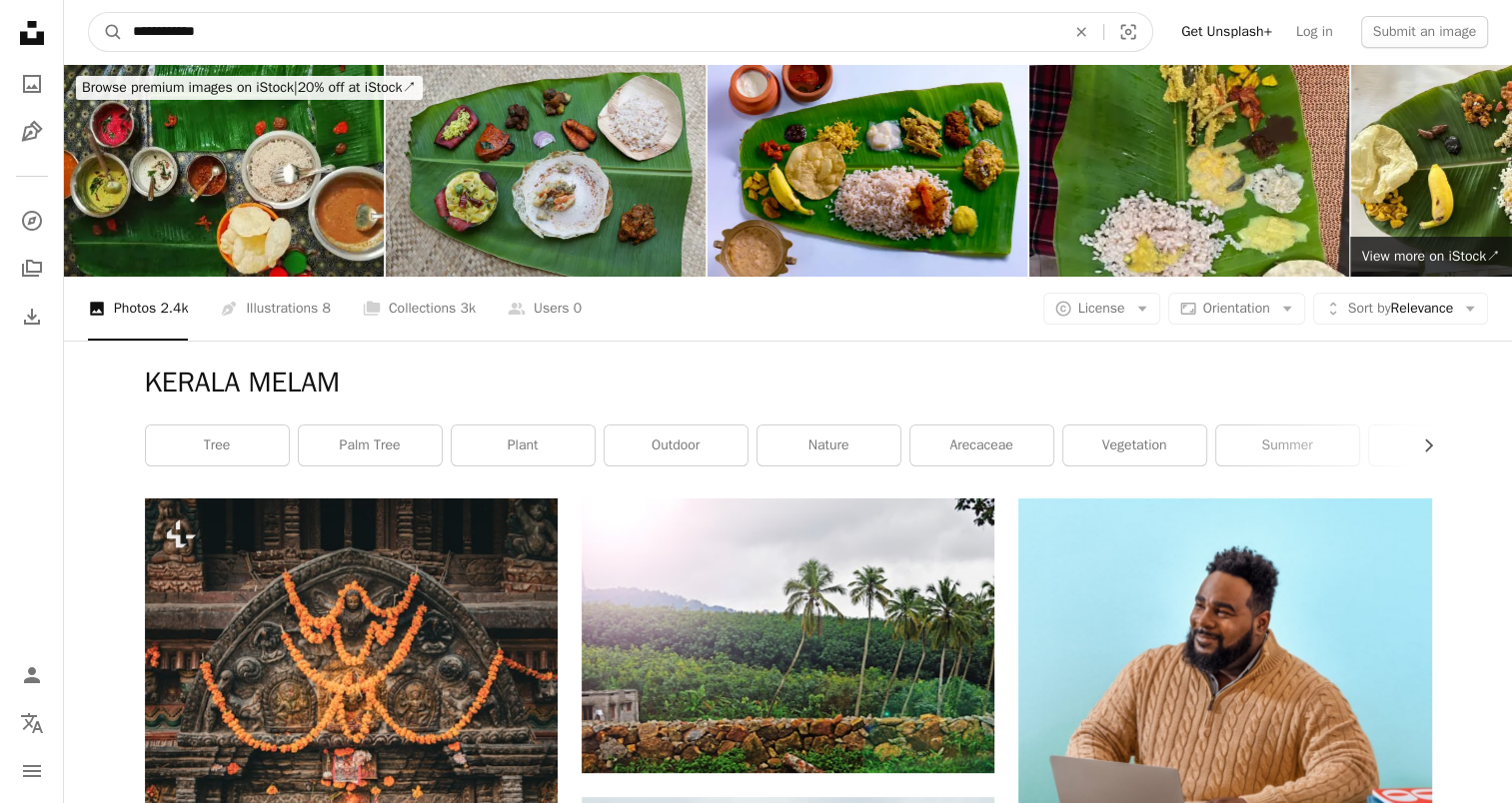 click on "A magnifying glass" at bounding box center [106, 32] 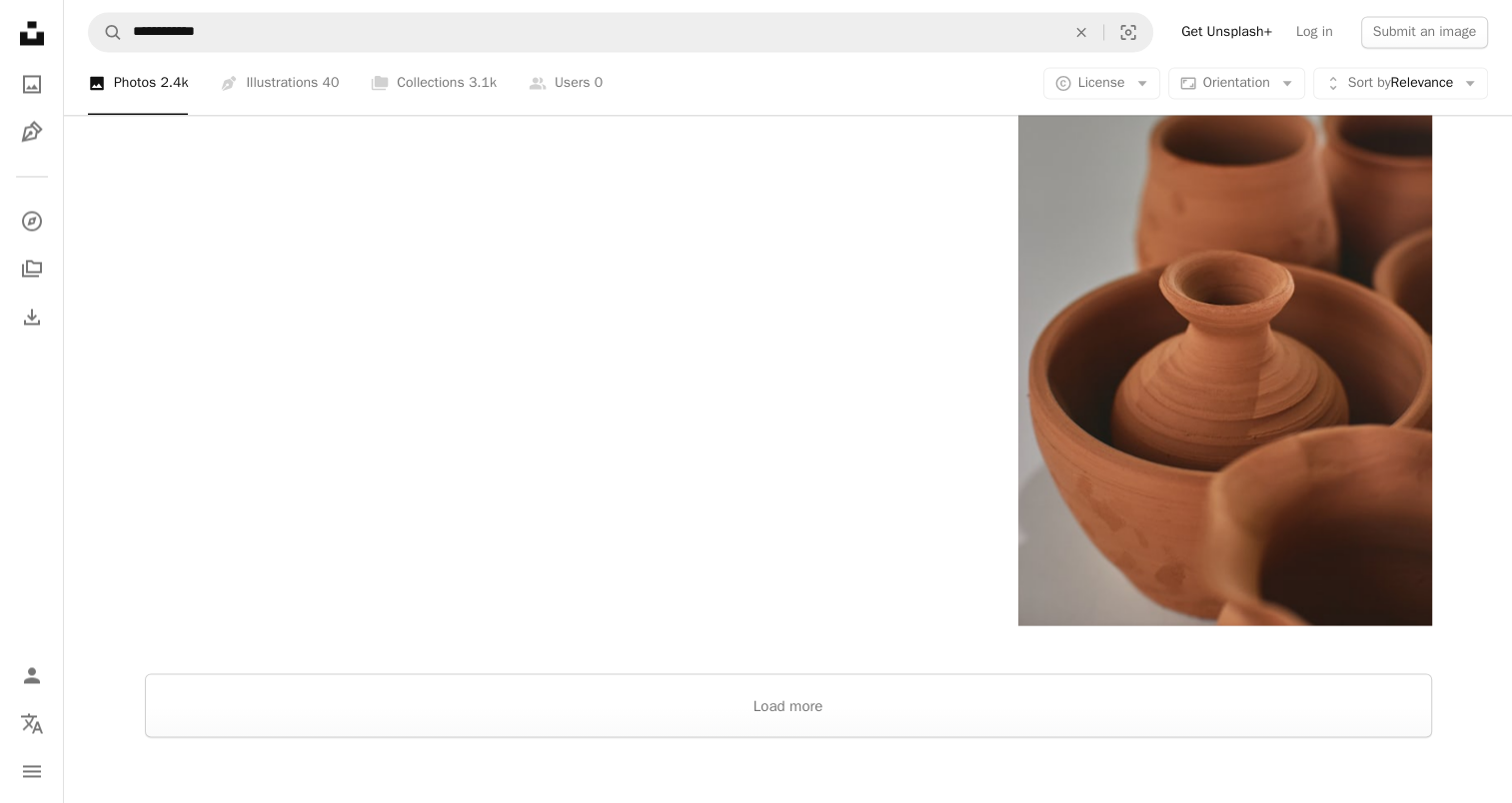 scroll, scrollTop: 3496, scrollLeft: 0, axis: vertical 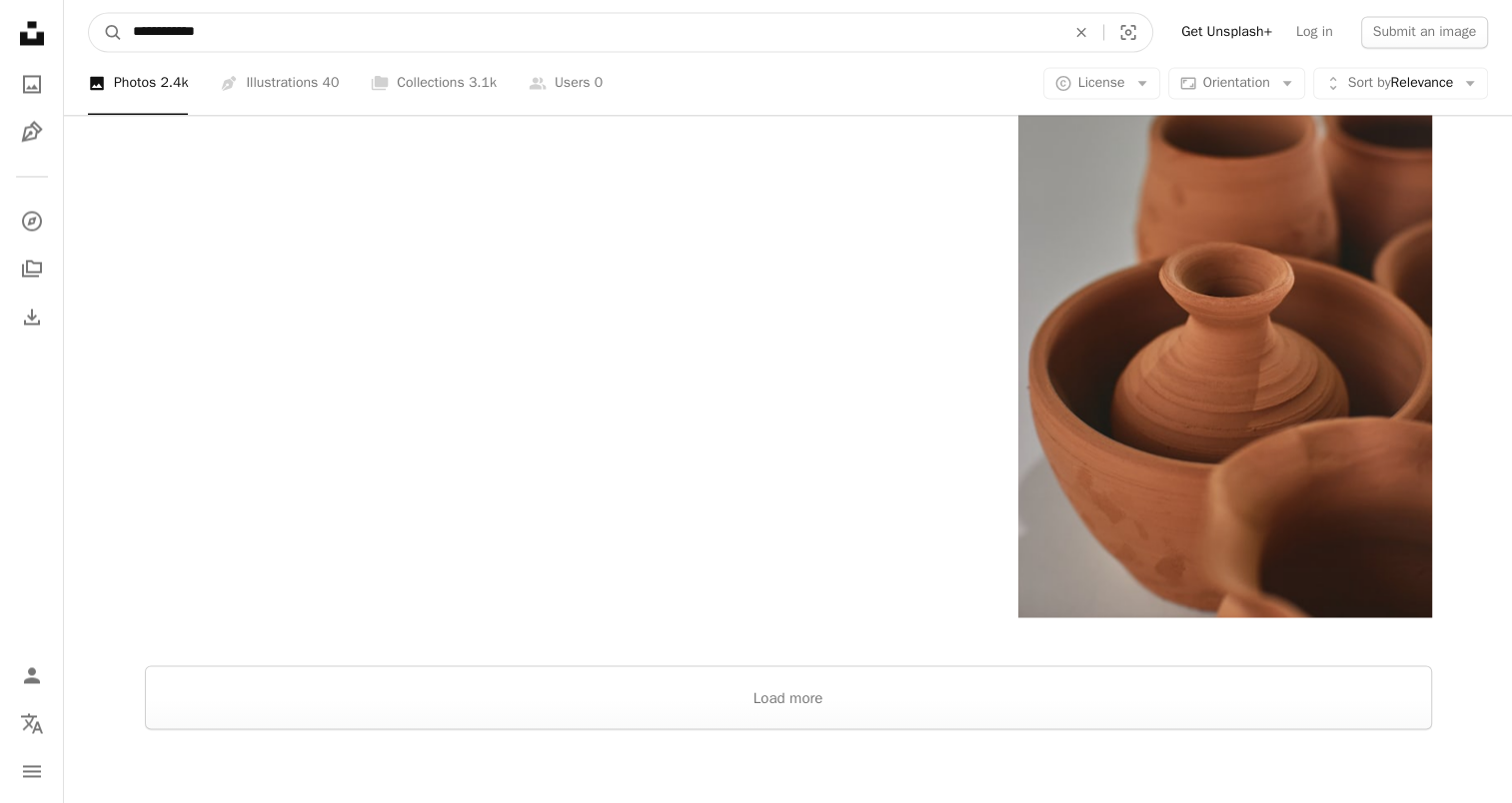 drag, startPoint x: 190, startPoint y: 28, endPoint x: 203, endPoint y: 31, distance: 13.341664 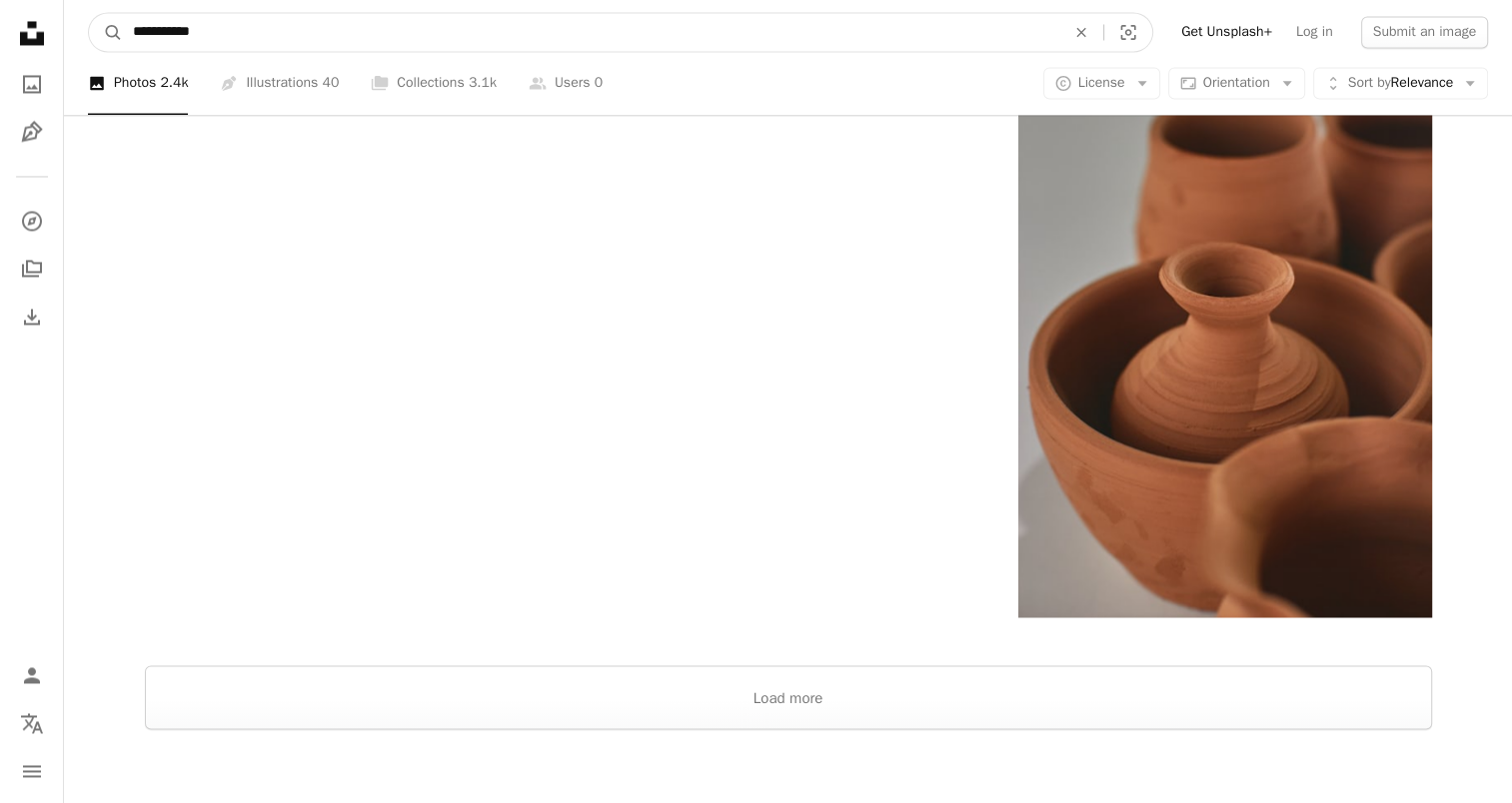 type on "**********" 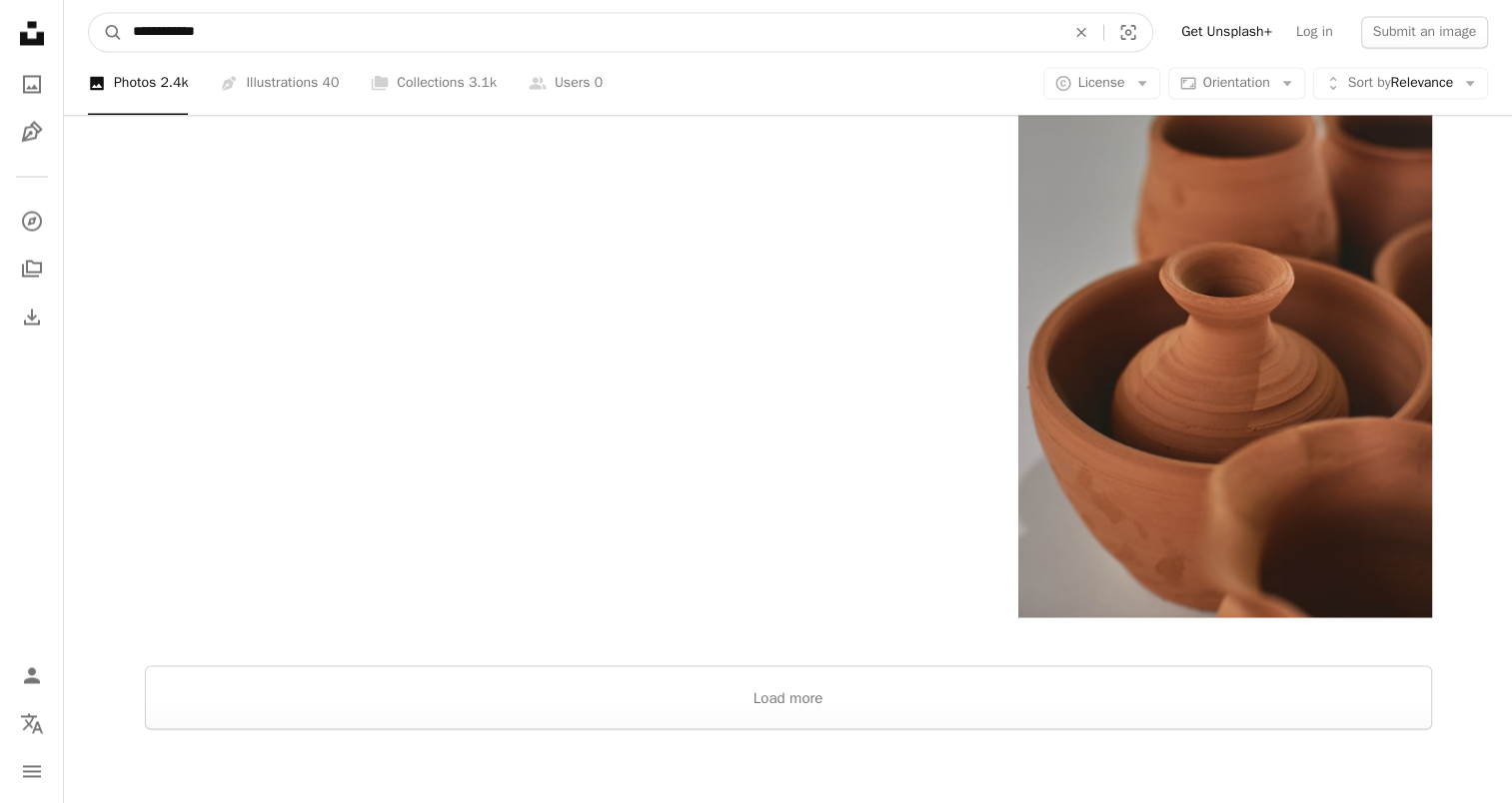click on "A magnifying glass" at bounding box center [106, 32] 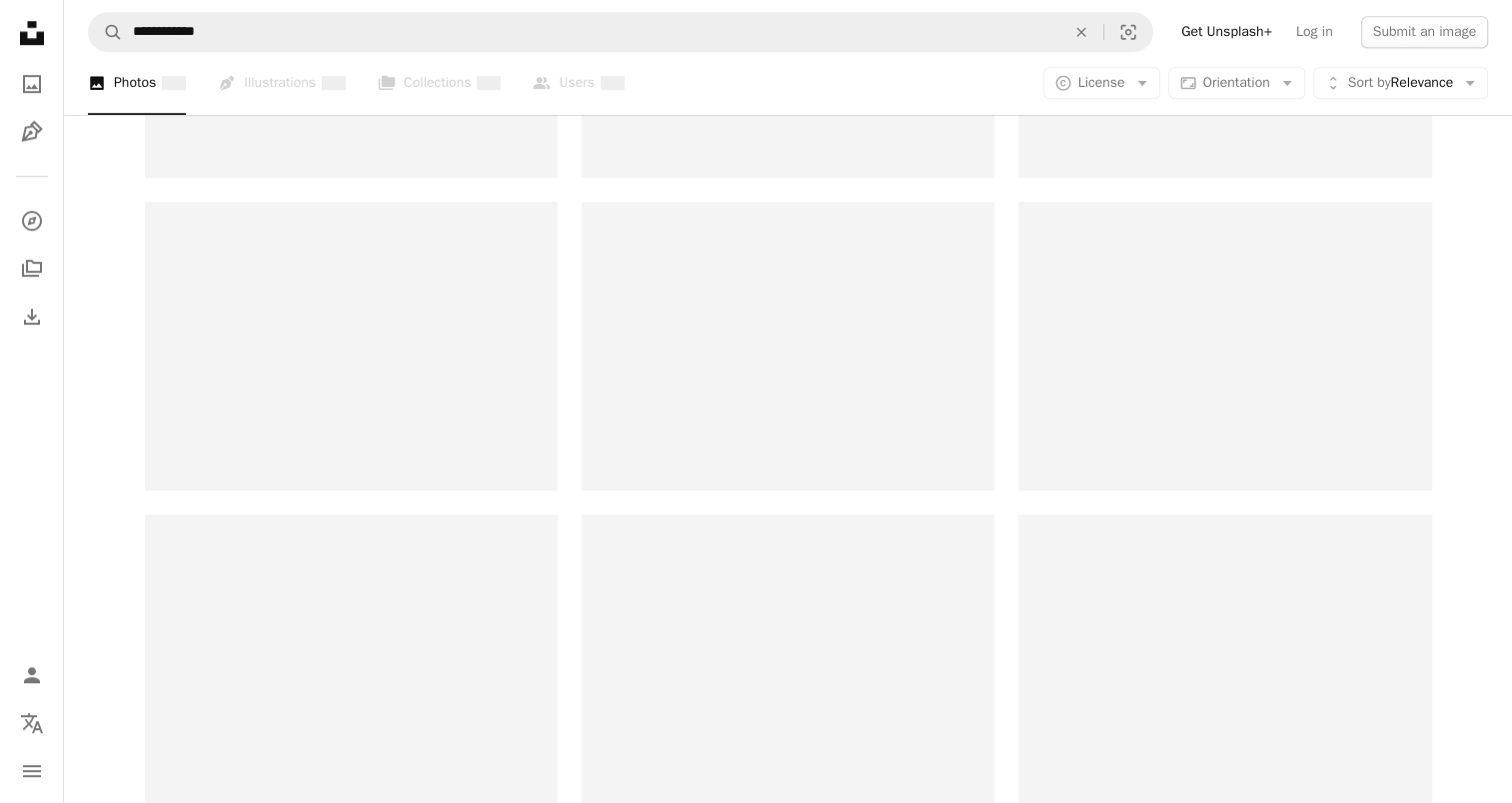 scroll, scrollTop: 0, scrollLeft: 0, axis: both 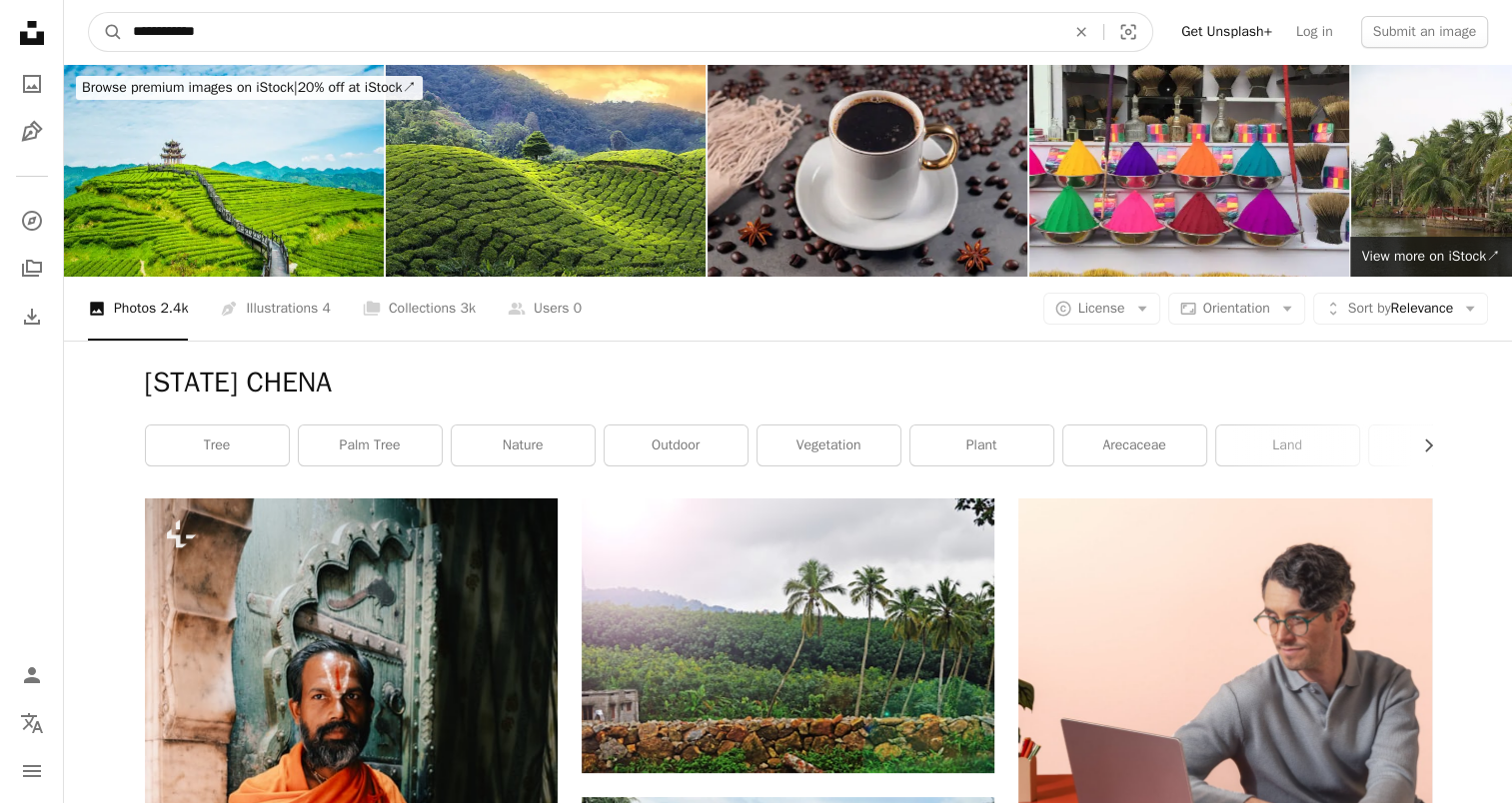 click on "**********" at bounding box center [591, 32] 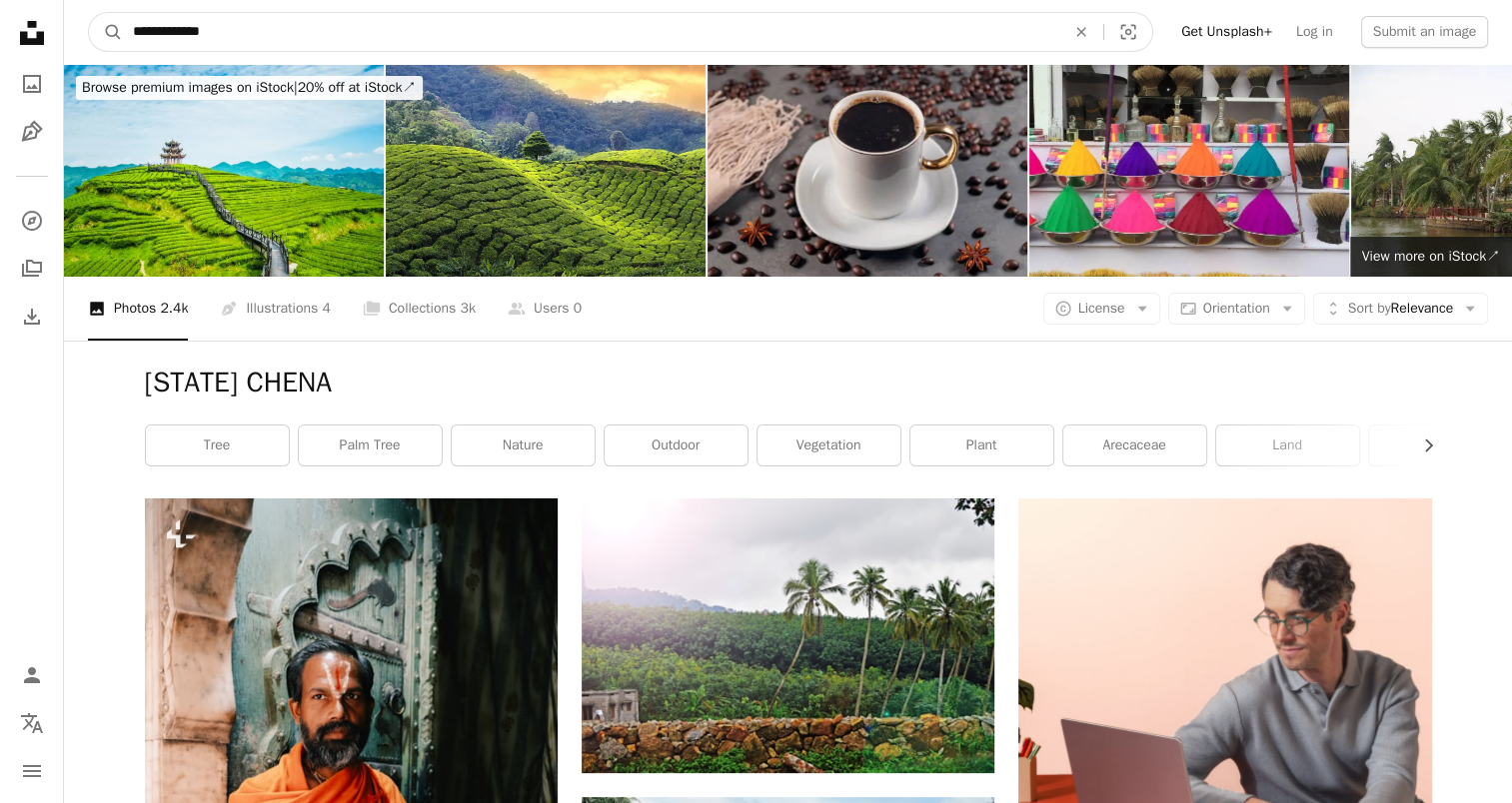 type on "**********" 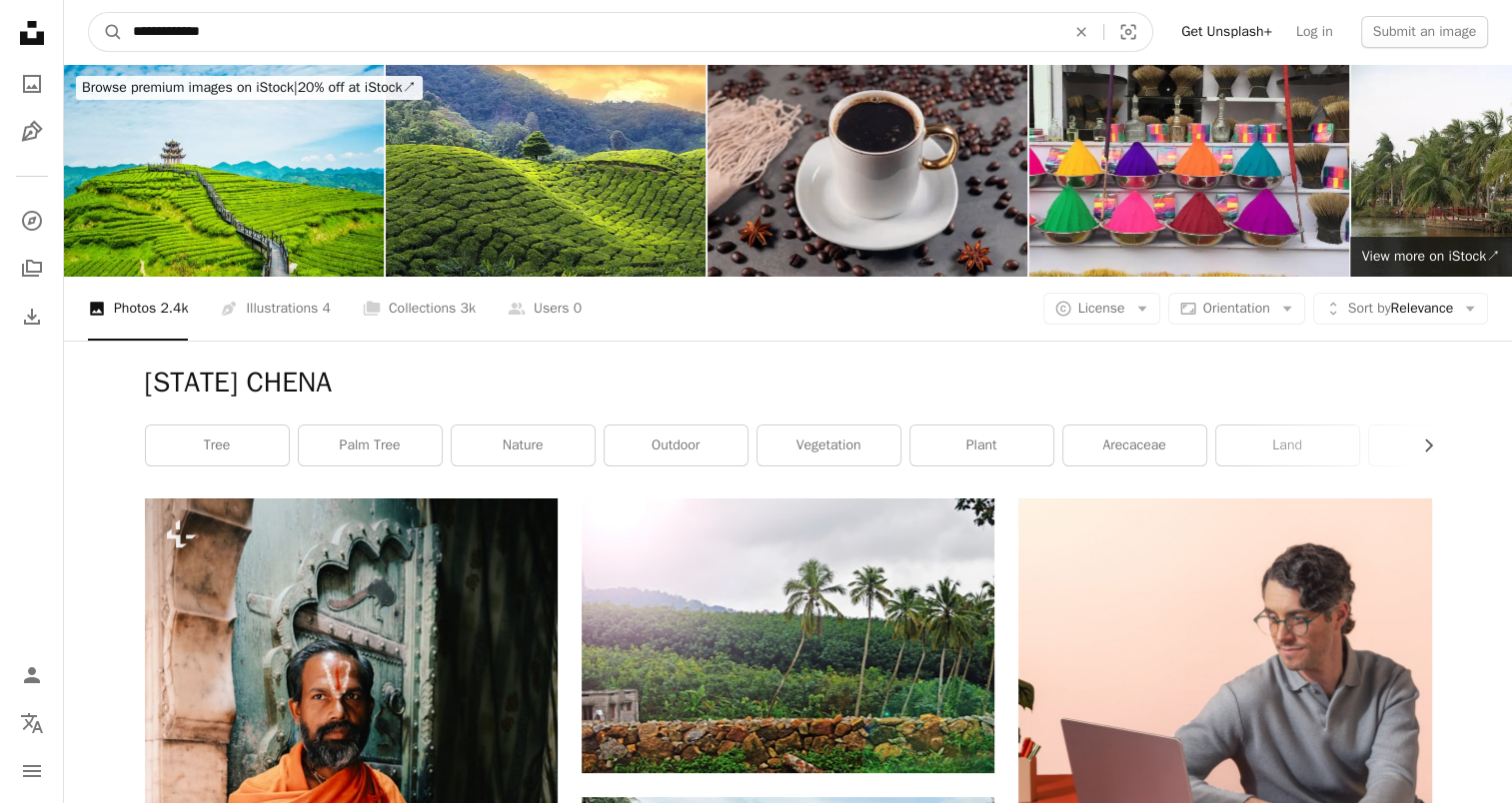 click on "A magnifying glass" at bounding box center (106, 32) 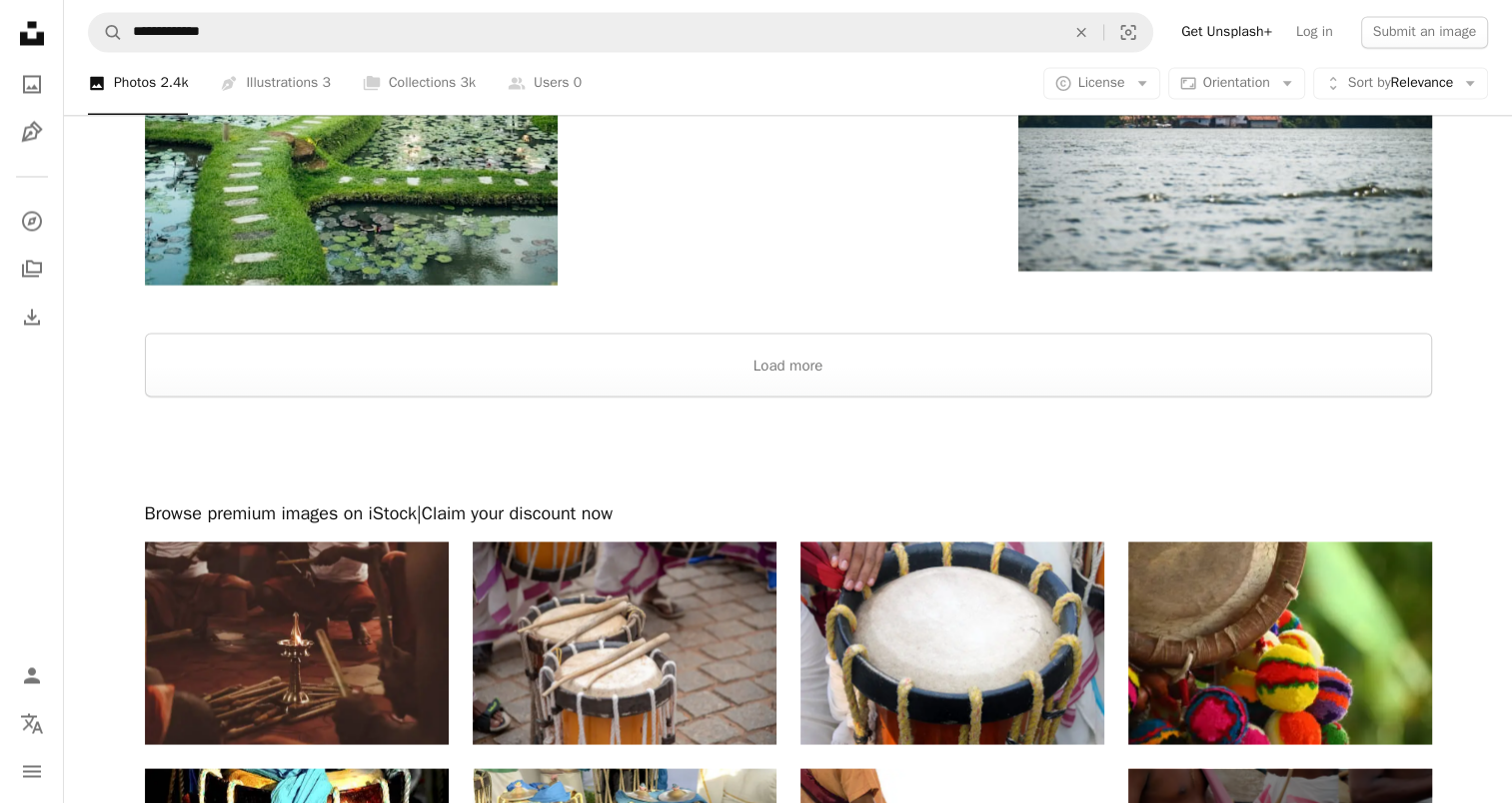 scroll, scrollTop: 3695, scrollLeft: 0, axis: vertical 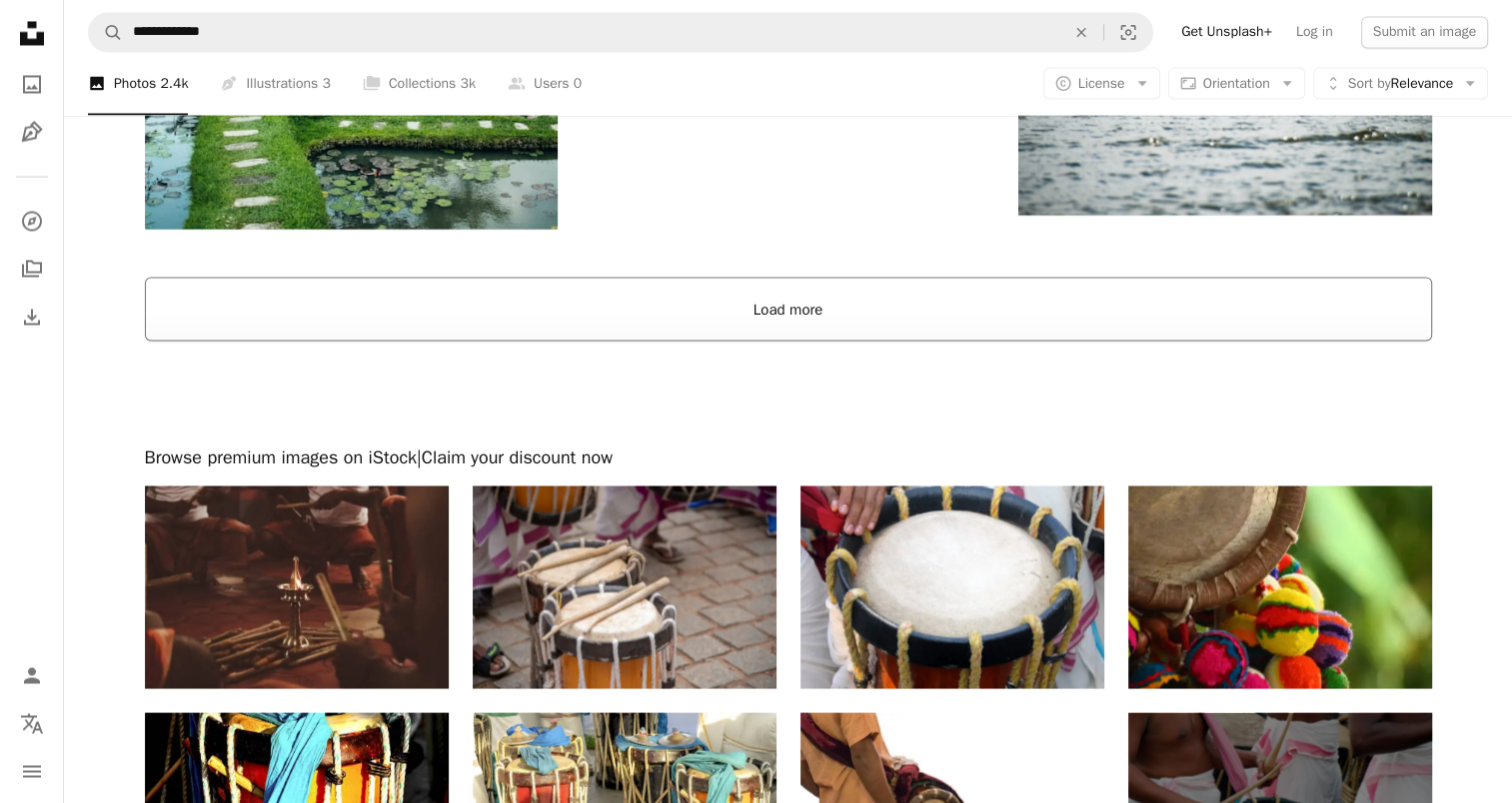click on "Load more" at bounding box center (788, 309) 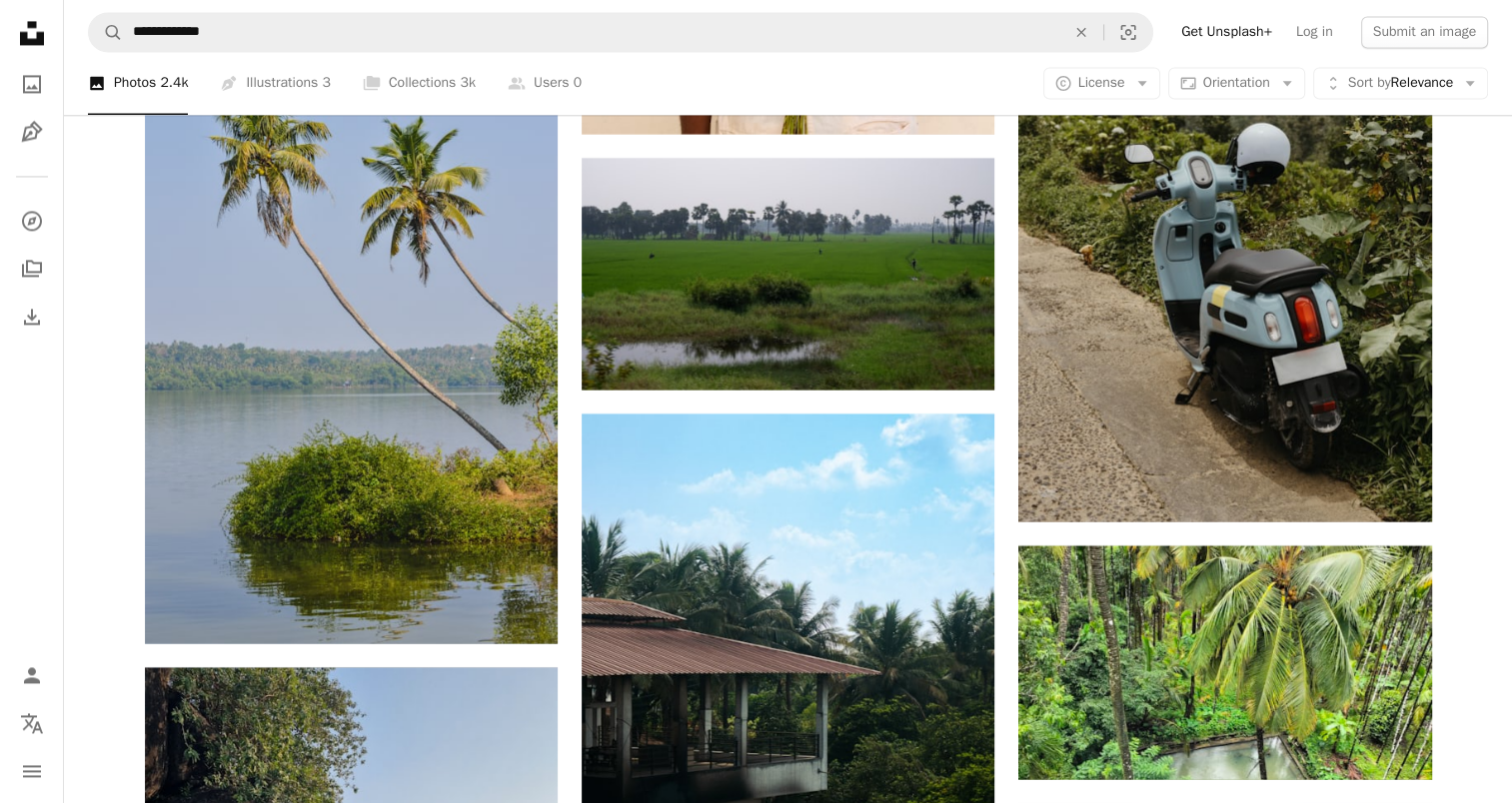 scroll, scrollTop: 18277, scrollLeft: 0, axis: vertical 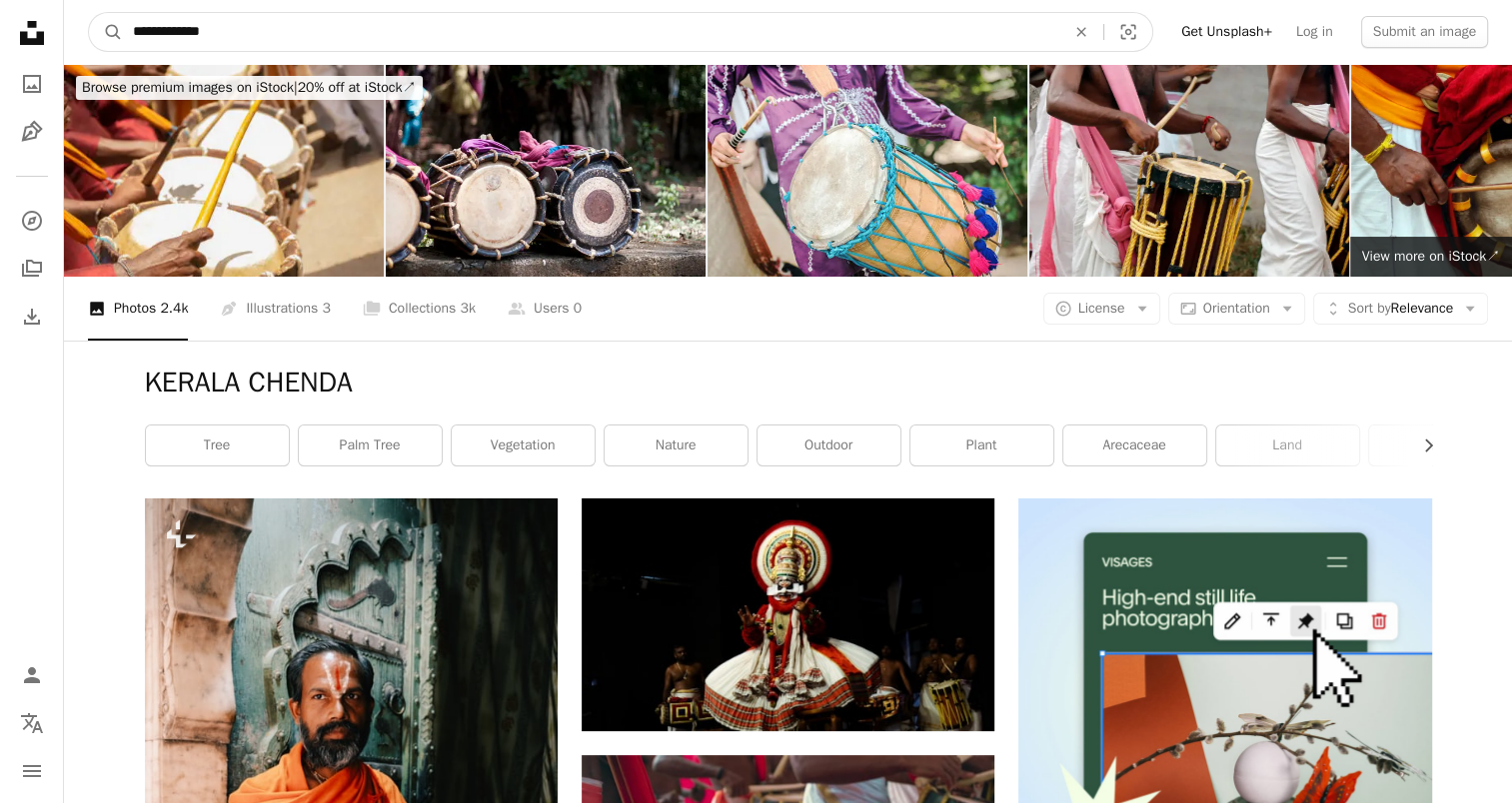 drag, startPoint x: 189, startPoint y: 28, endPoint x: 340, endPoint y: 60, distance: 154.35349 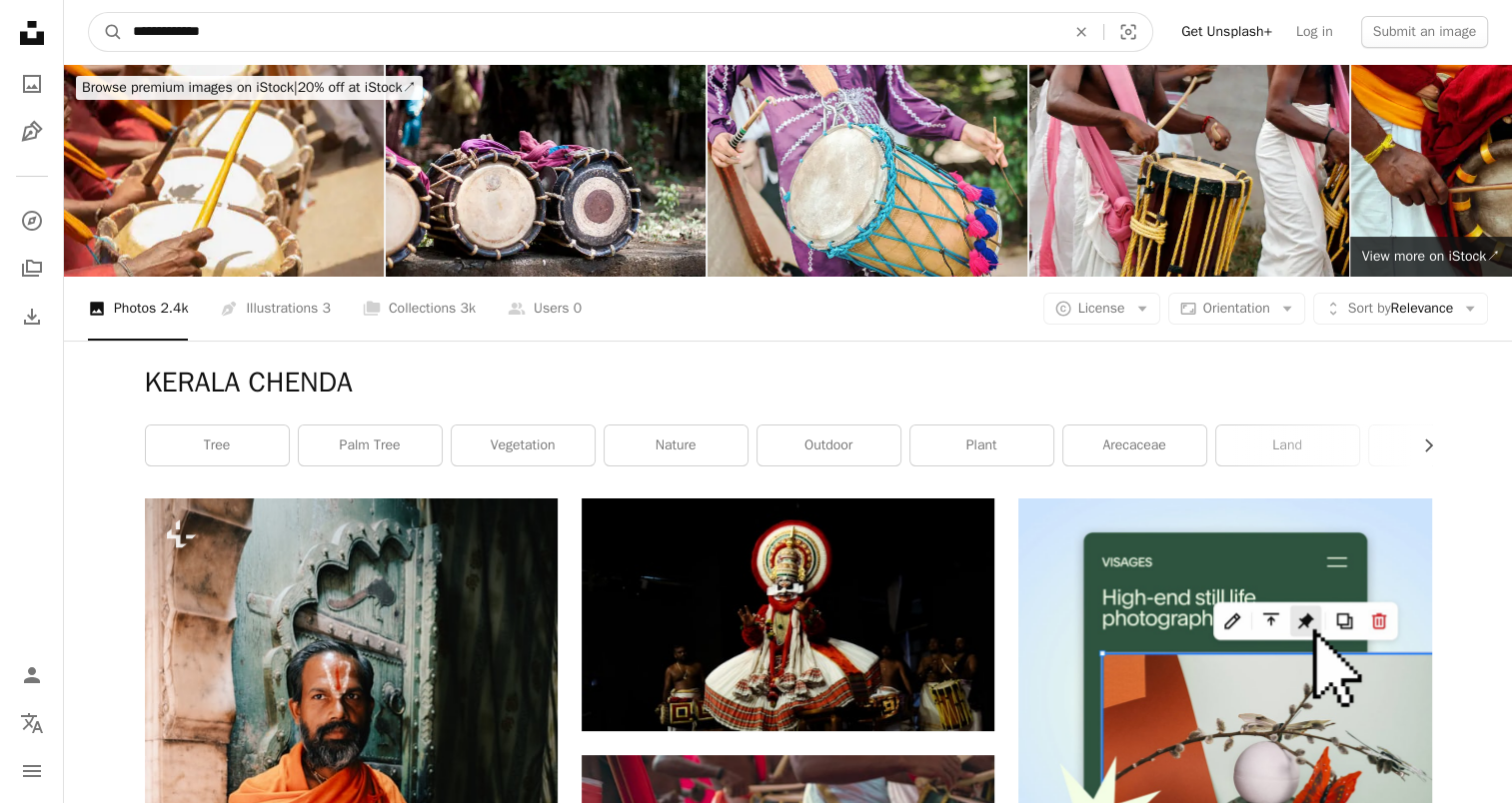 click on "**********" at bounding box center (787, 32) 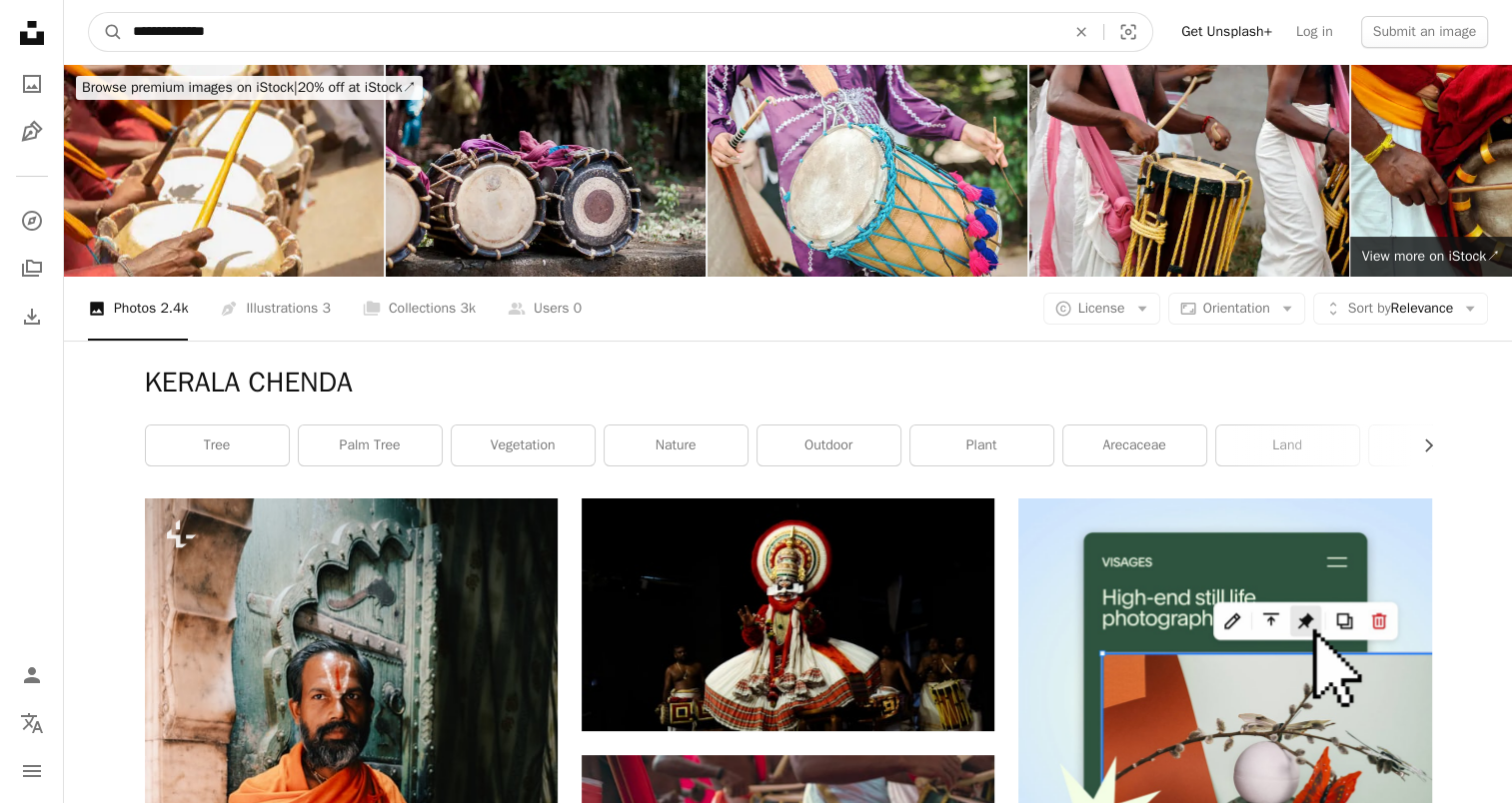 type on "**********" 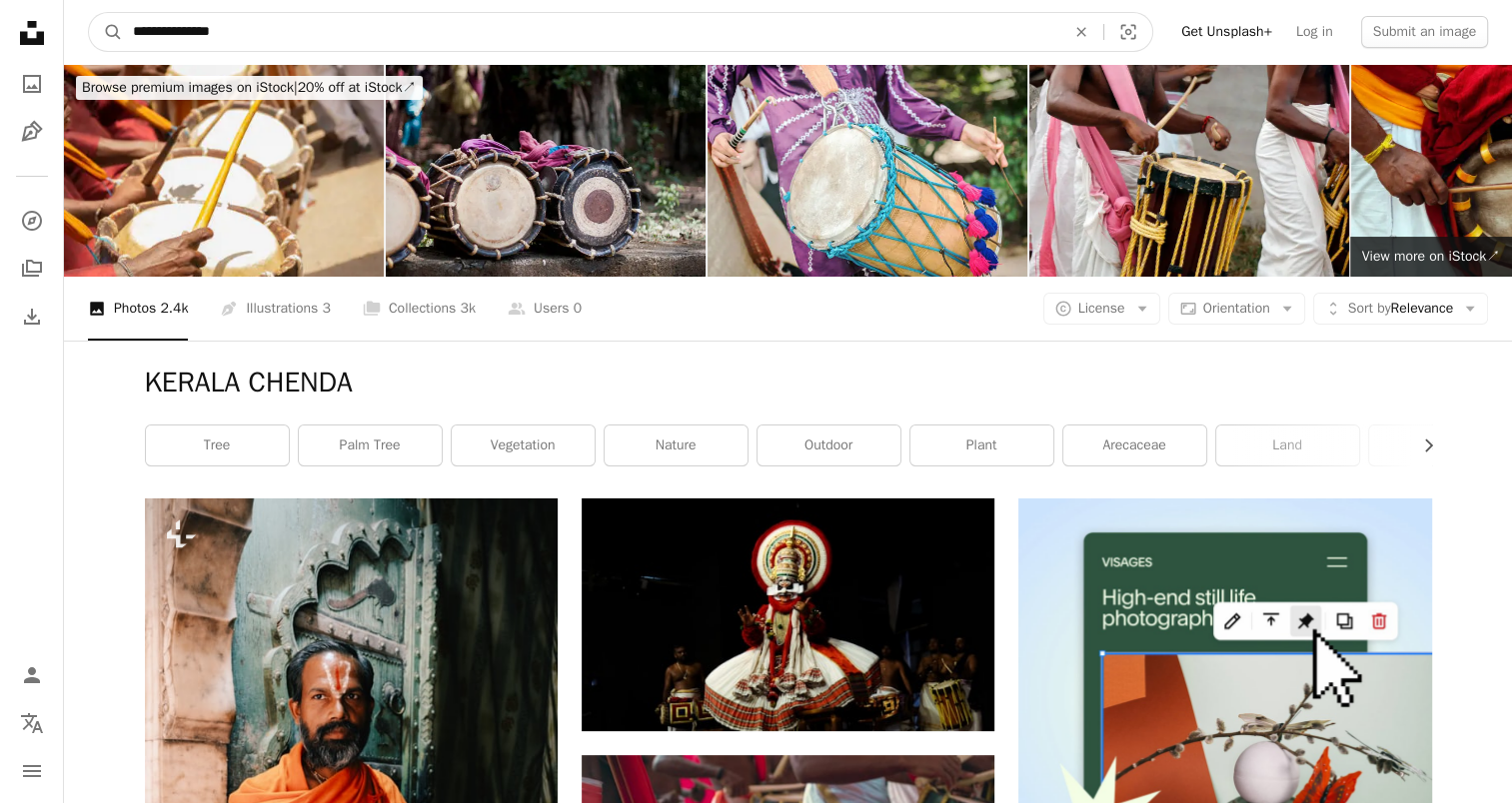 click on "A magnifying glass" at bounding box center [106, 32] 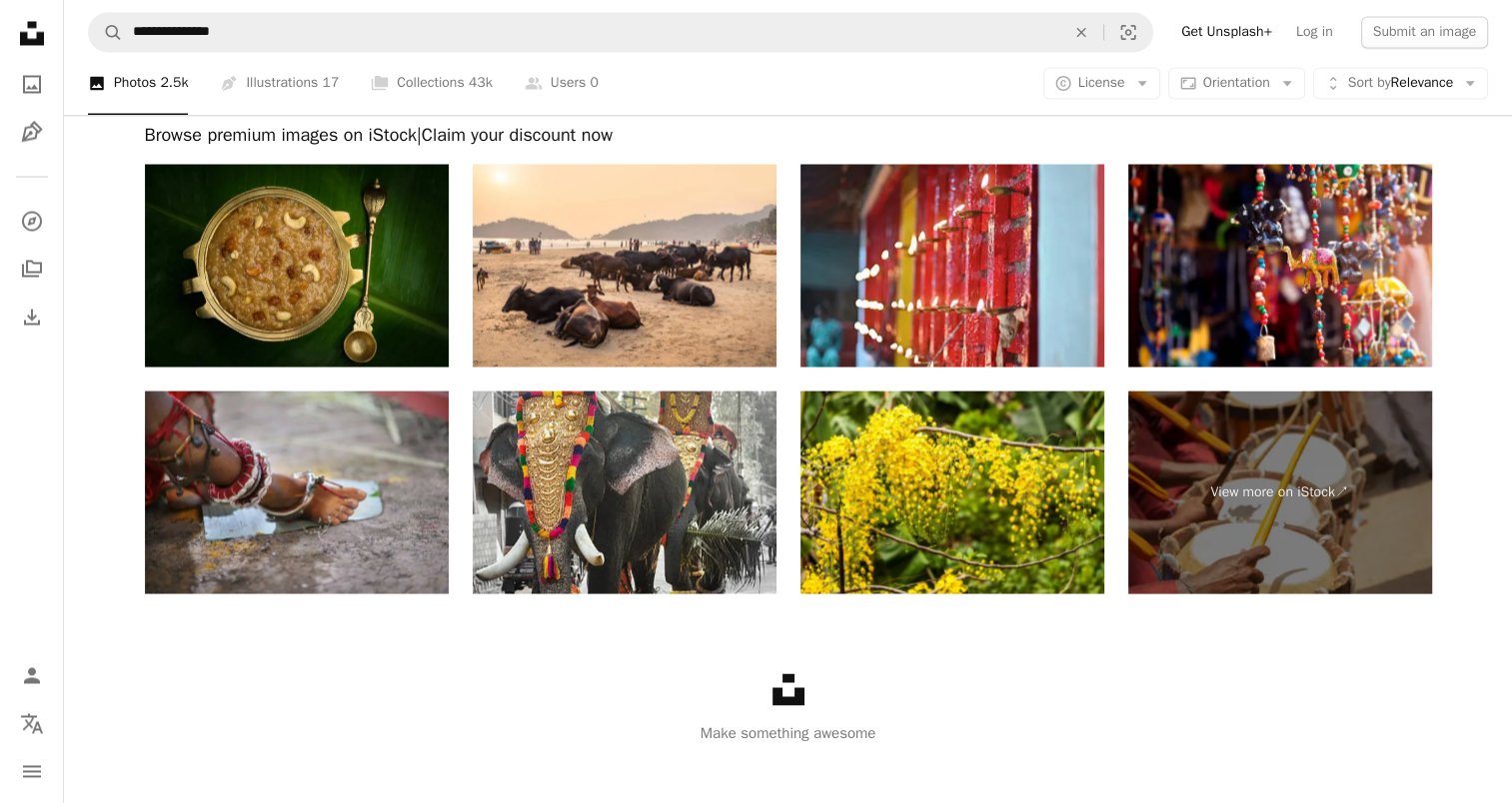 scroll, scrollTop: 3606, scrollLeft: 0, axis: vertical 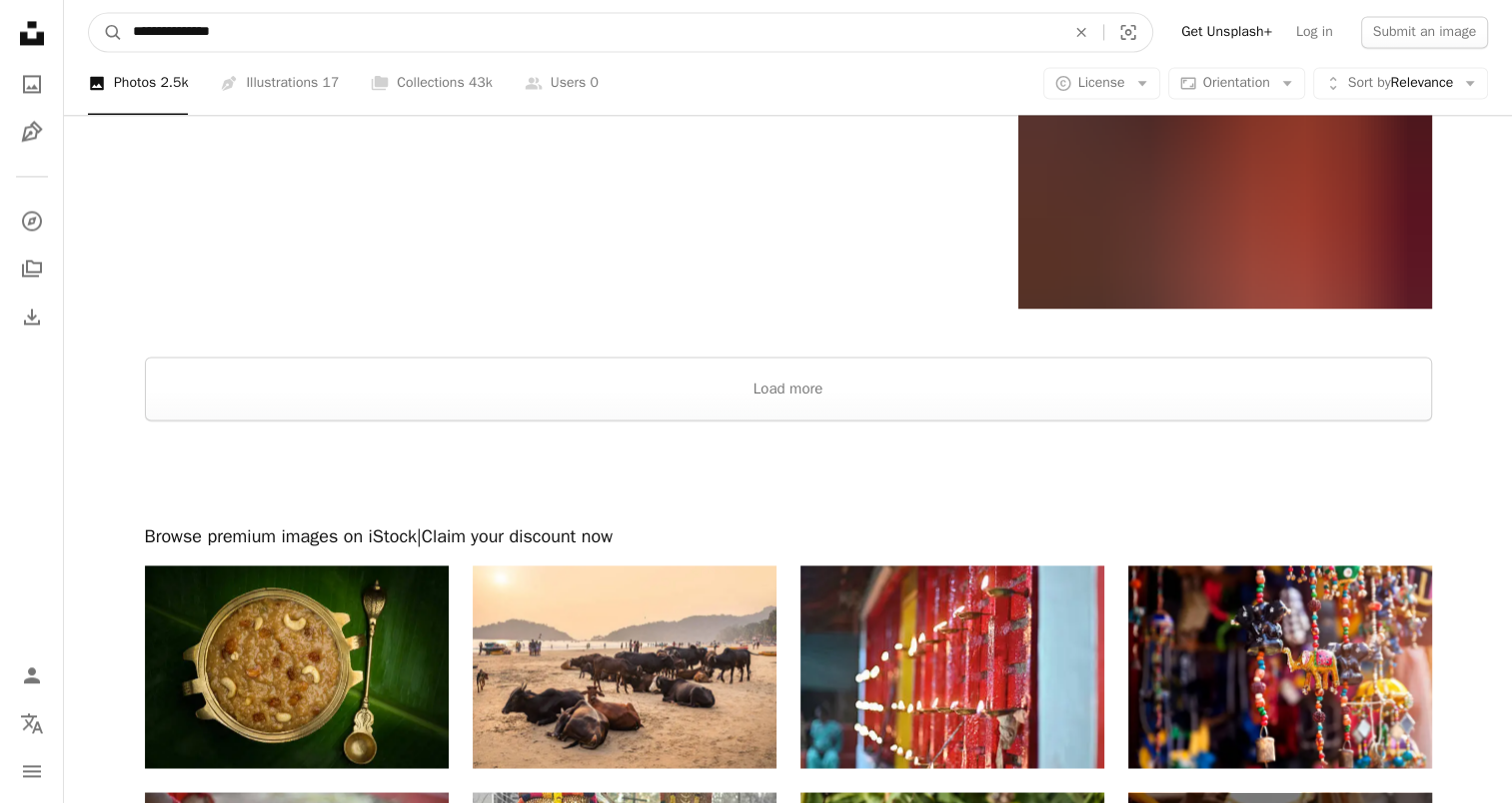 drag, startPoint x: 187, startPoint y: 32, endPoint x: 495, endPoint y: 4, distance: 309.2701 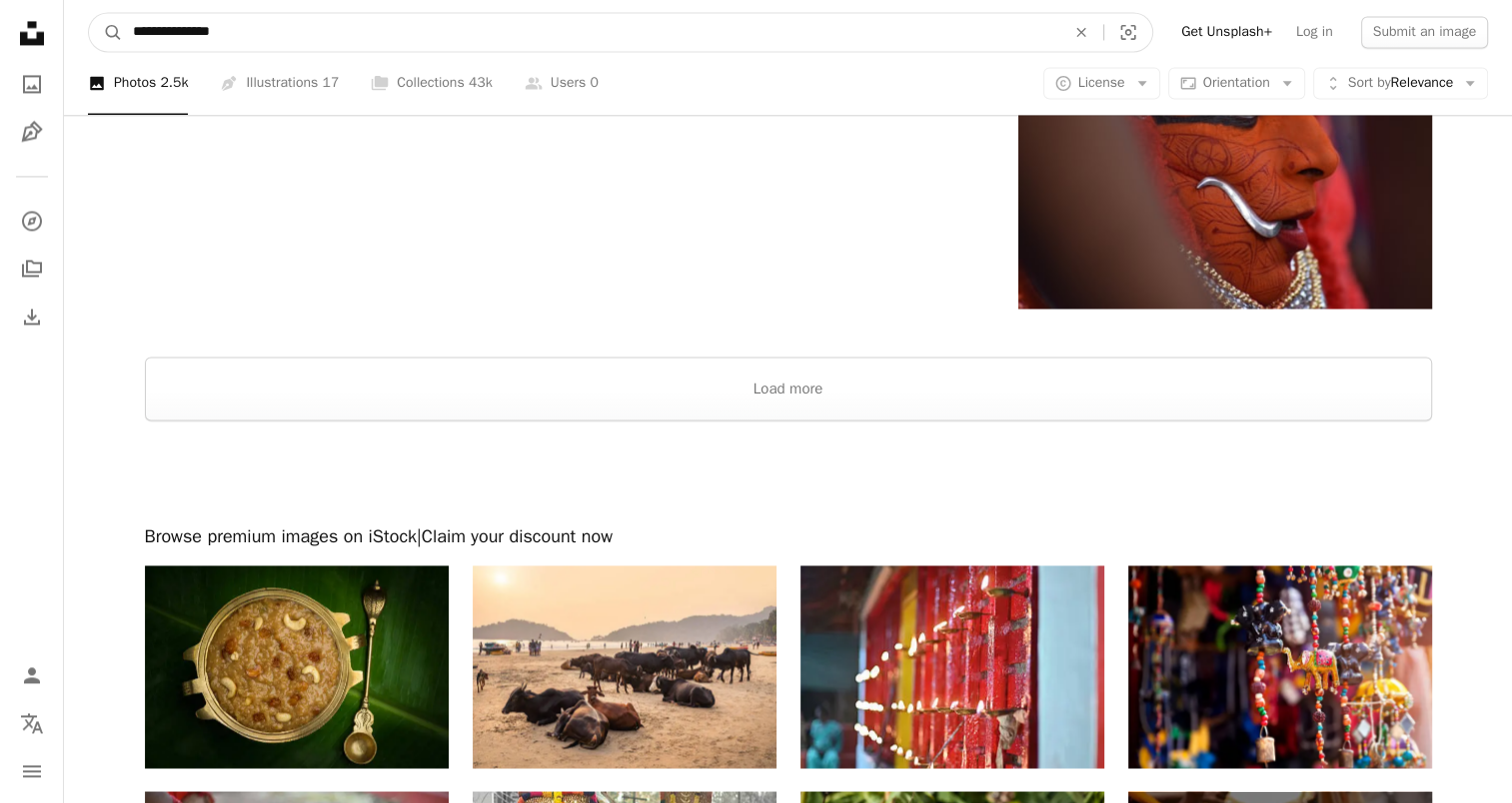 click on "**********" at bounding box center (787, 32) 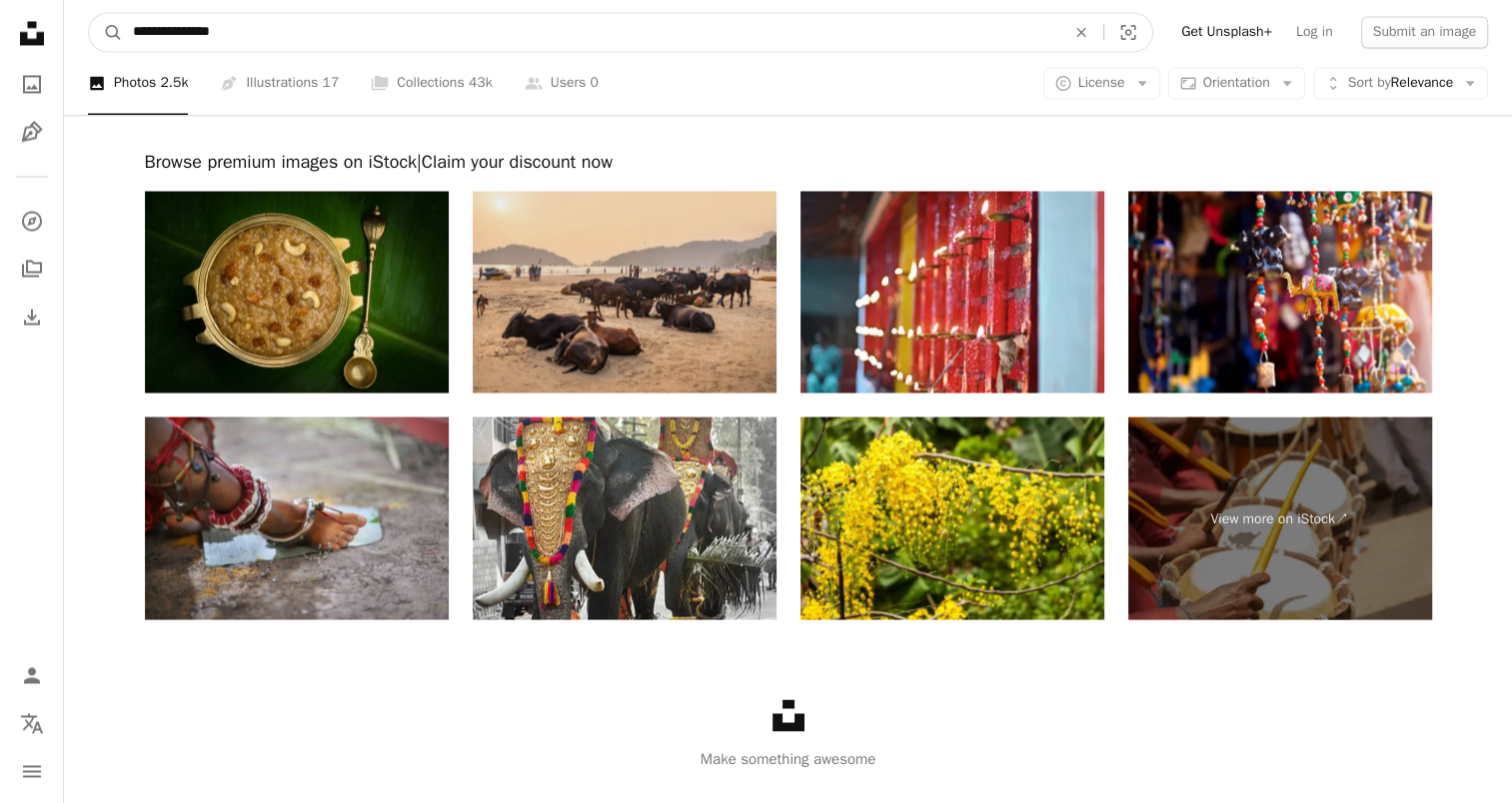 scroll, scrollTop: 3606, scrollLeft: 0, axis: vertical 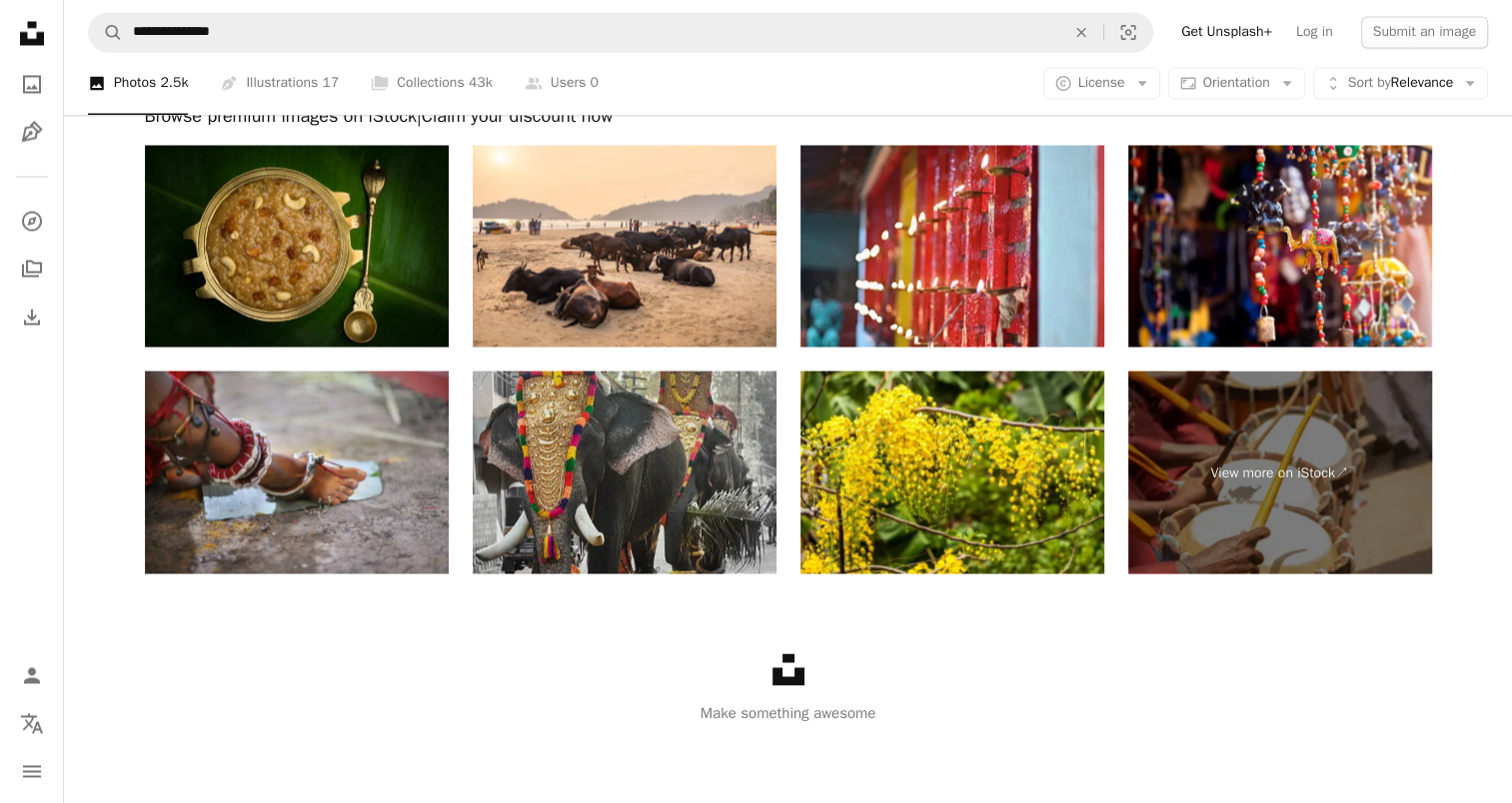 click at bounding box center (625, 471) 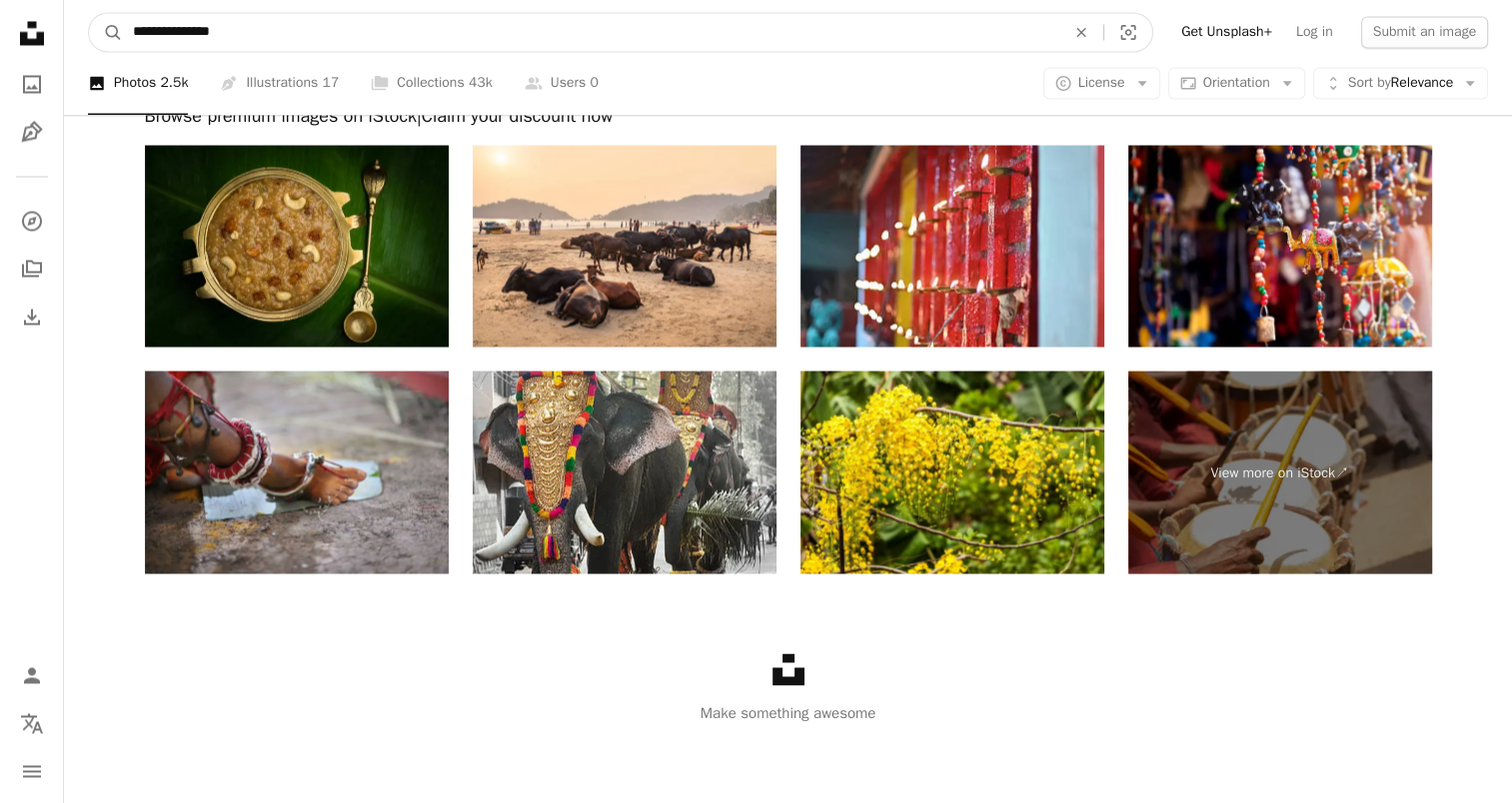 click on "**********" at bounding box center (591, 32) 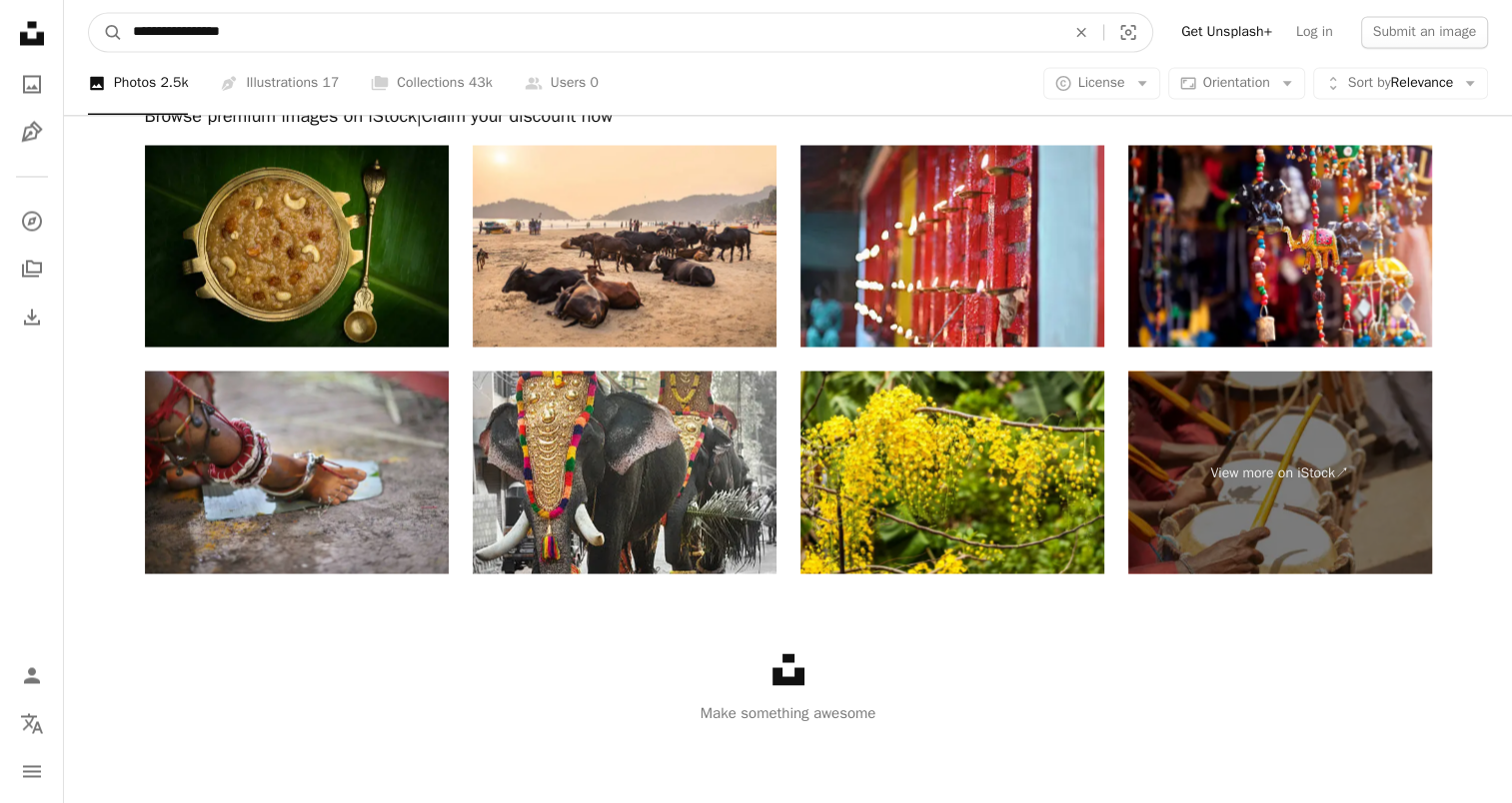 type on "**********" 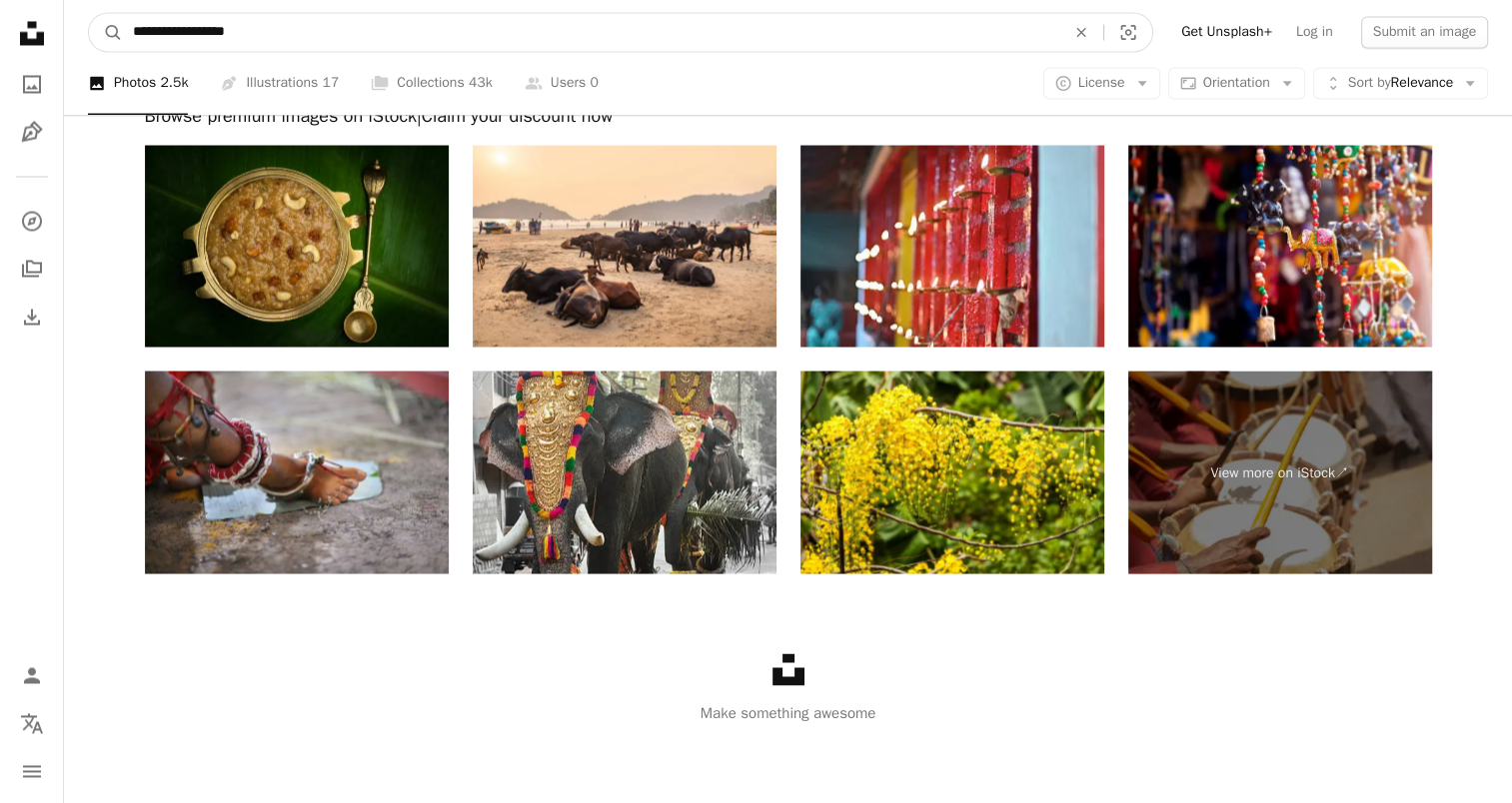 click on "A magnifying glass" at bounding box center [106, 32] 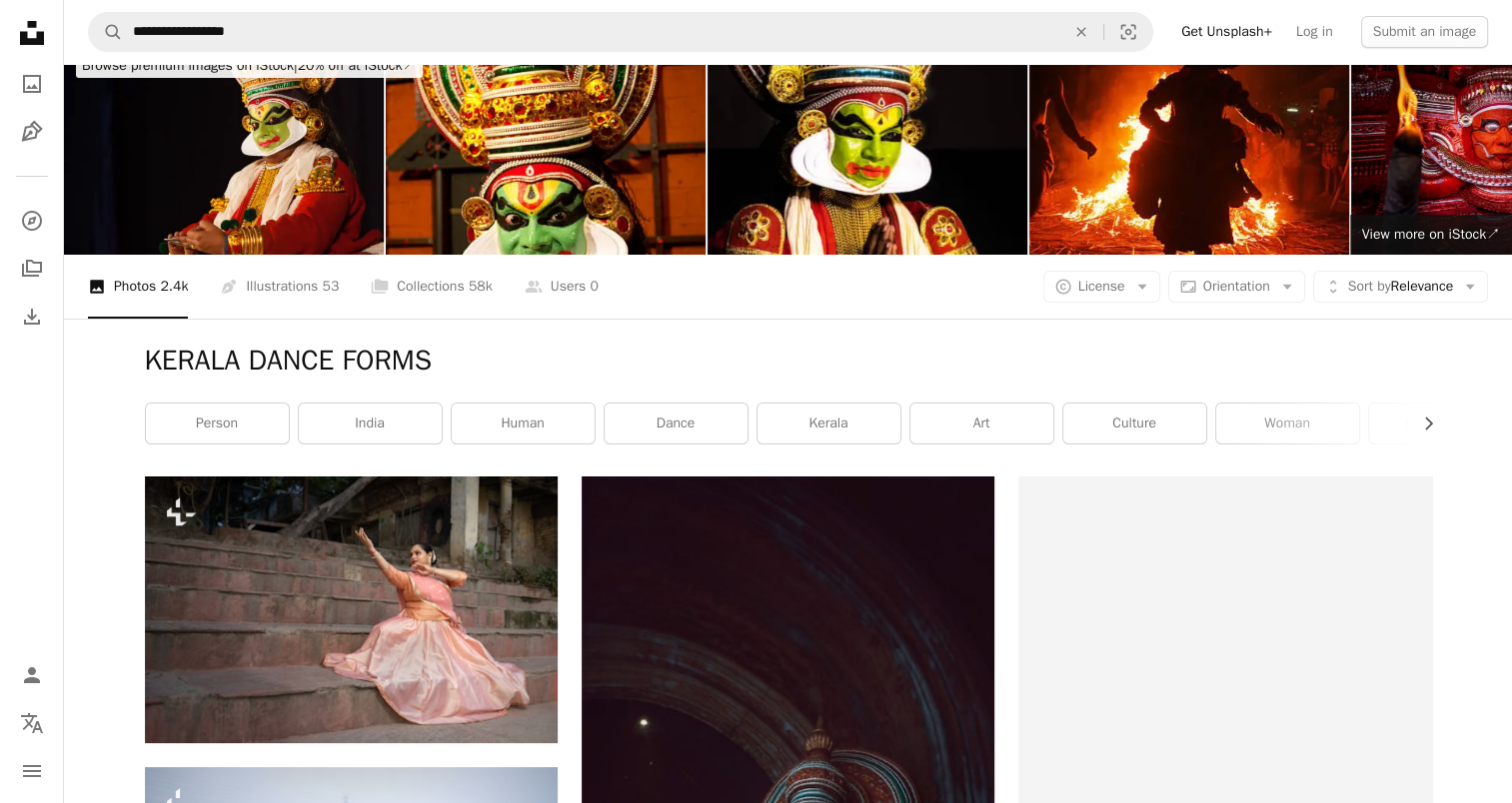 scroll, scrollTop: 0, scrollLeft: 0, axis: both 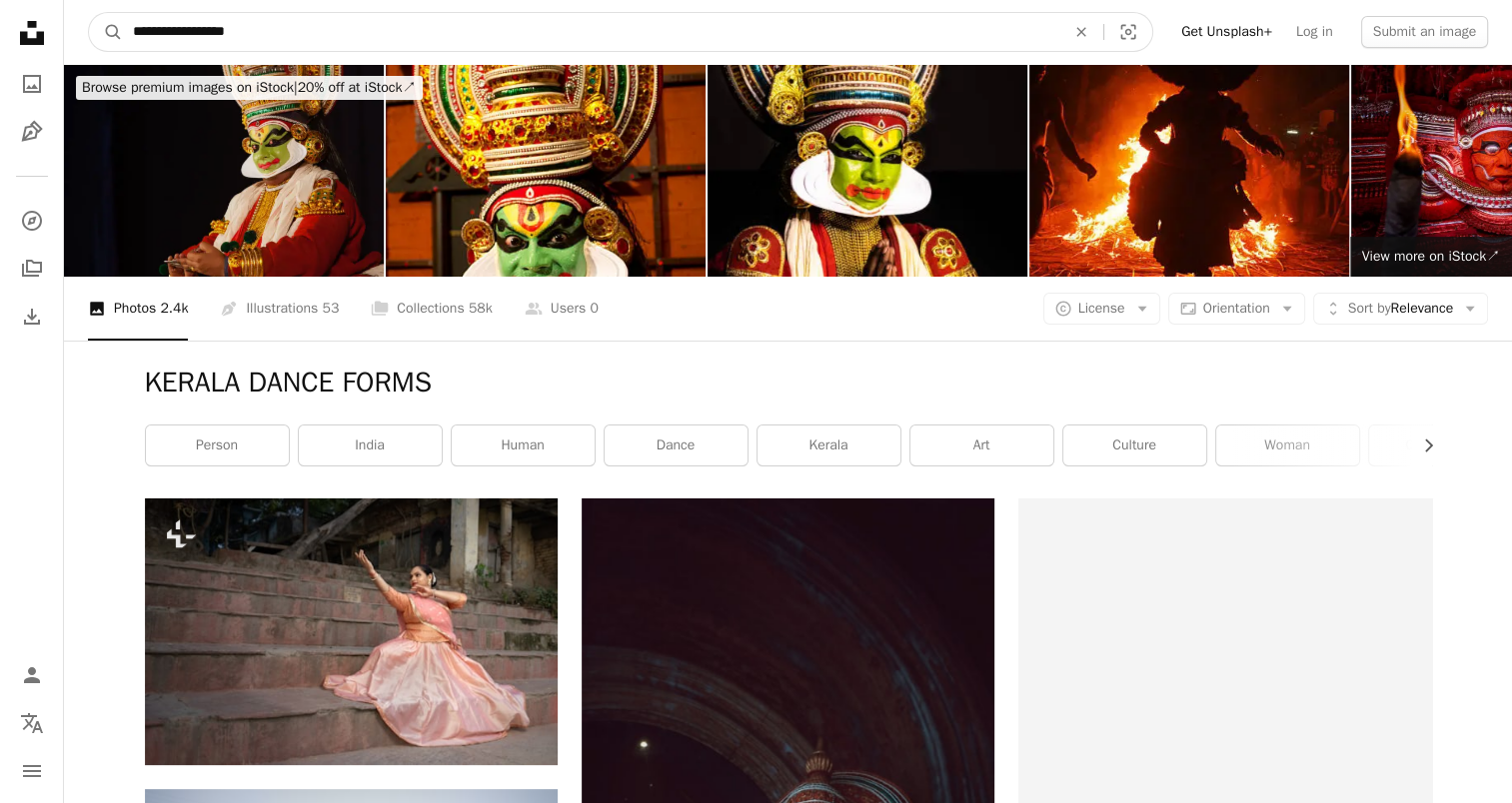 drag, startPoint x: 183, startPoint y: 32, endPoint x: 383, endPoint y: 124, distance: 220.1454 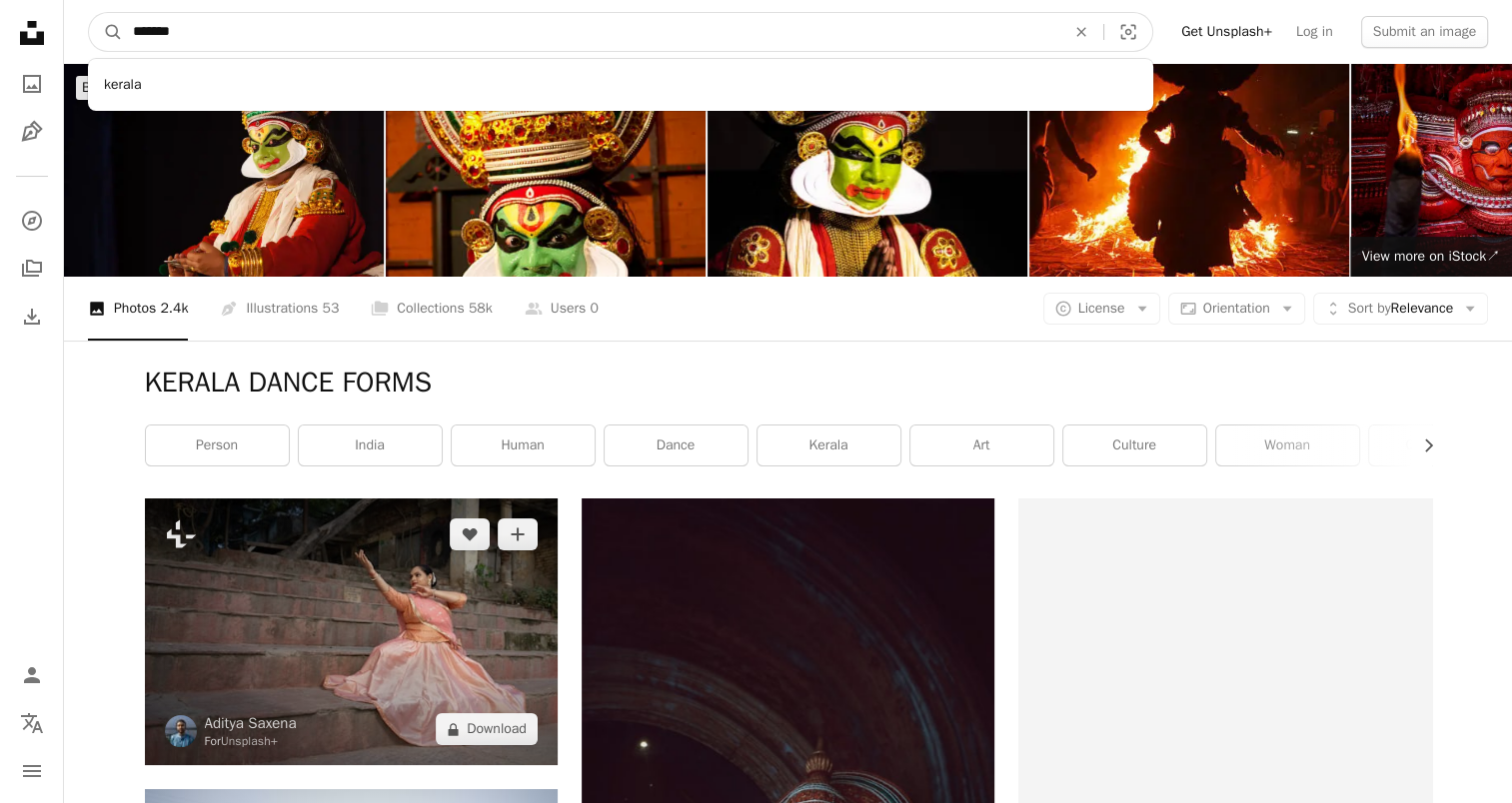 type on "******" 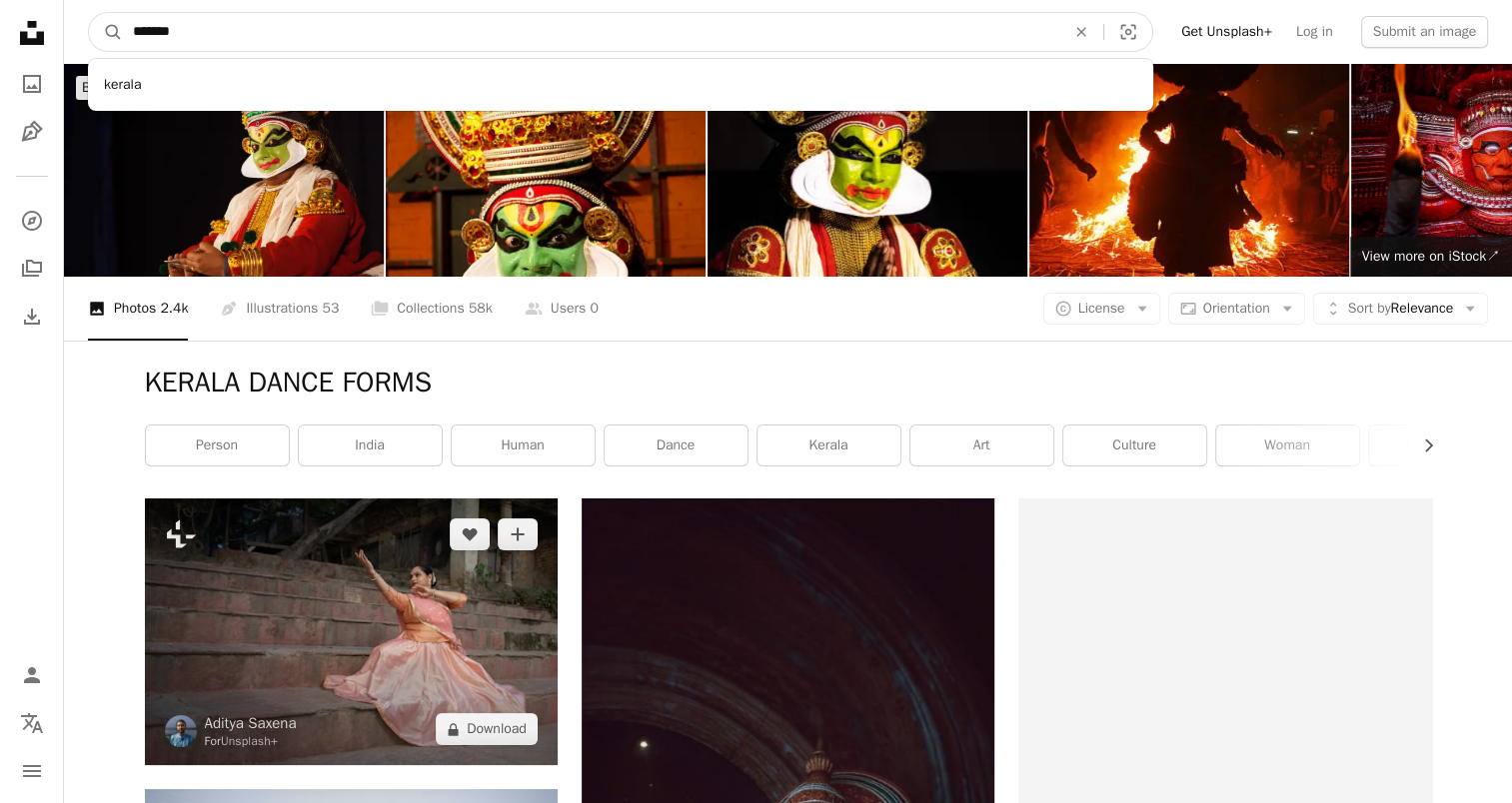 click on "A magnifying glass" at bounding box center (106, 32) 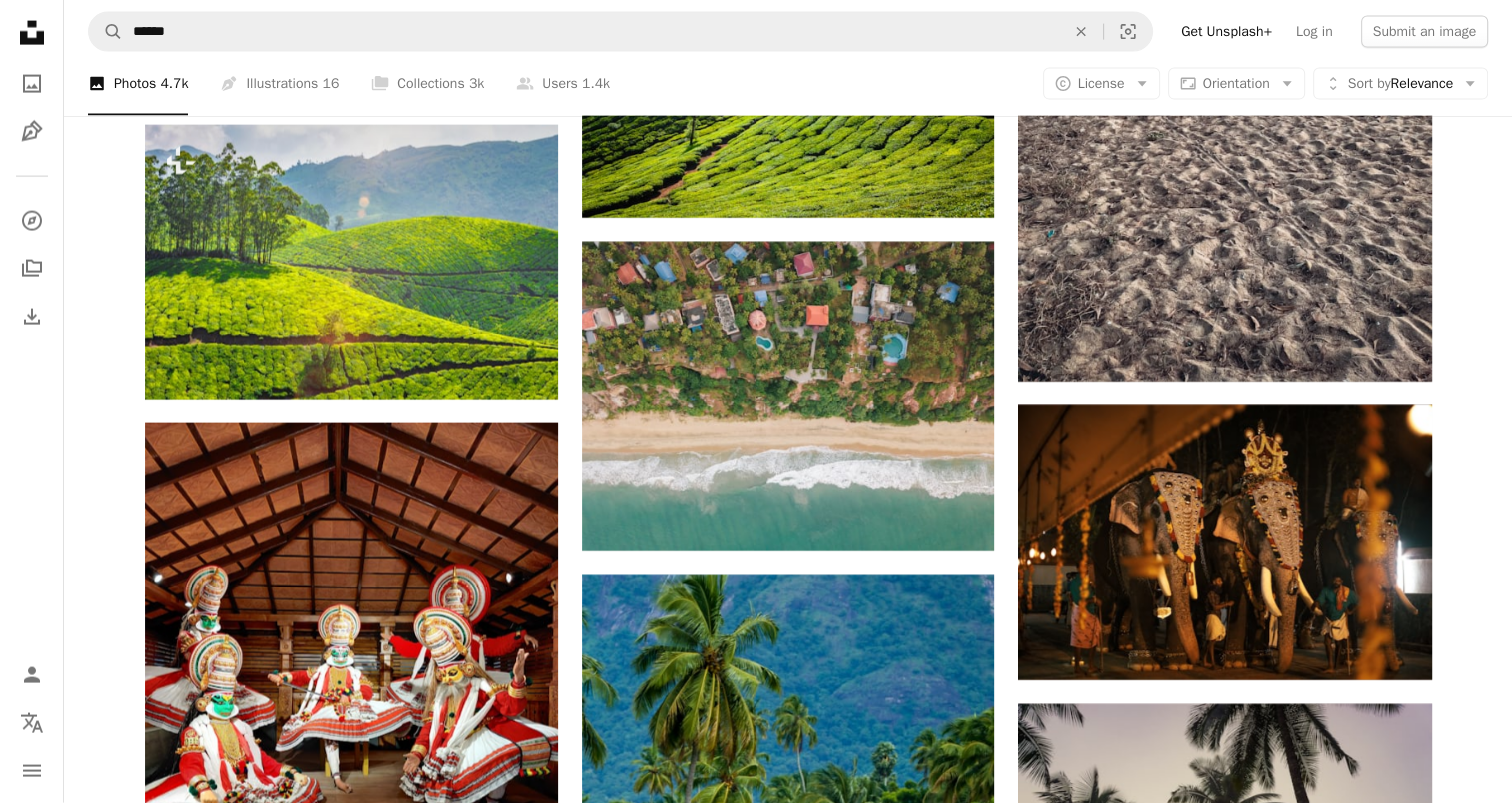 scroll, scrollTop: 4794, scrollLeft: 0, axis: vertical 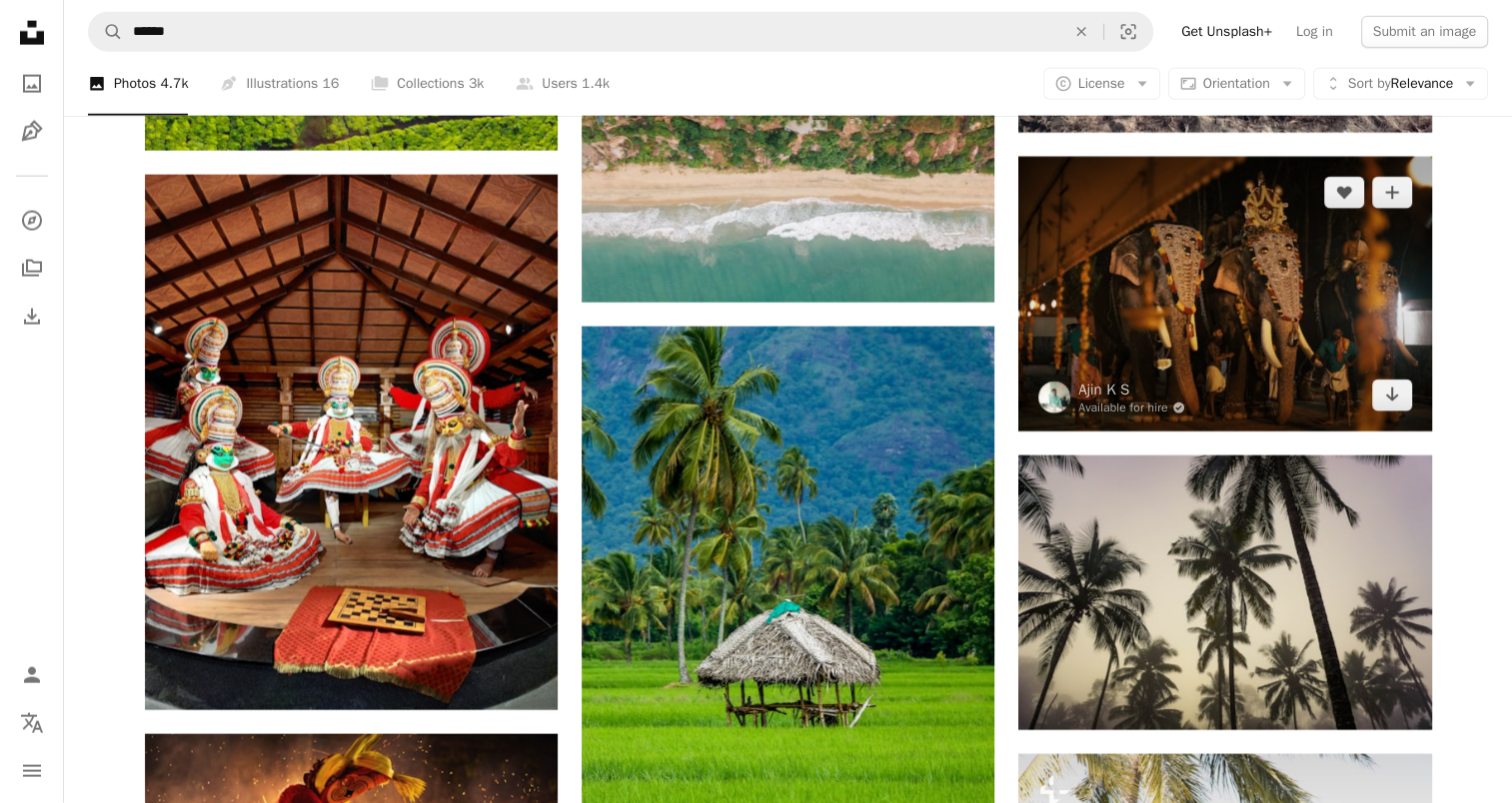 click at bounding box center [1224, 294] 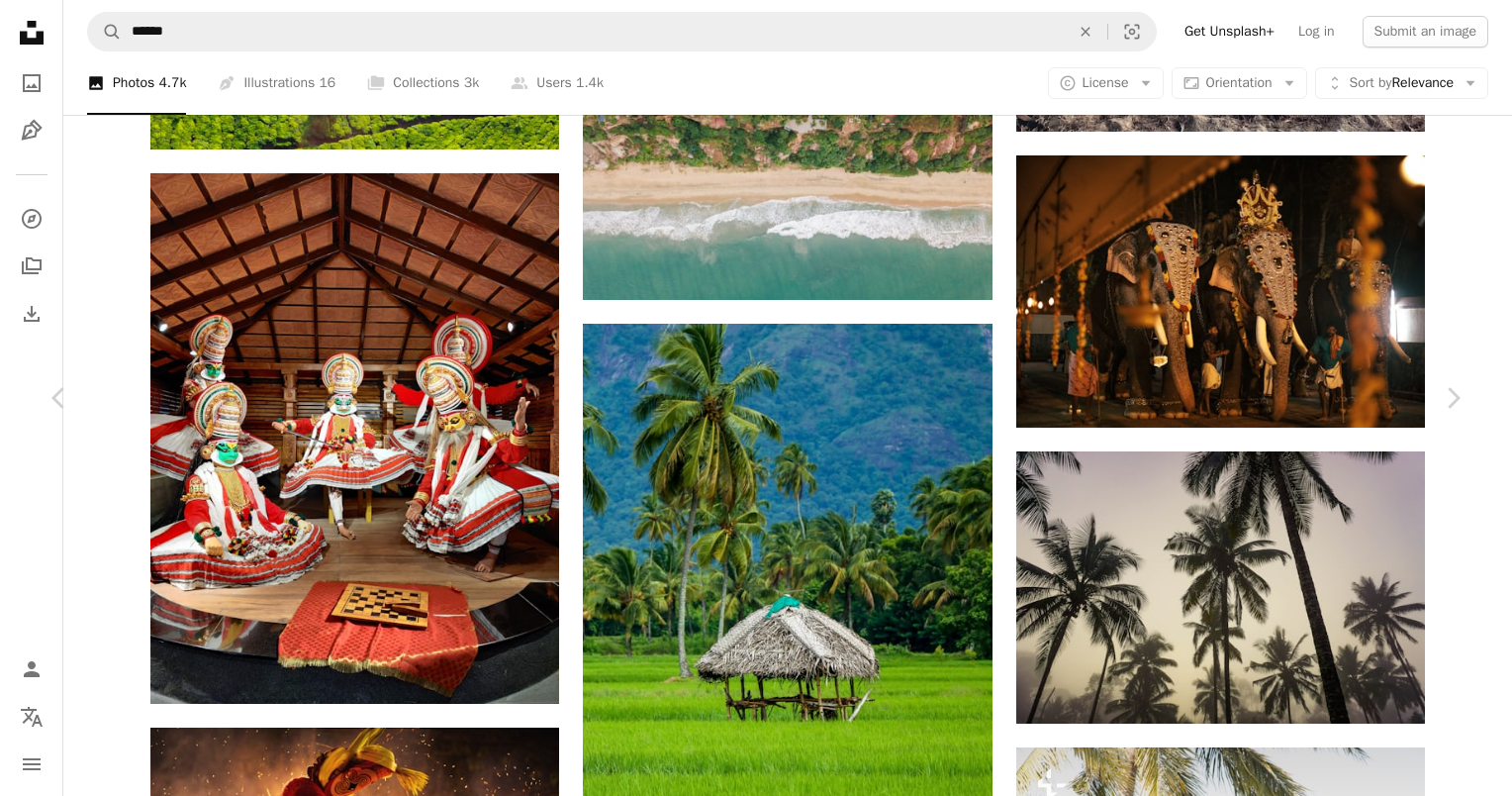 click on "Download free" at bounding box center [1266, 2886] 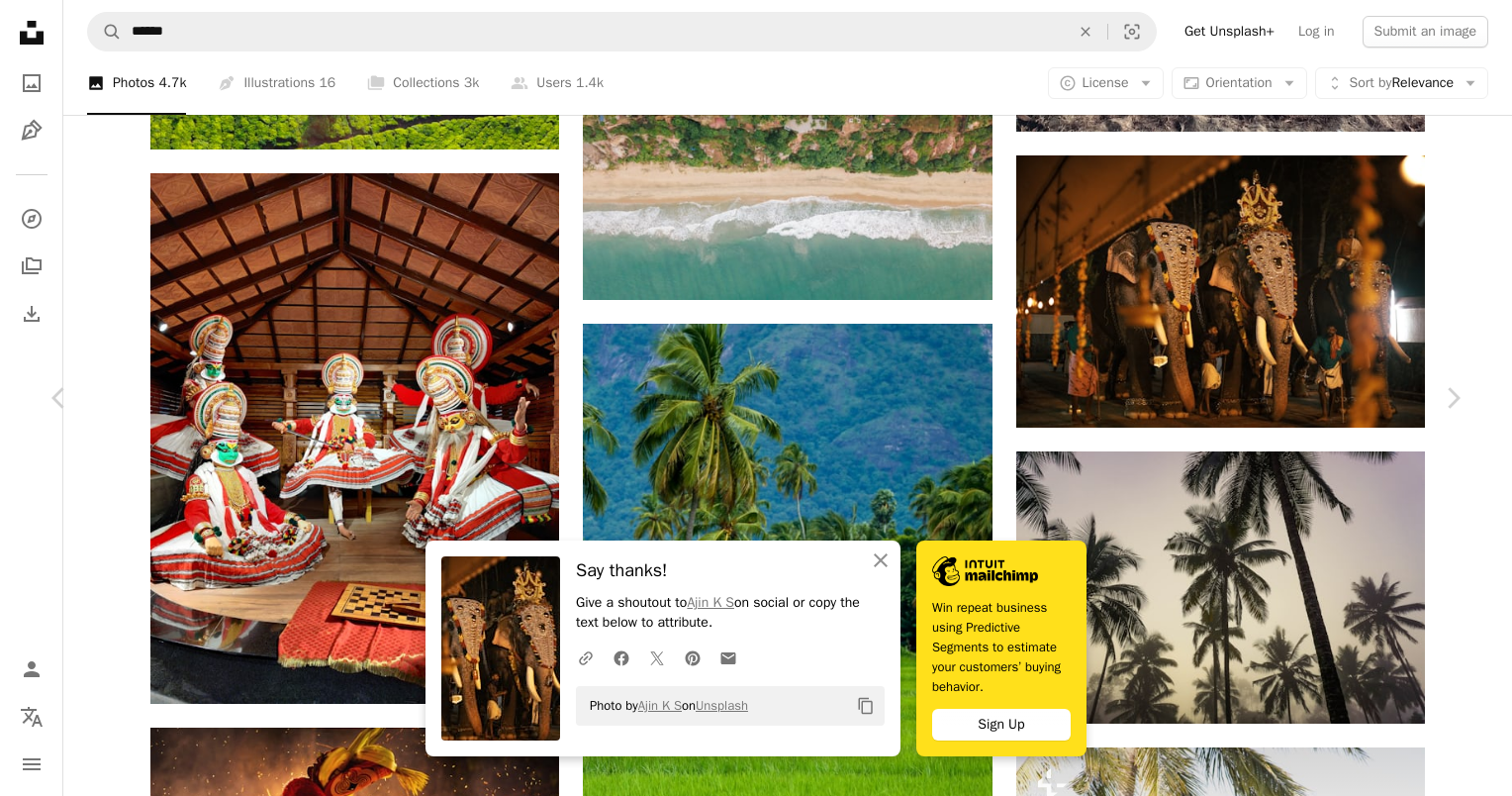 click on "[FIRST] [LAST] Available for hire A checkmark inside of a circle A heart A plus sign Edit image   Plus sign for Unsplash+ Download free Chevron down" at bounding box center [748, 2886] 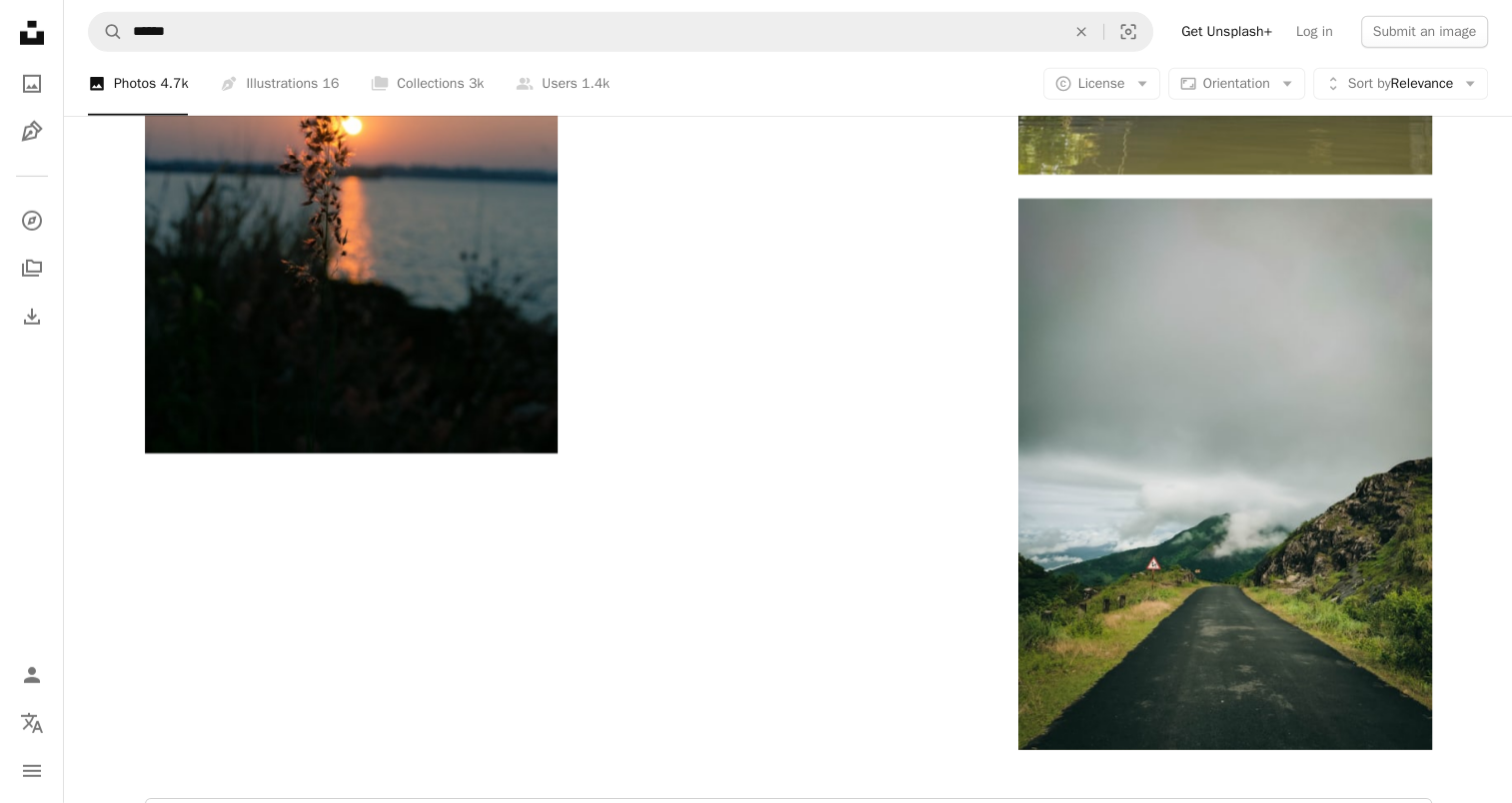 scroll, scrollTop: 6392, scrollLeft: 0, axis: vertical 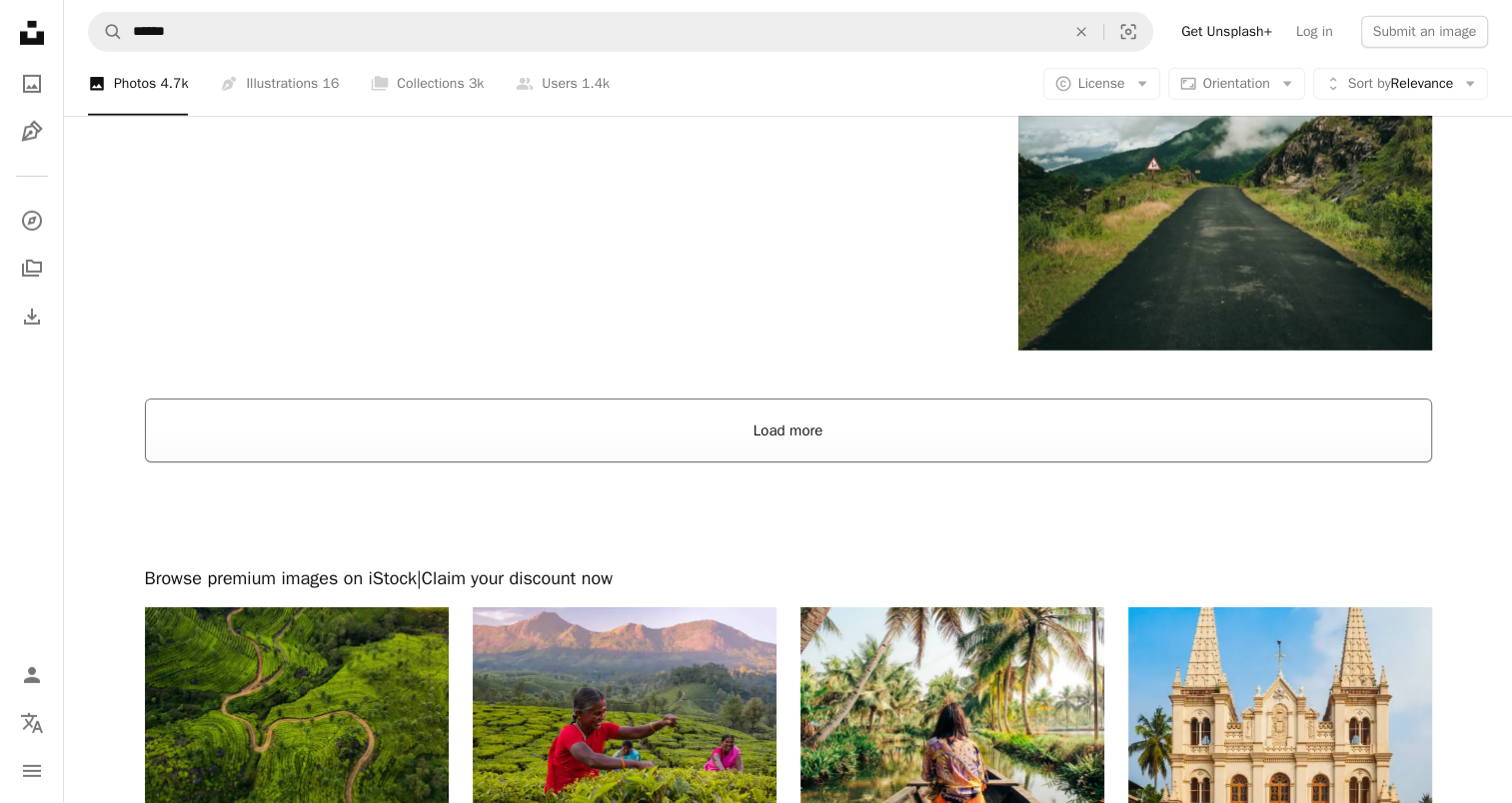 click on "Load more" at bounding box center (788, 430) 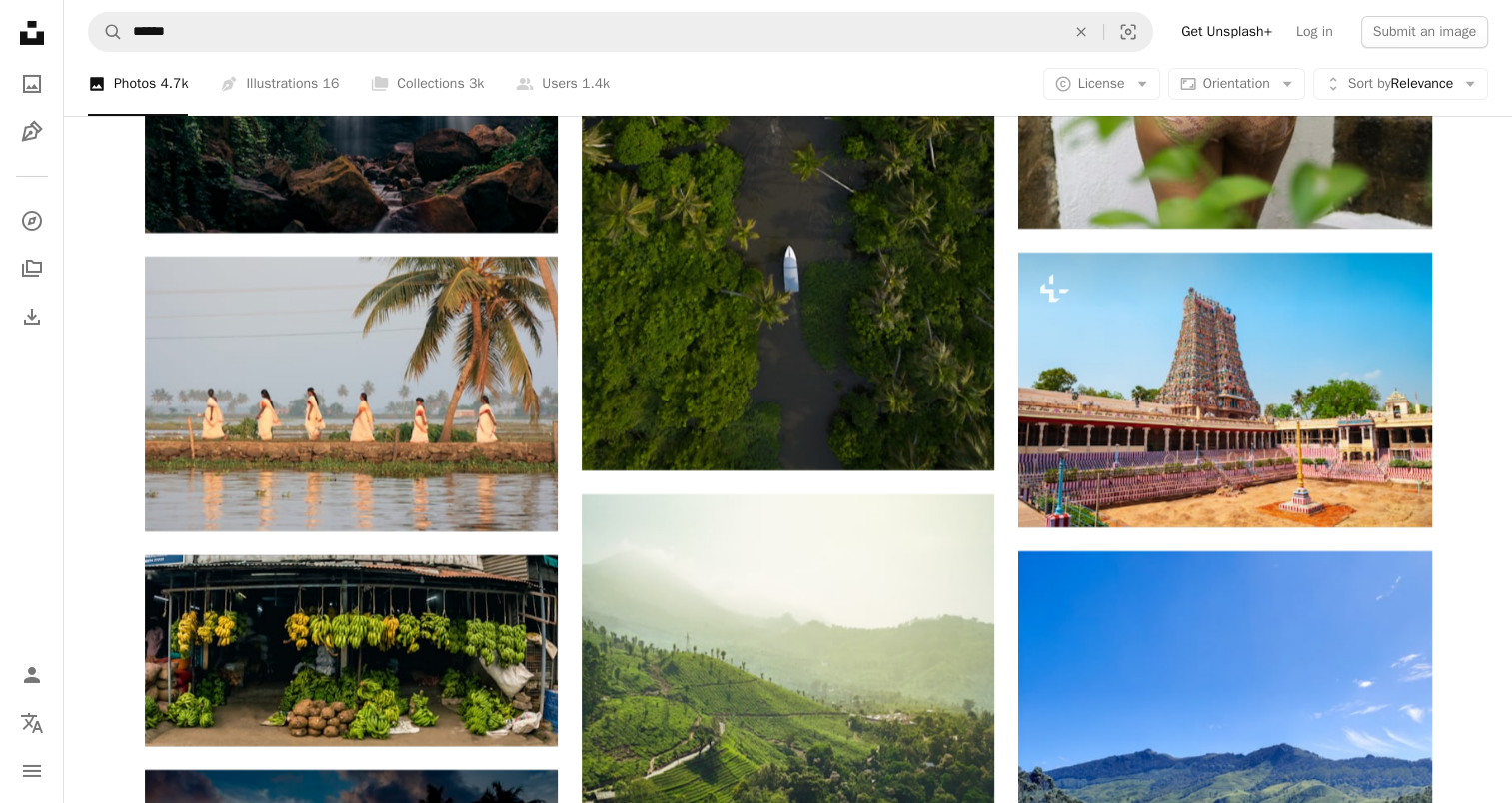 scroll, scrollTop: 7191, scrollLeft: 0, axis: vertical 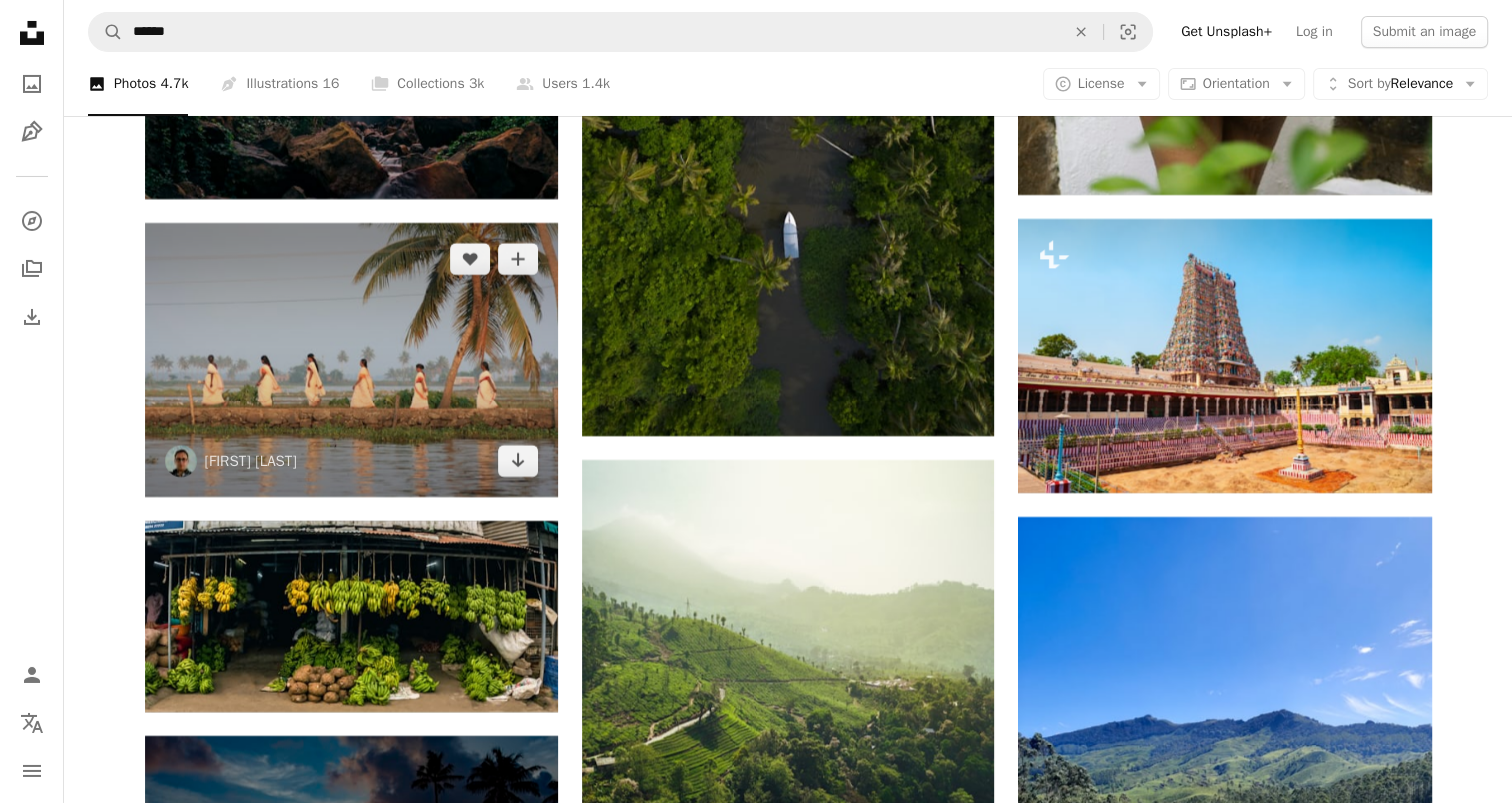 click at bounding box center [351, 360] 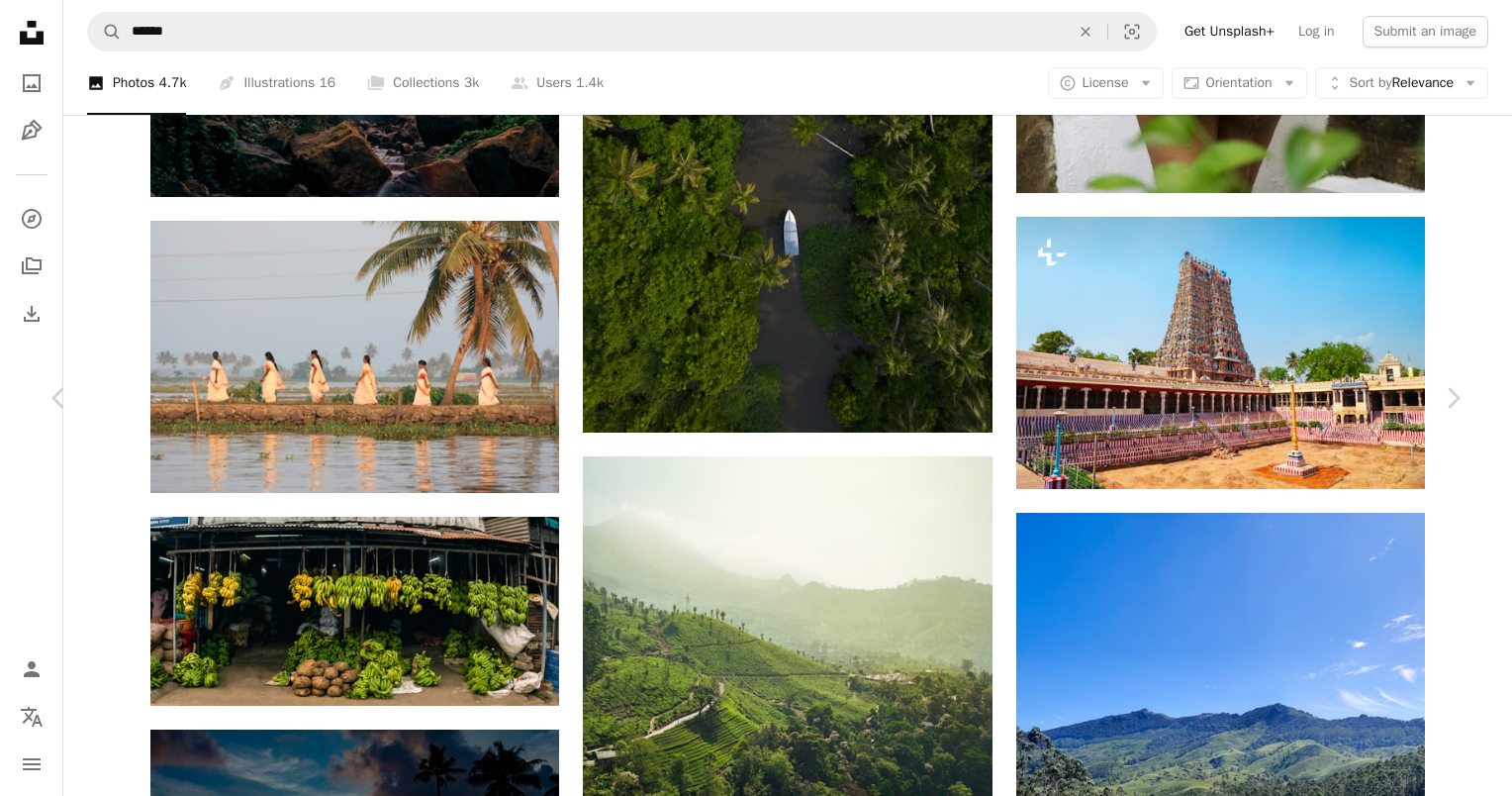 click on "Download free" at bounding box center [1266, 5195] 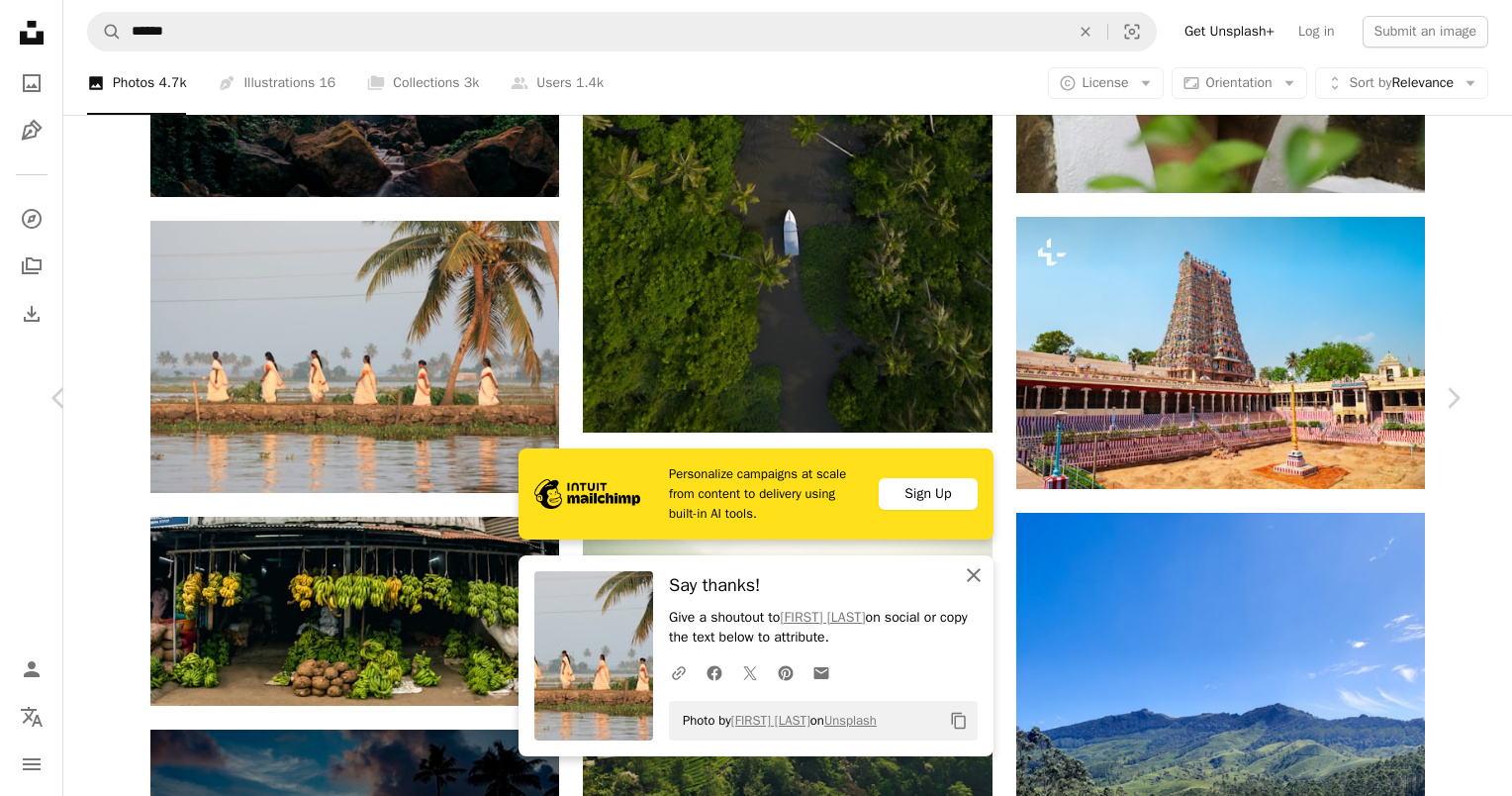click on "An X shape" 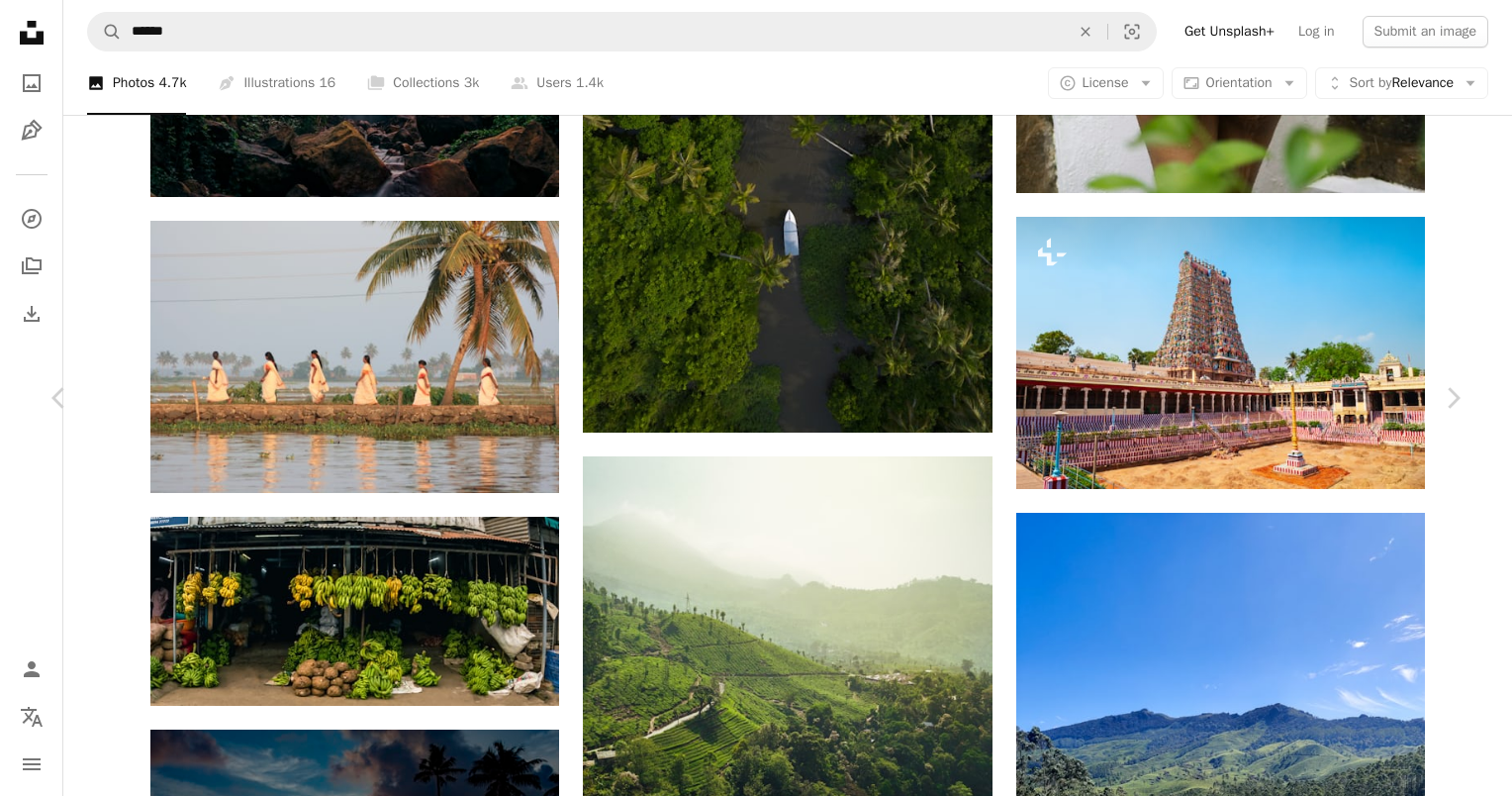 click on "An X shape" at bounding box center [20, 20] 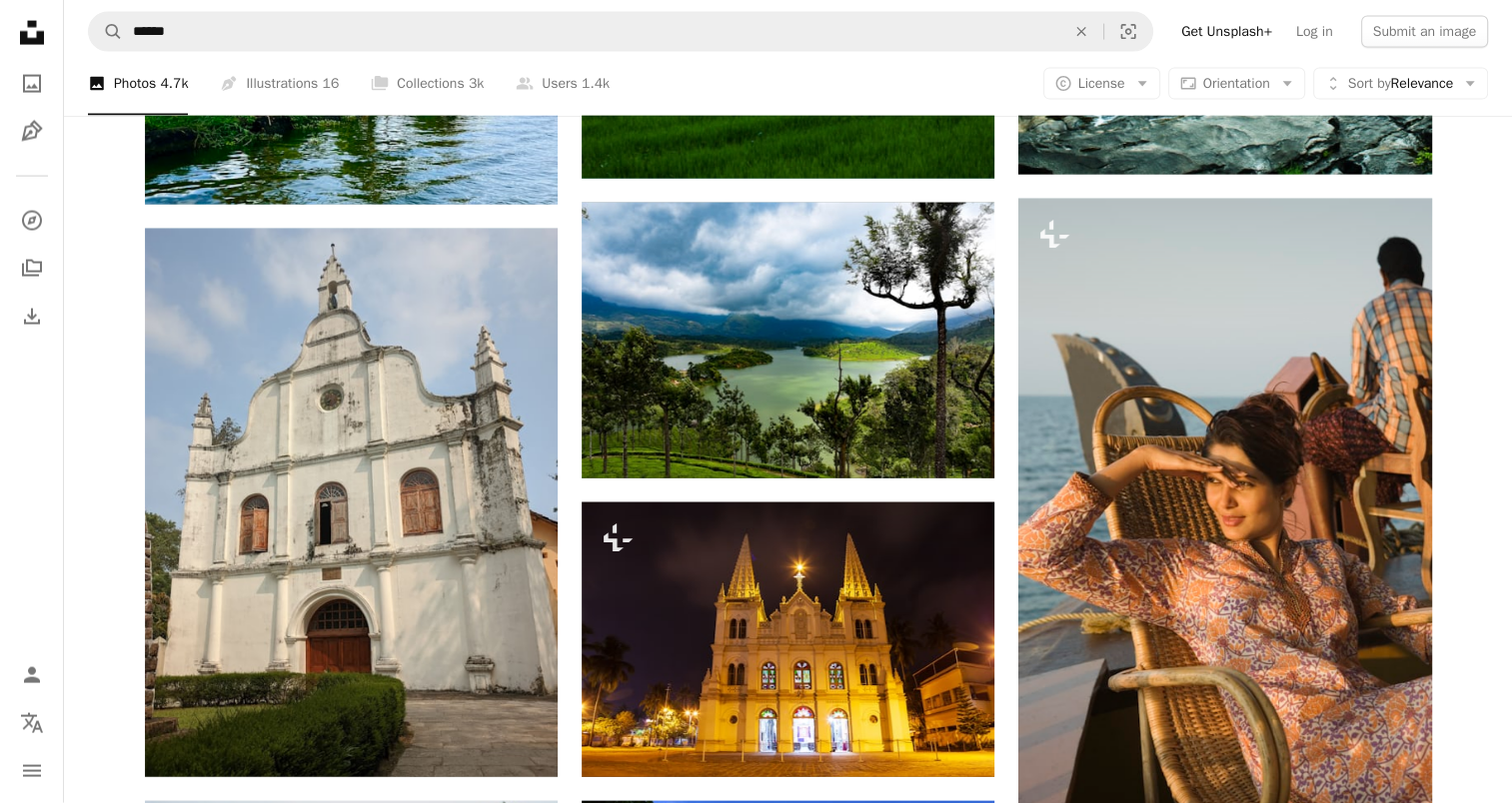 scroll, scrollTop: 19576, scrollLeft: 0, axis: vertical 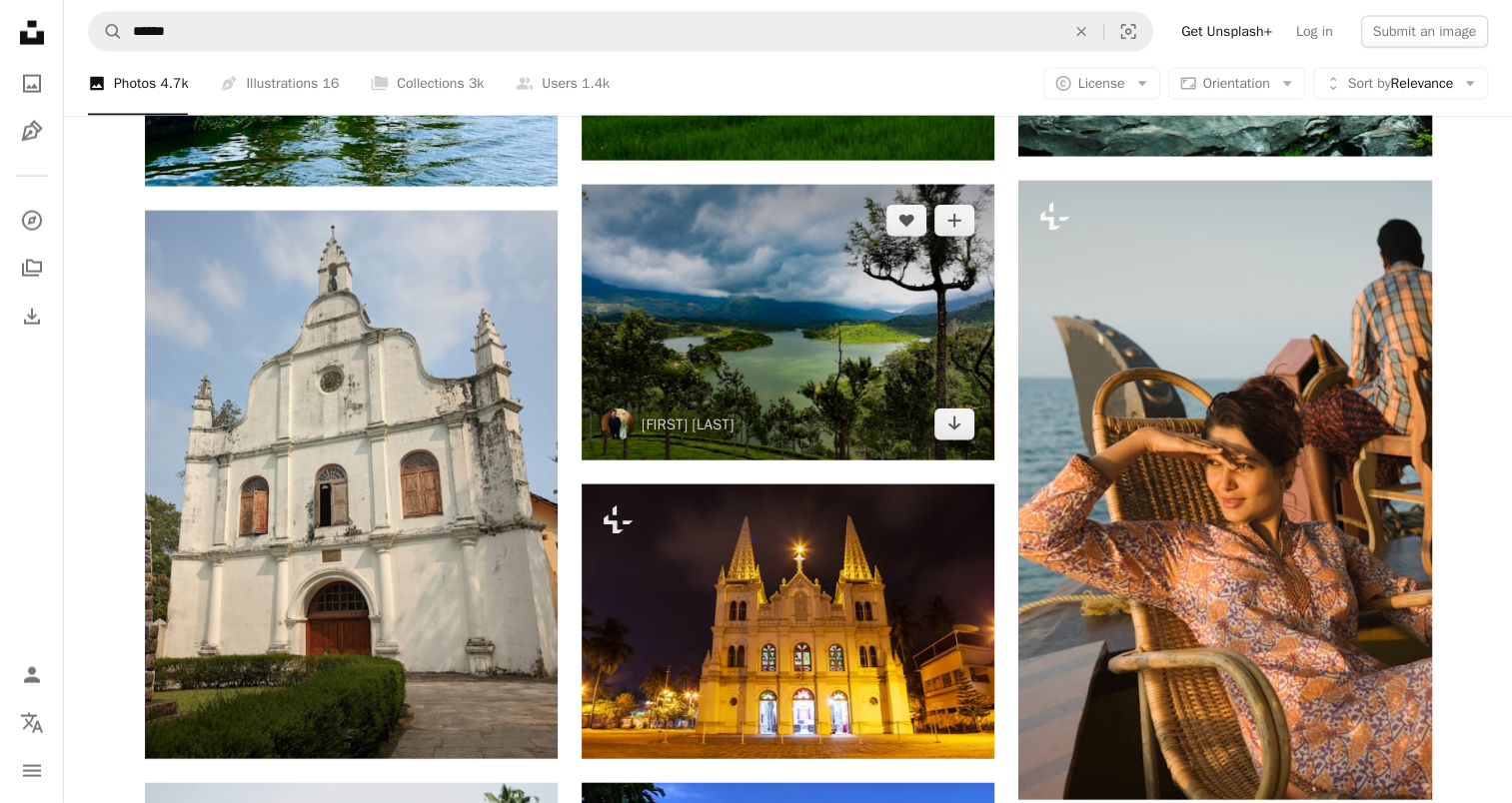 click at bounding box center [787, 323] 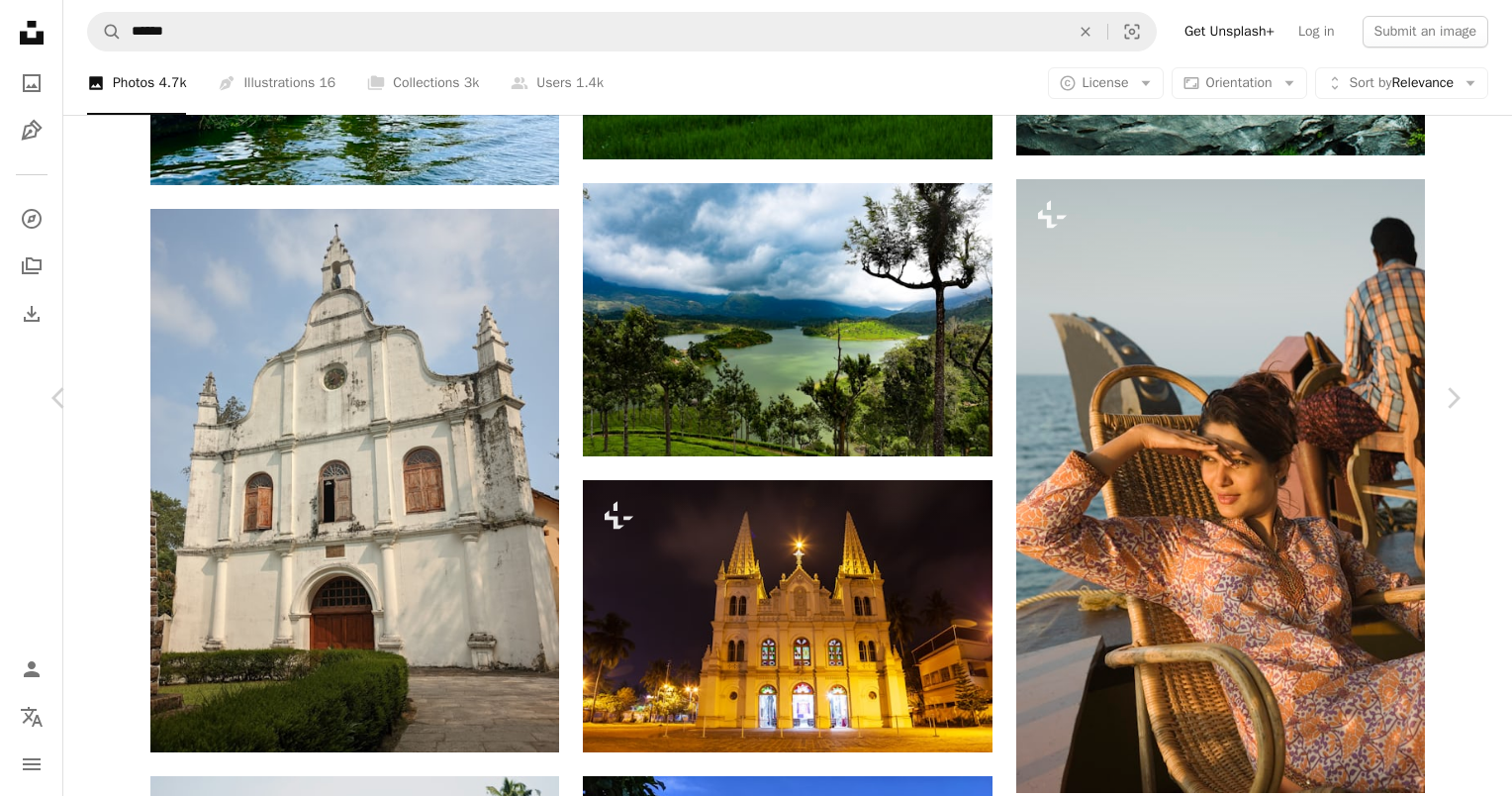 click on "Download free" at bounding box center [1266, 5224] 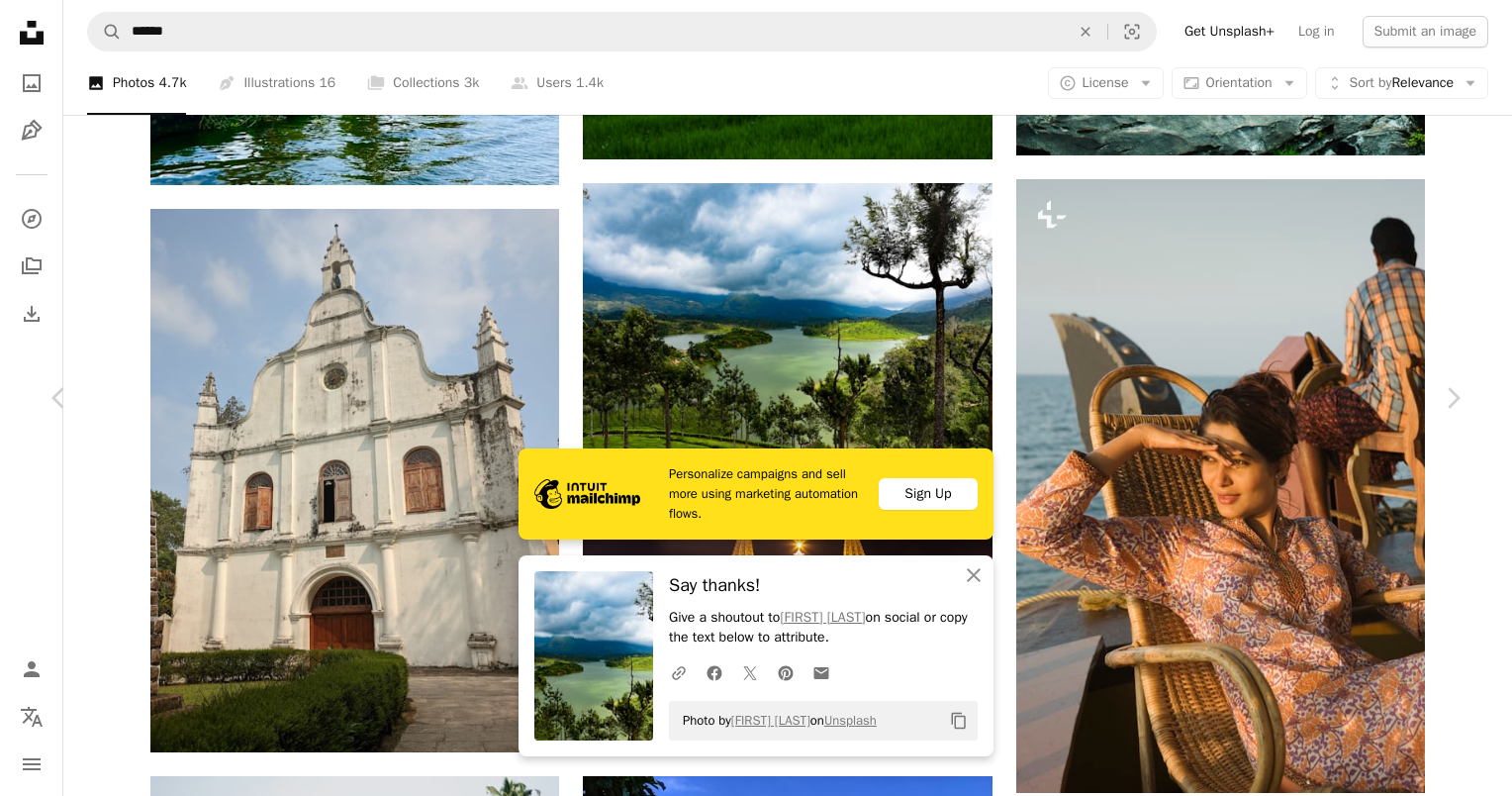 click on "An X shape" at bounding box center [20, 20] 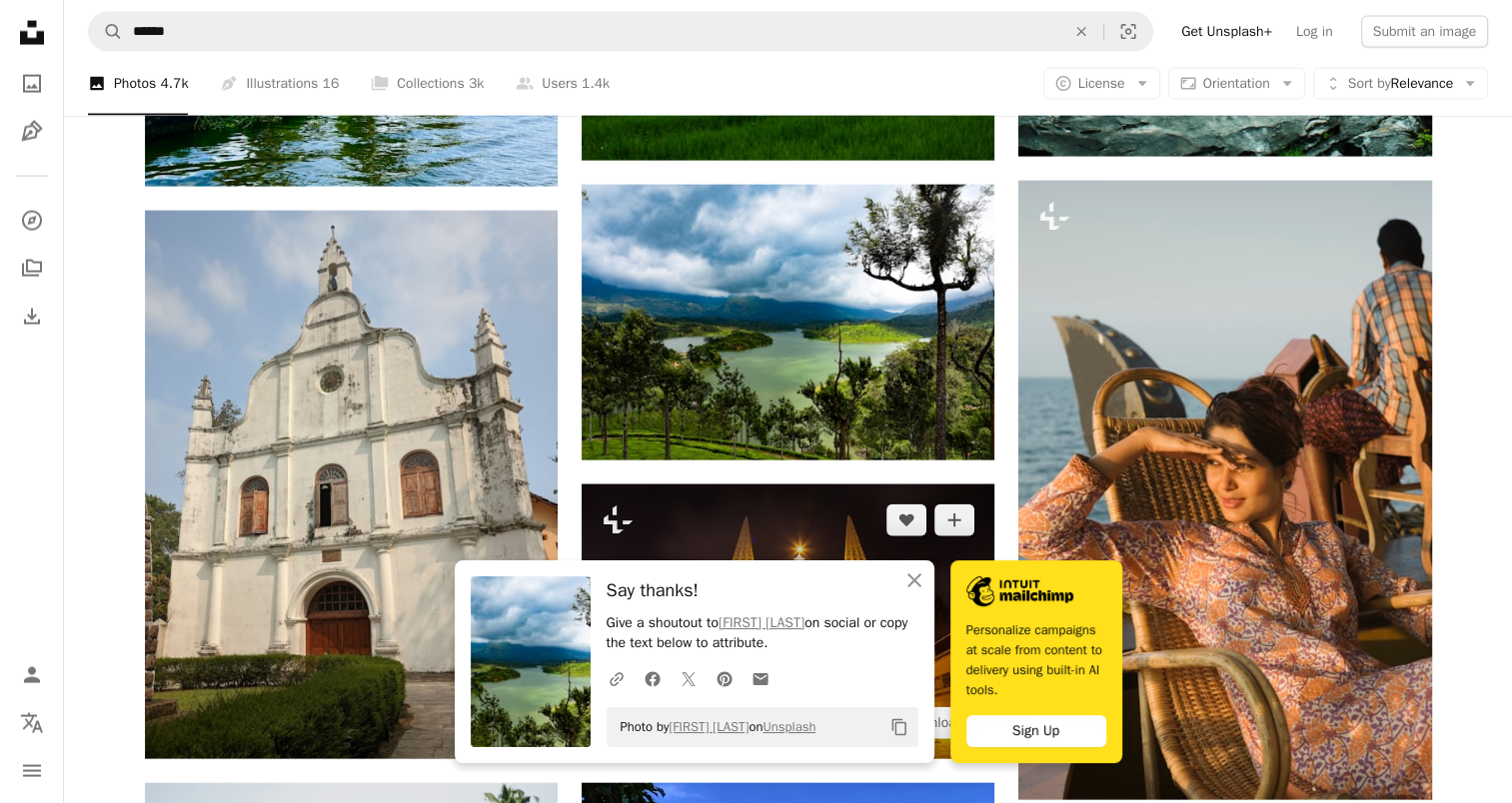 scroll, scrollTop: 19975, scrollLeft: 0, axis: vertical 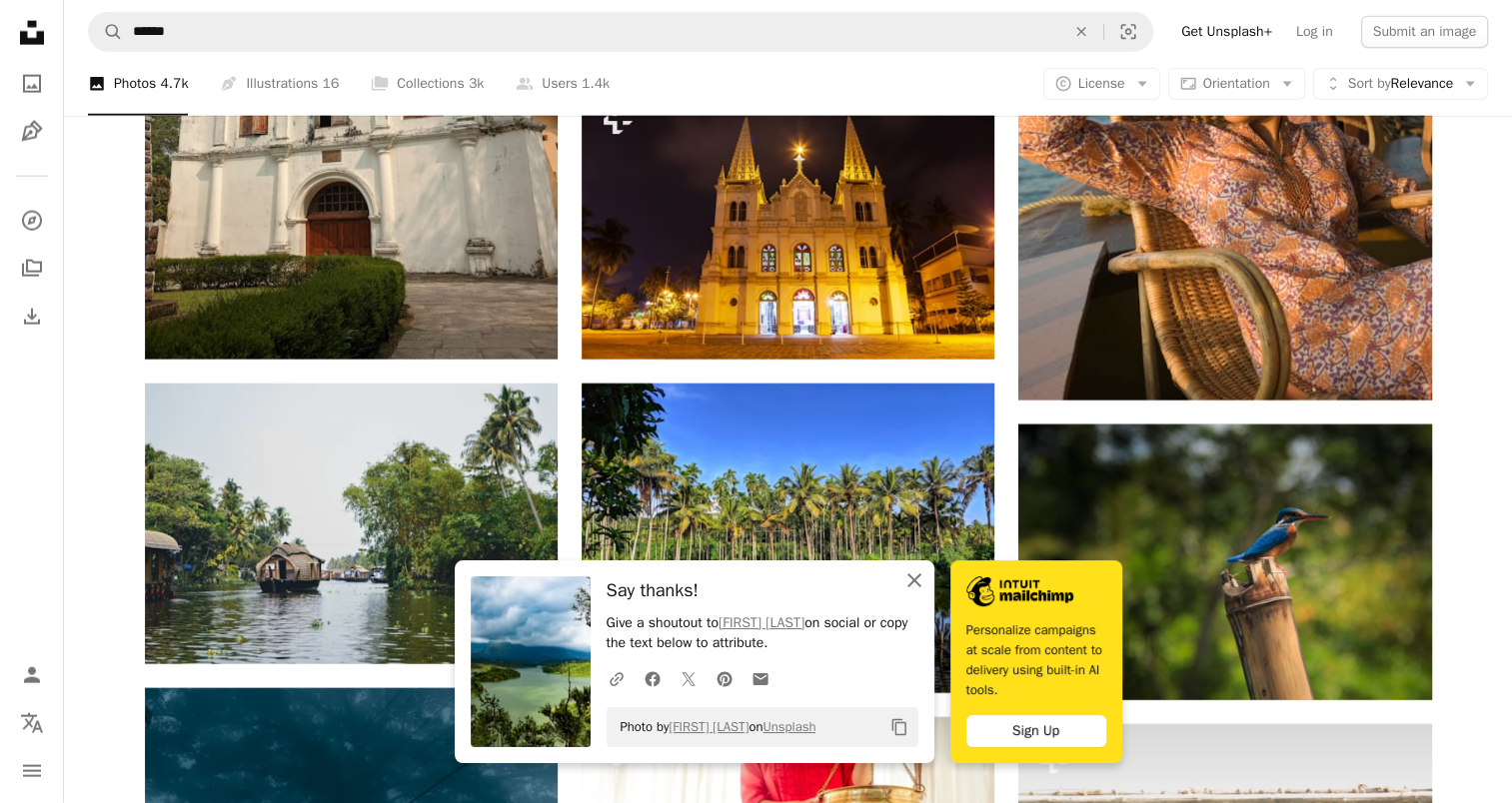 drag, startPoint x: 922, startPoint y: 583, endPoint x: 910, endPoint y: 578, distance: 13 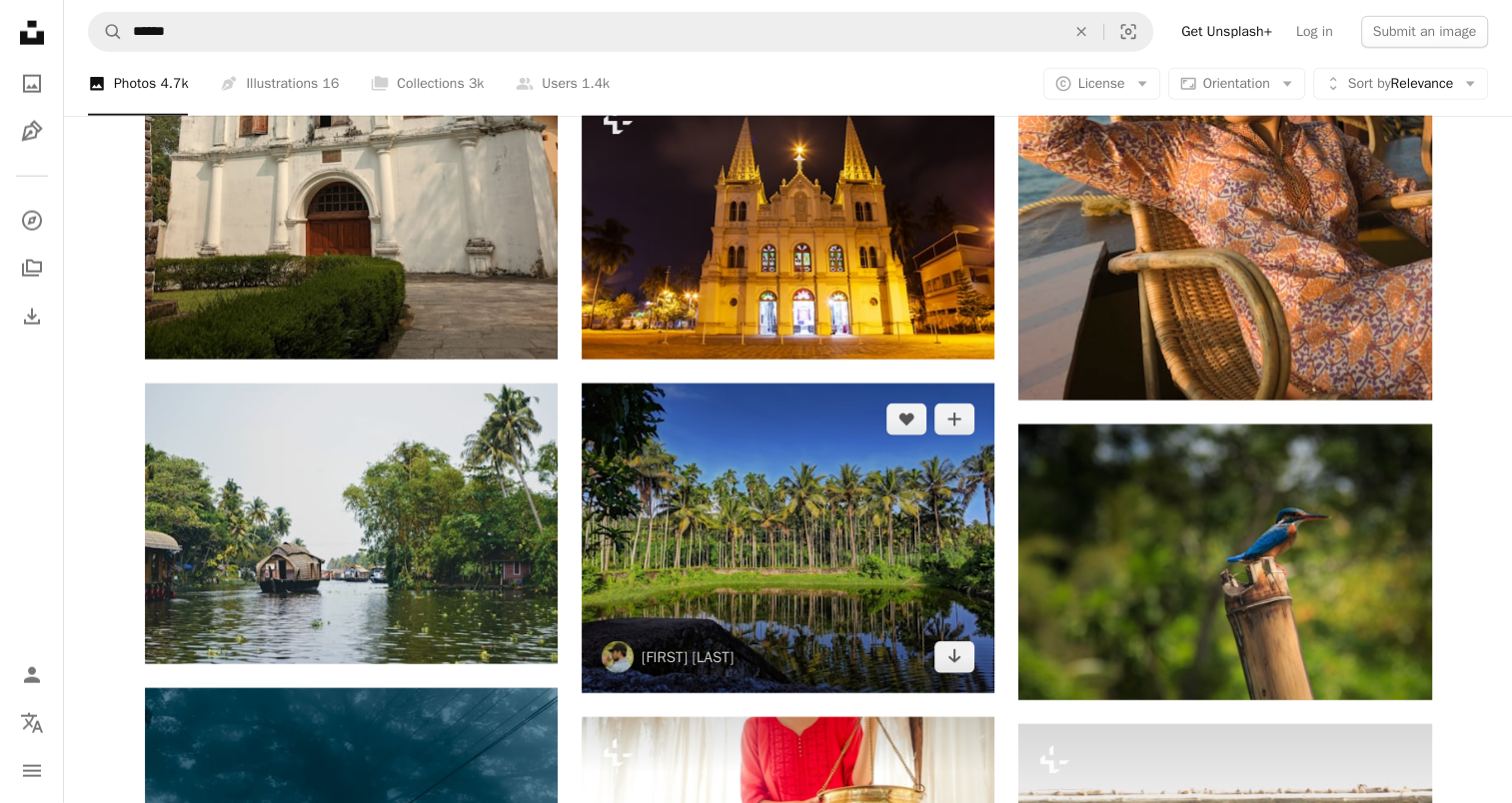 click at bounding box center [787, 538] 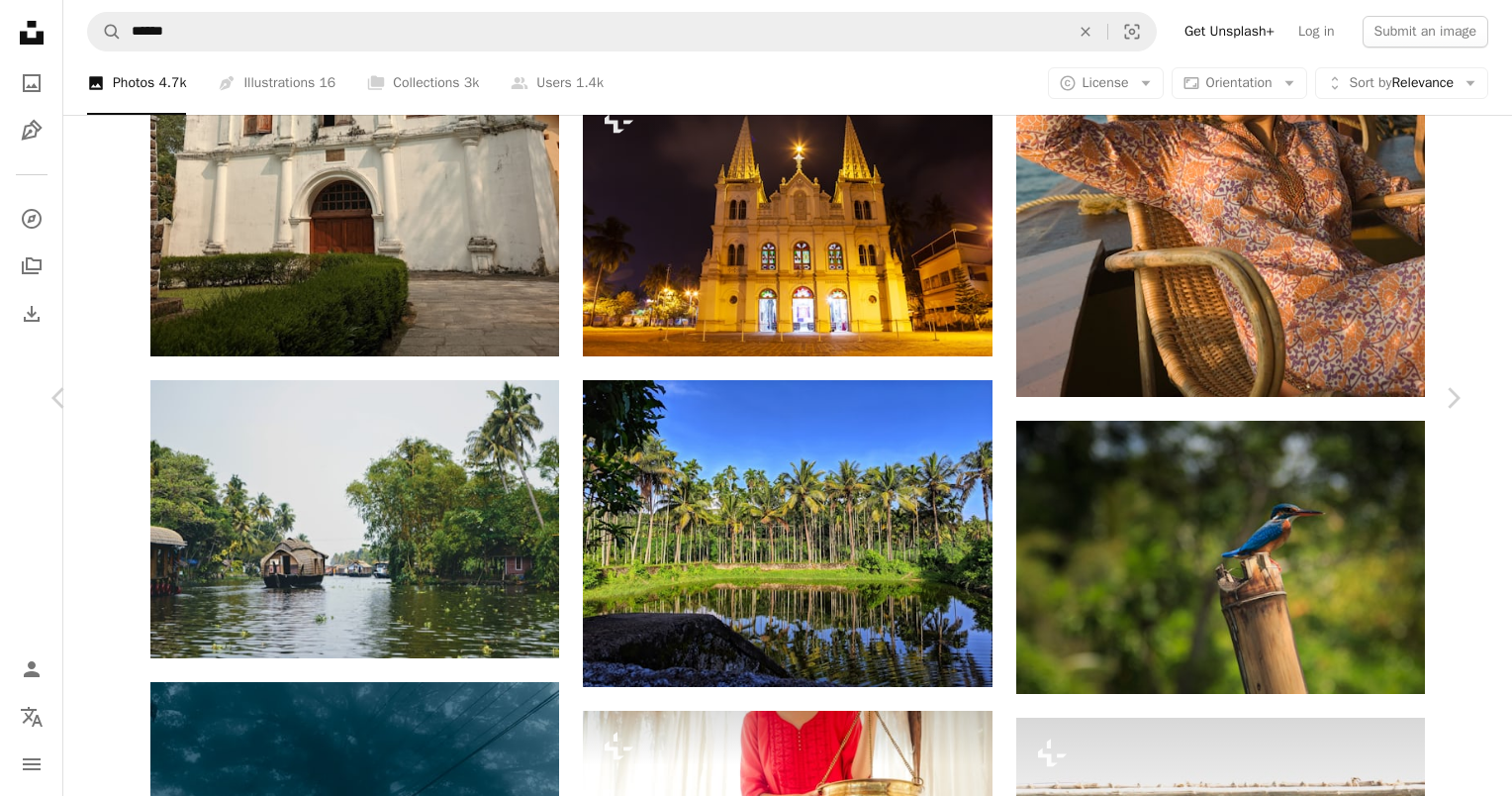 click on "Download free" at bounding box center [1266, 4828] 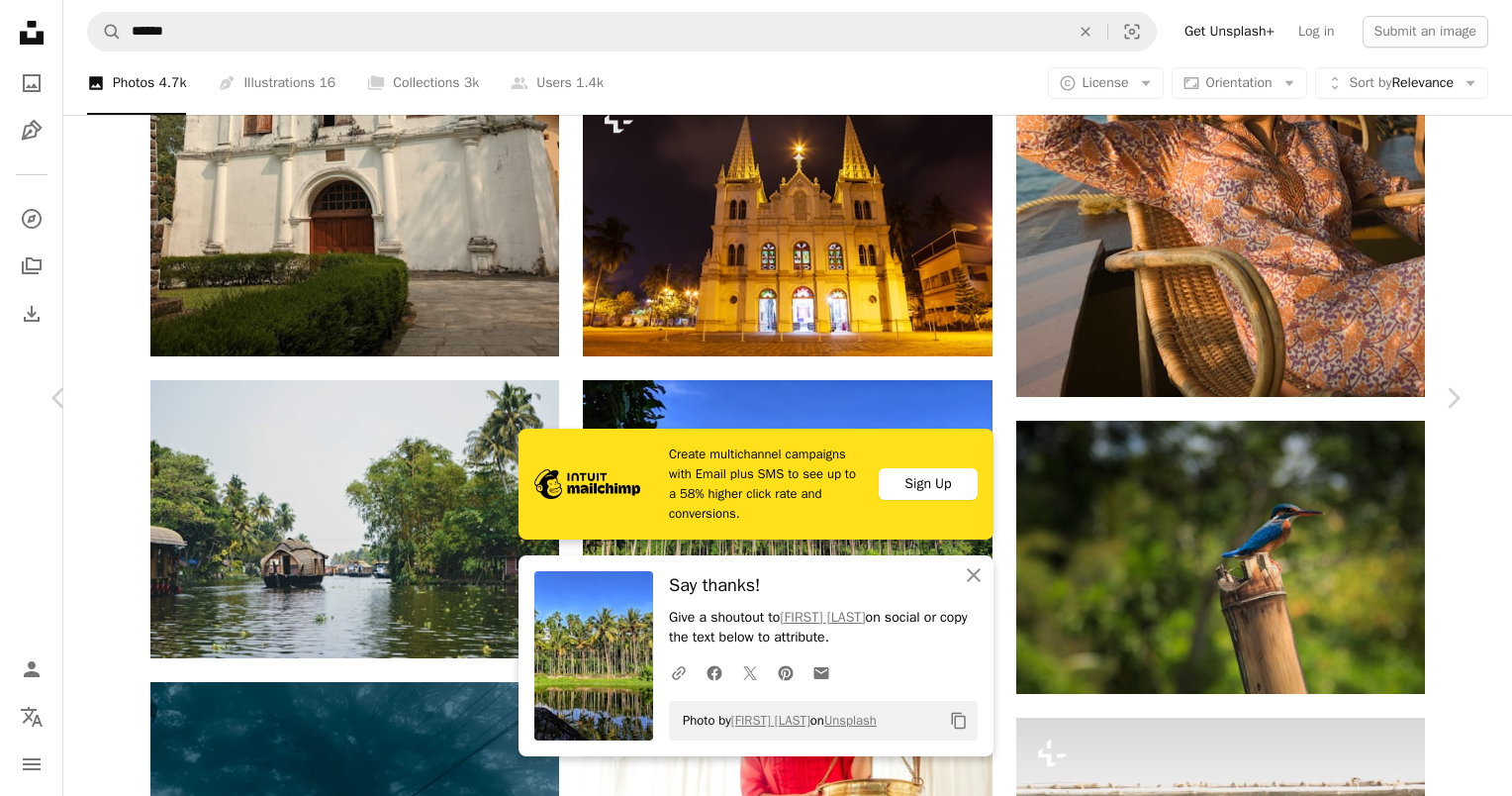 click on "An X shape" at bounding box center (20, 20) 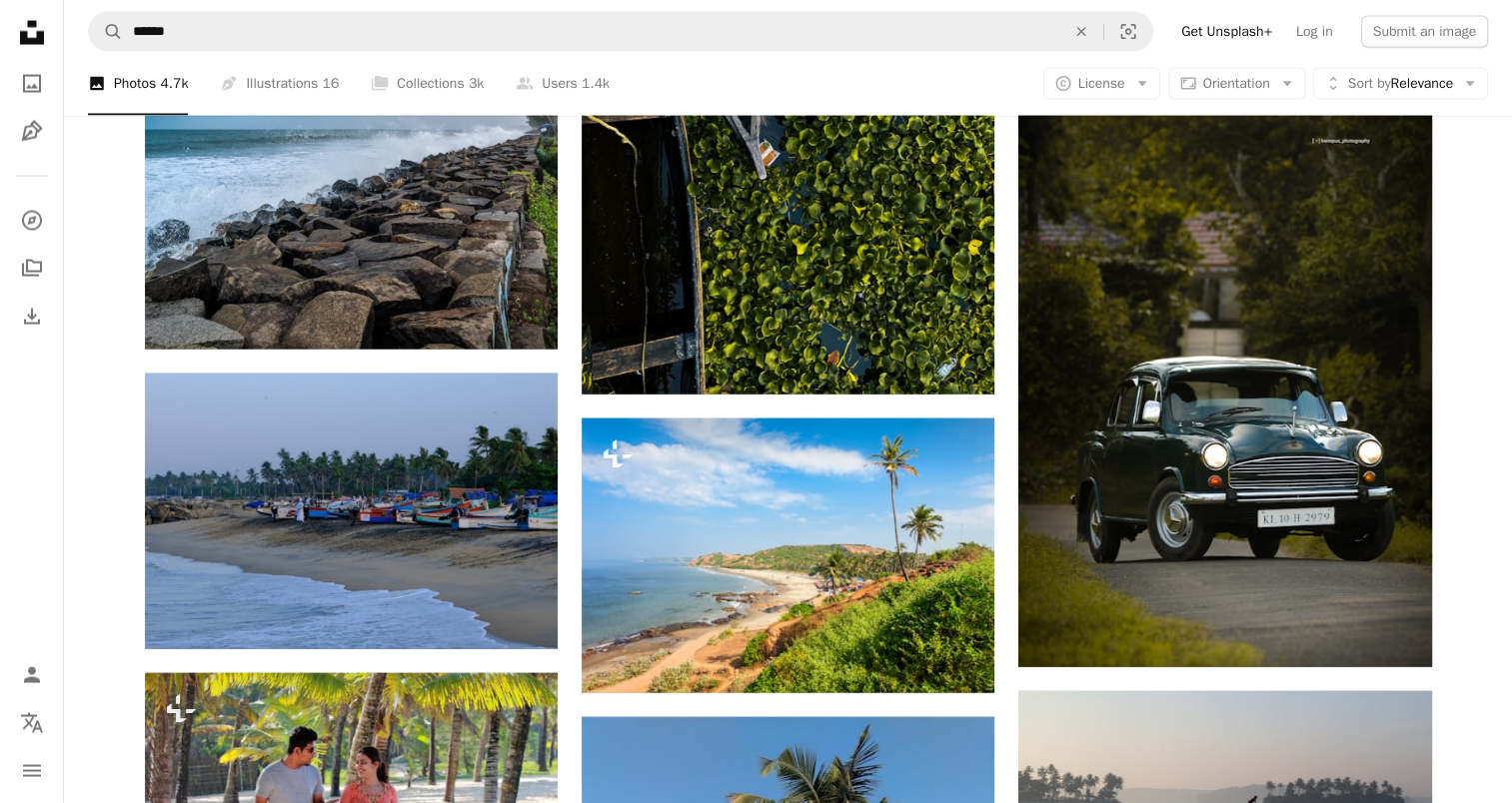 scroll, scrollTop: 26867, scrollLeft: 0, axis: vertical 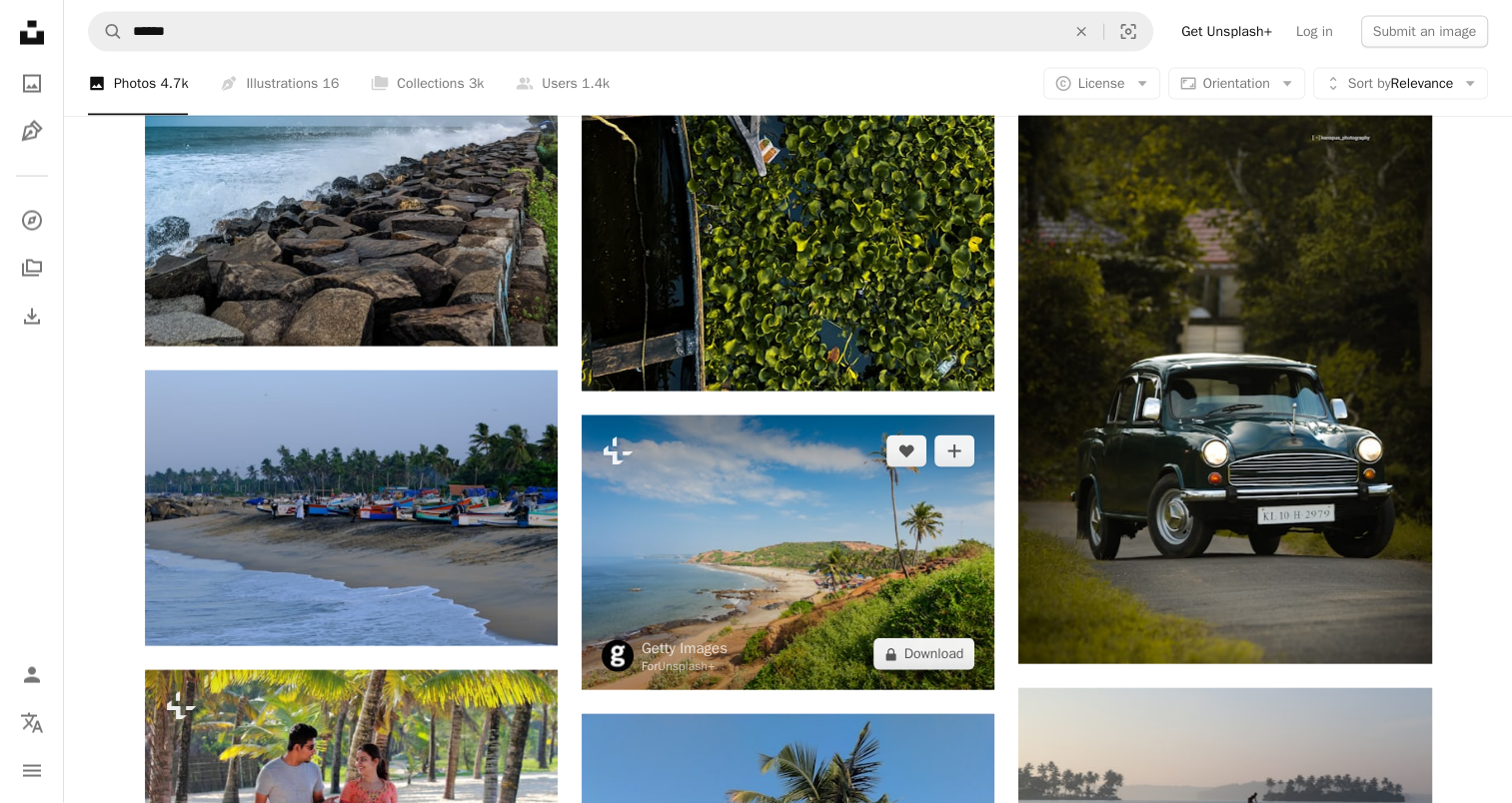 click at bounding box center [787, 552] 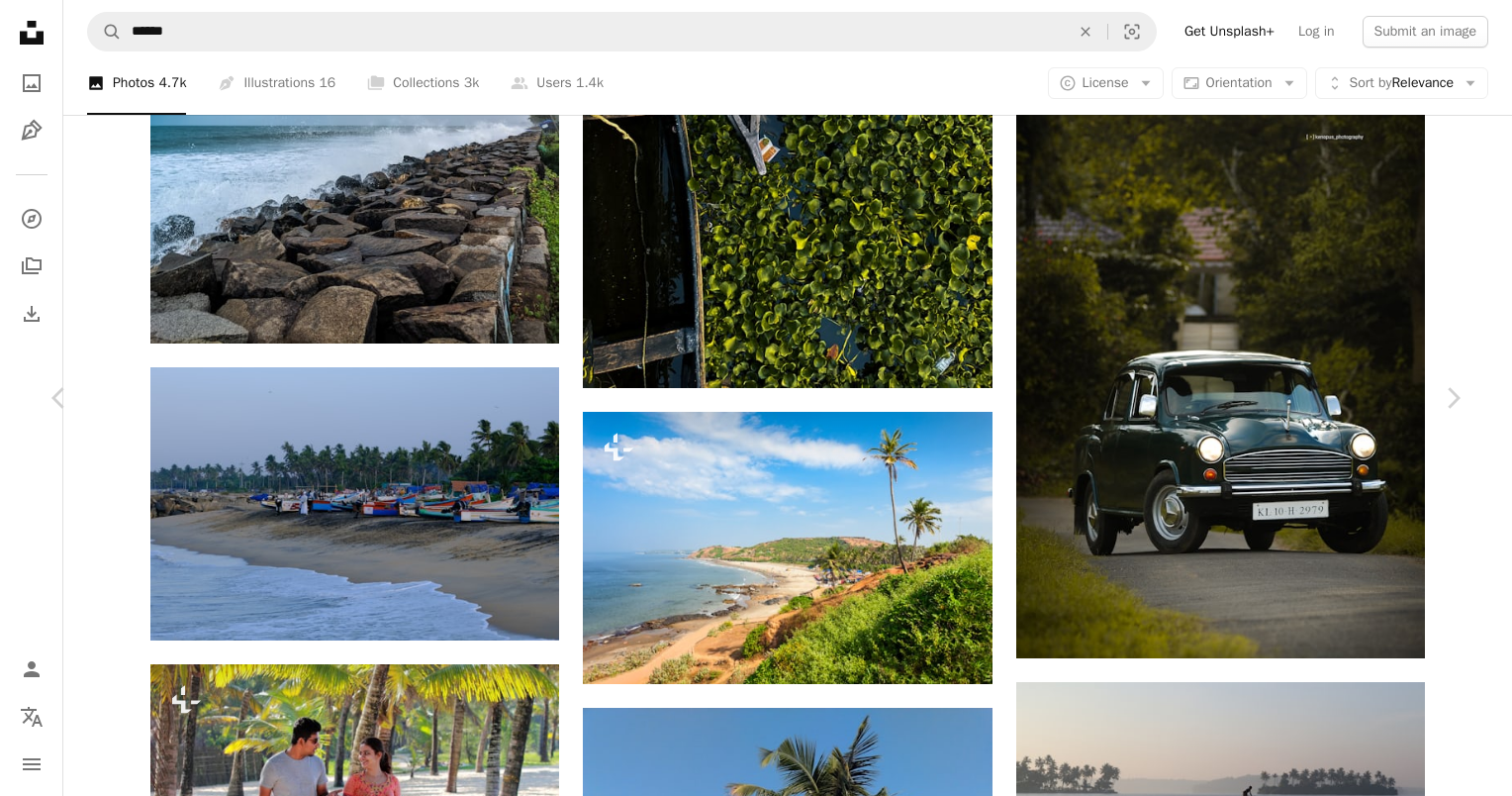 drag, startPoint x: 27, startPoint y: 21, endPoint x: 40, endPoint y: 25, distance: 13.601471 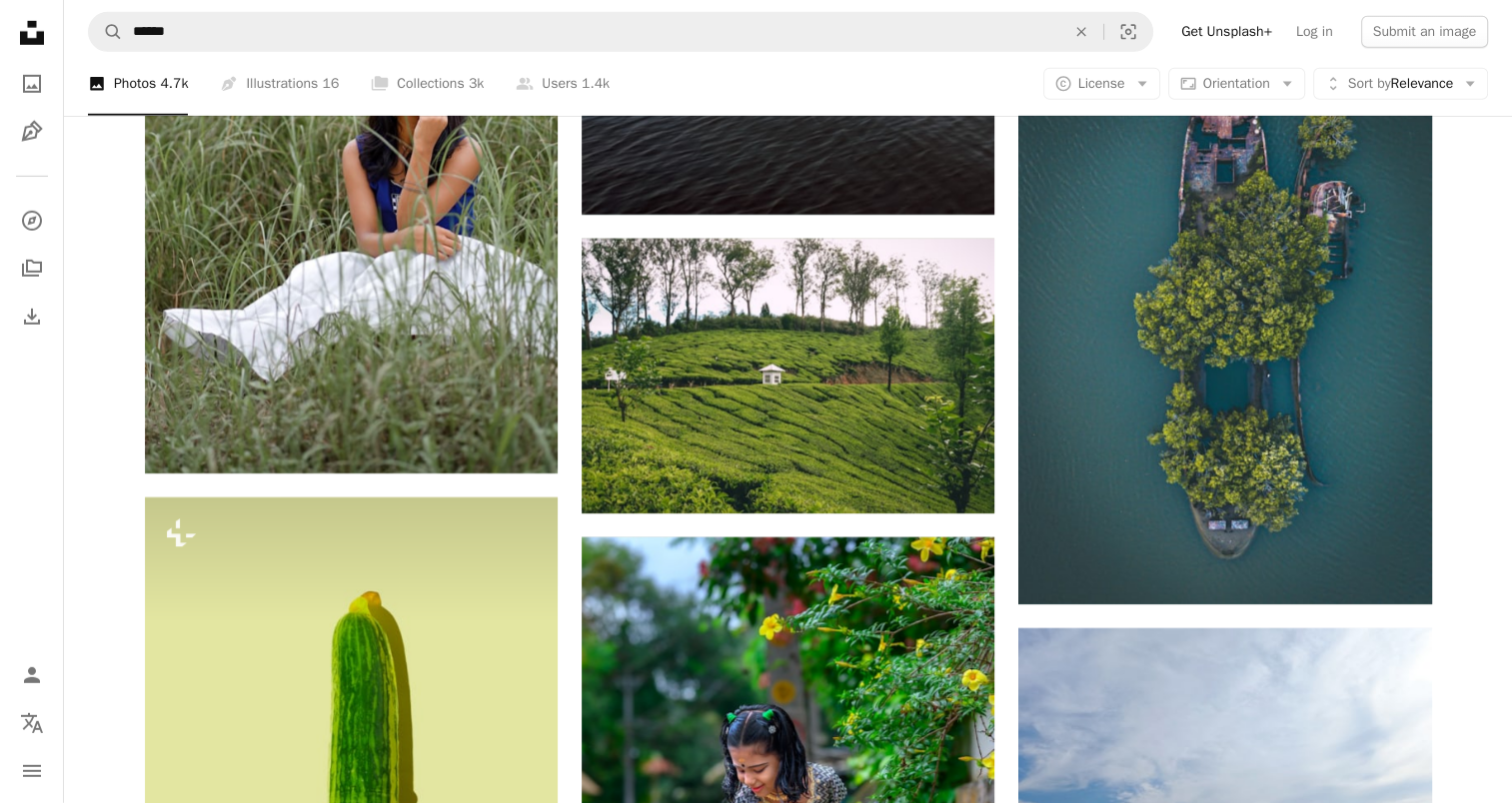 scroll, scrollTop: 36355, scrollLeft: 0, axis: vertical 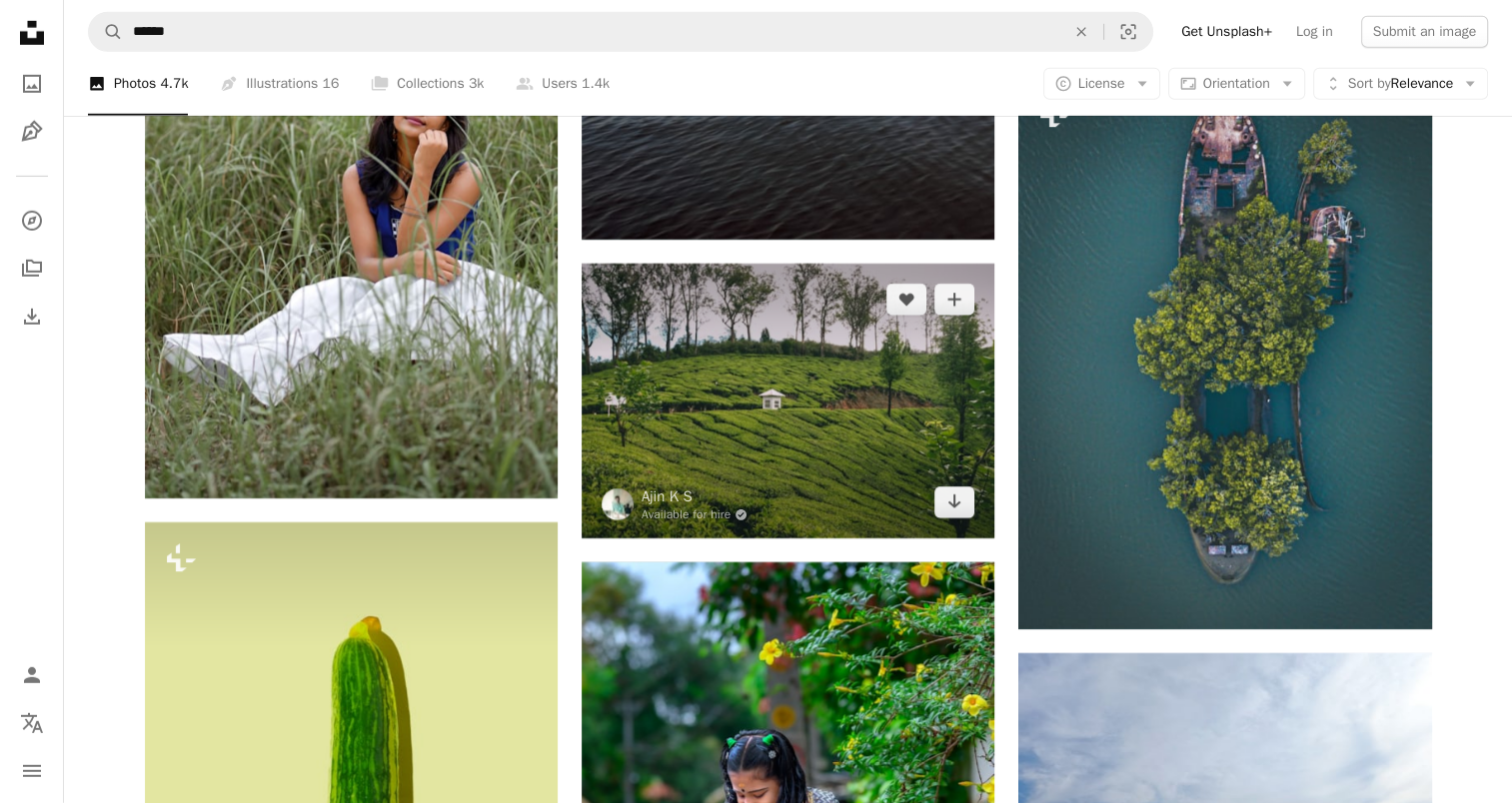 click at bounding box center (787, 401) 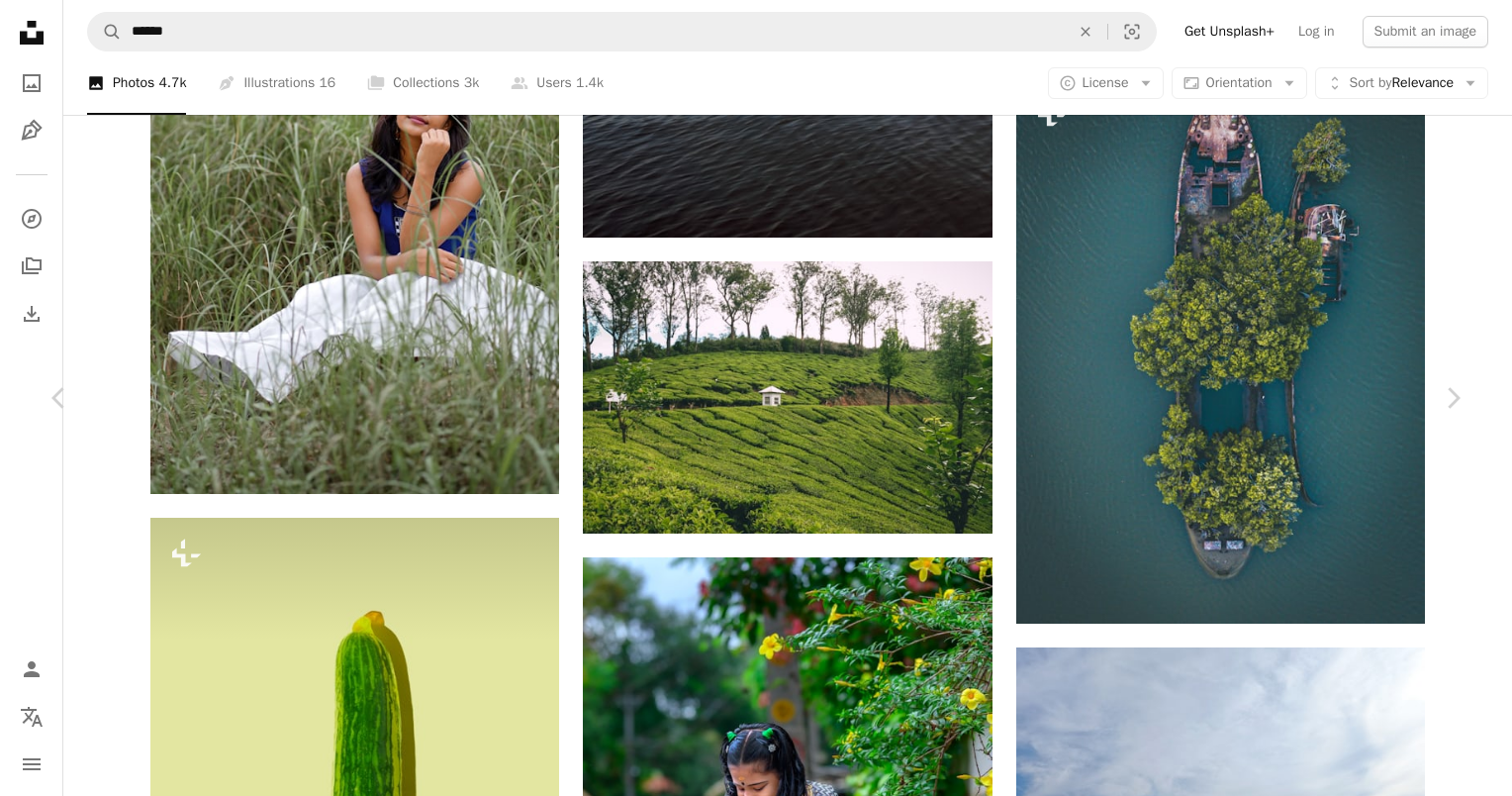 click on "Download free" at bounding box center (1266, 3829) 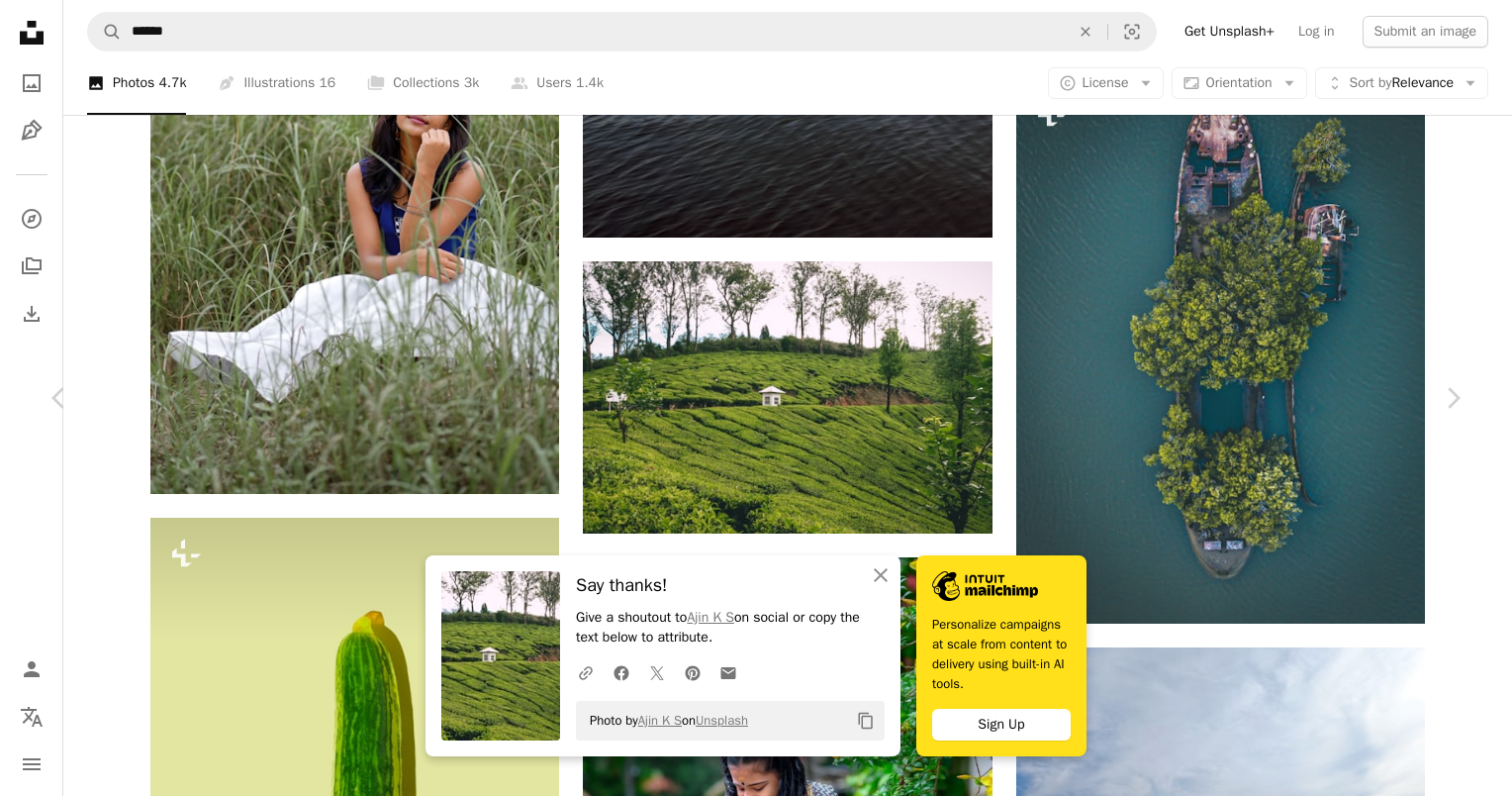 click on "An X shape" at bounding box center [20, 20] 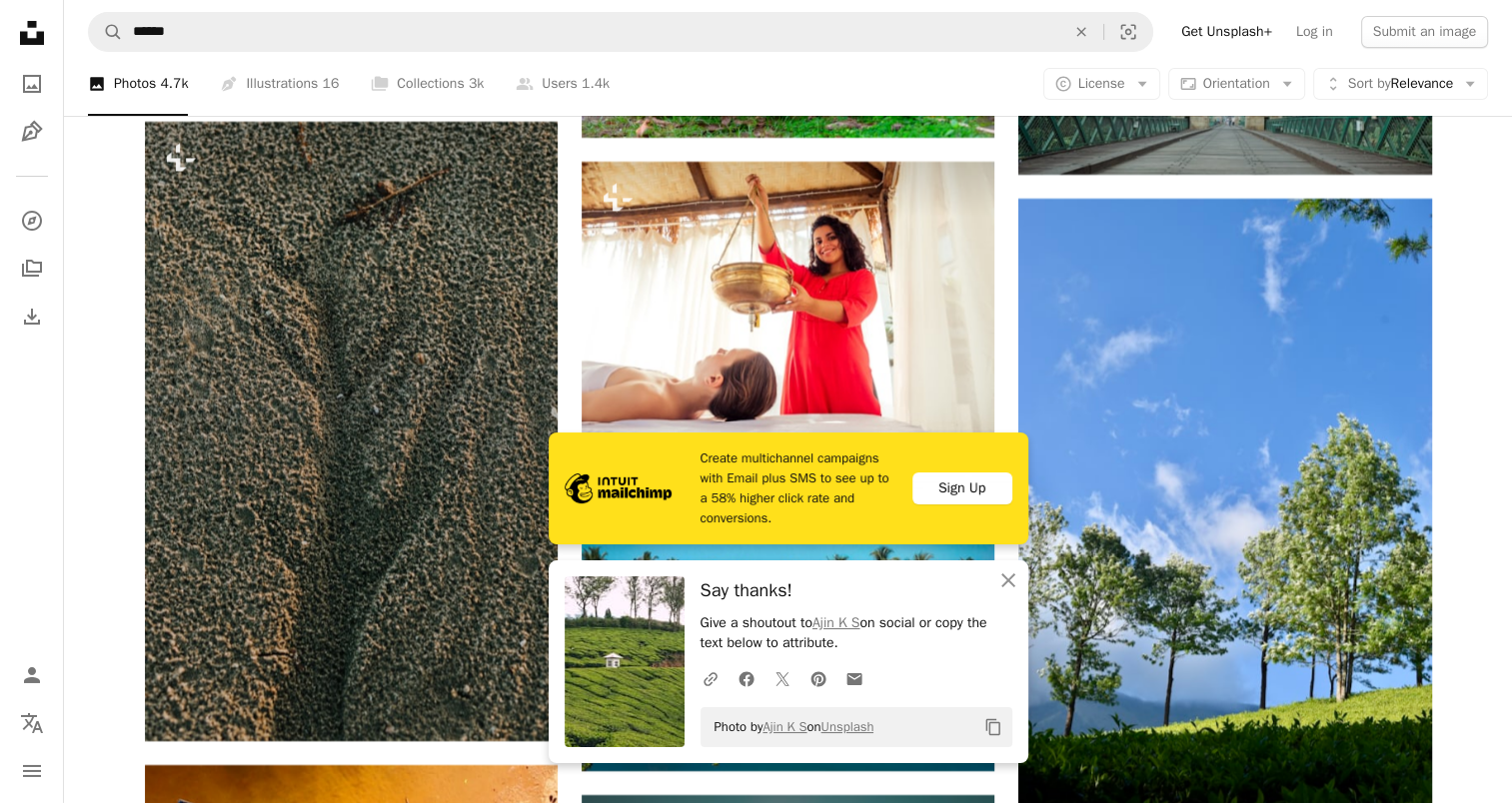 scroll, scrollTop: 37653, scrollLeft: 0, axis: vertical 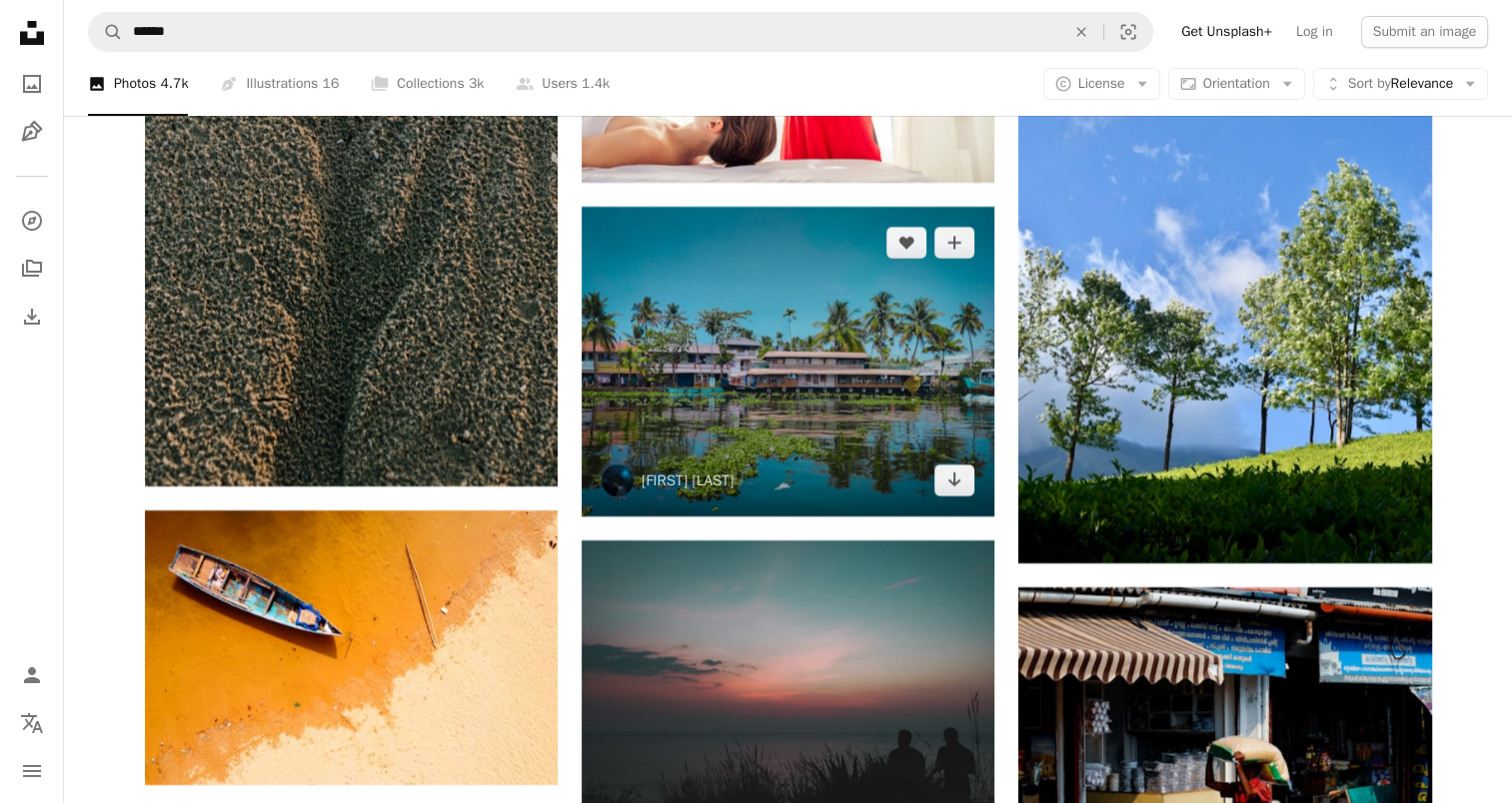 click at bounding box center (787, 362) 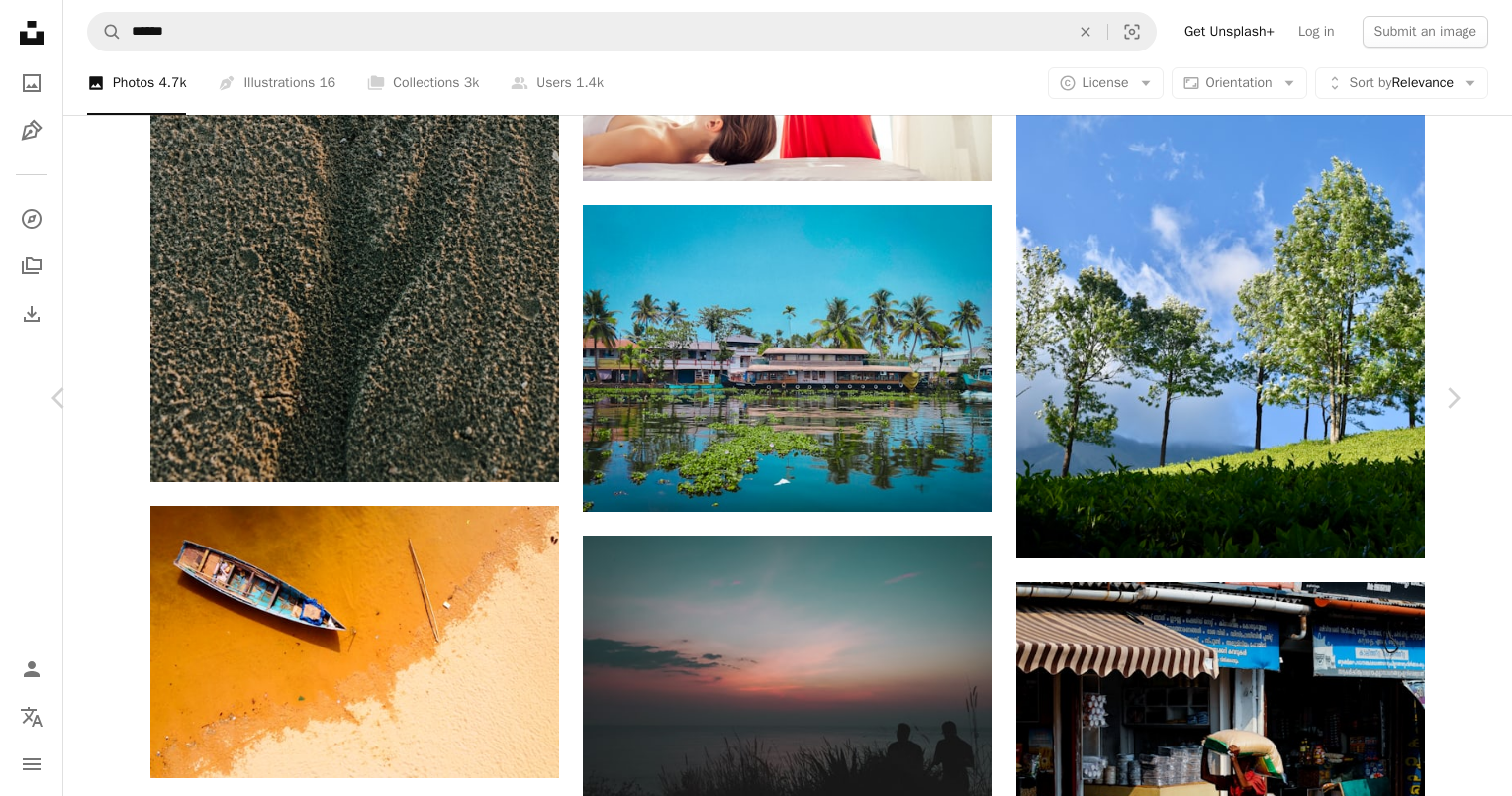 drag, startPoint x: 24, startPoint y: 31, endPoint x: 29, endPoint y: 40, distance: 10.29563 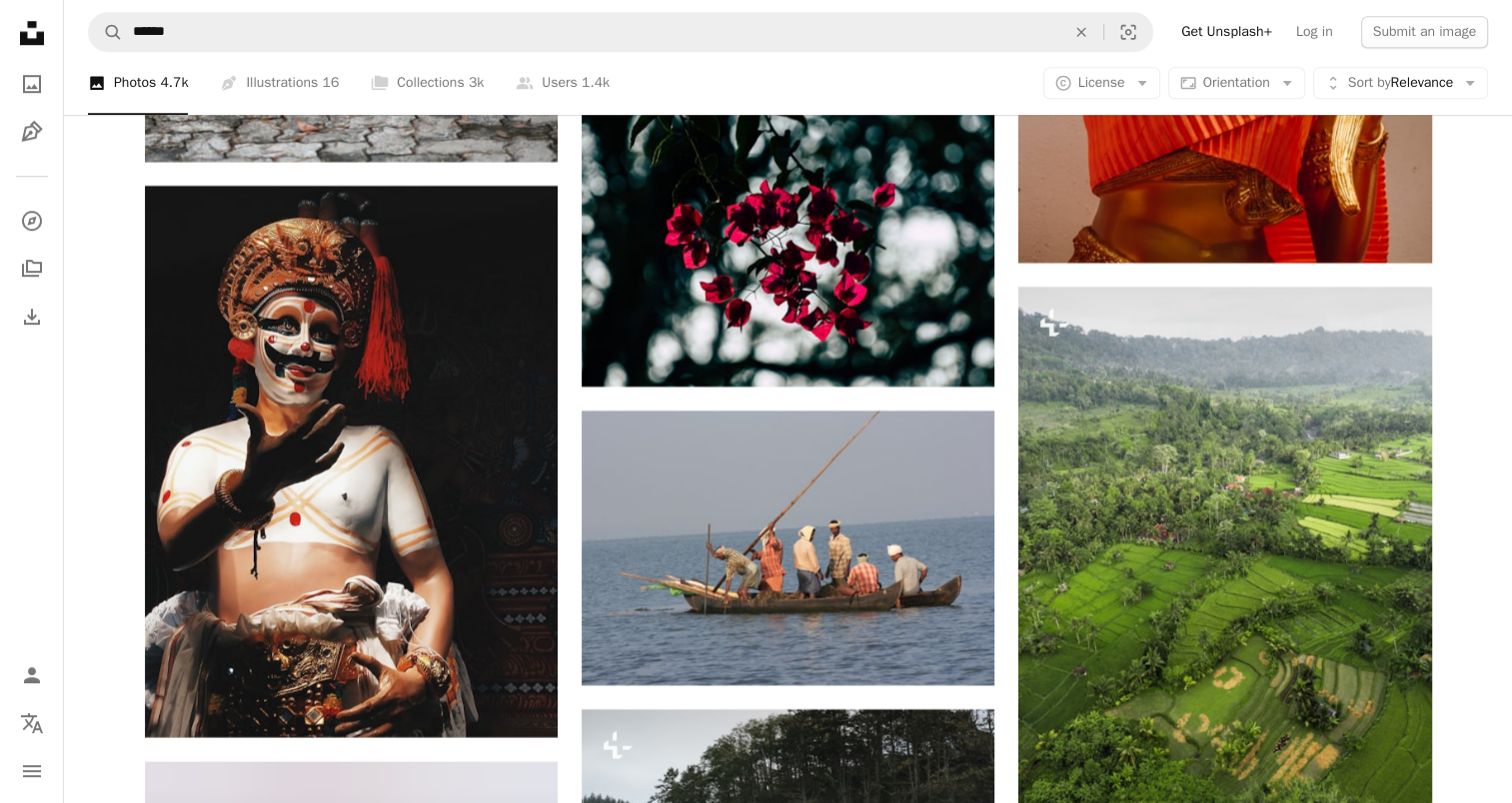 scroll, scrollTop: 39351, scrollLeft: 0, axis: vertical 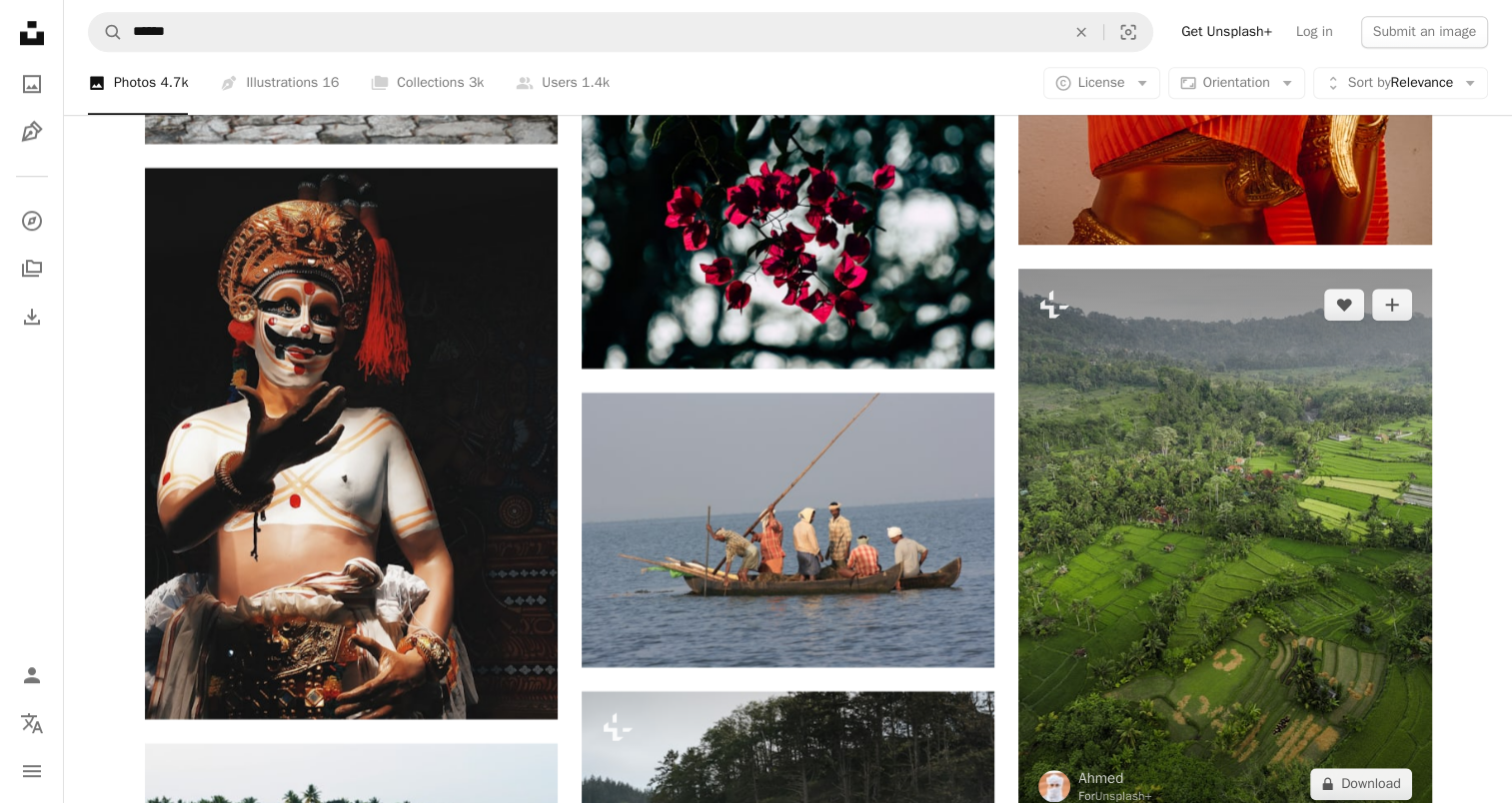 click at bounding box center [1224, 543] 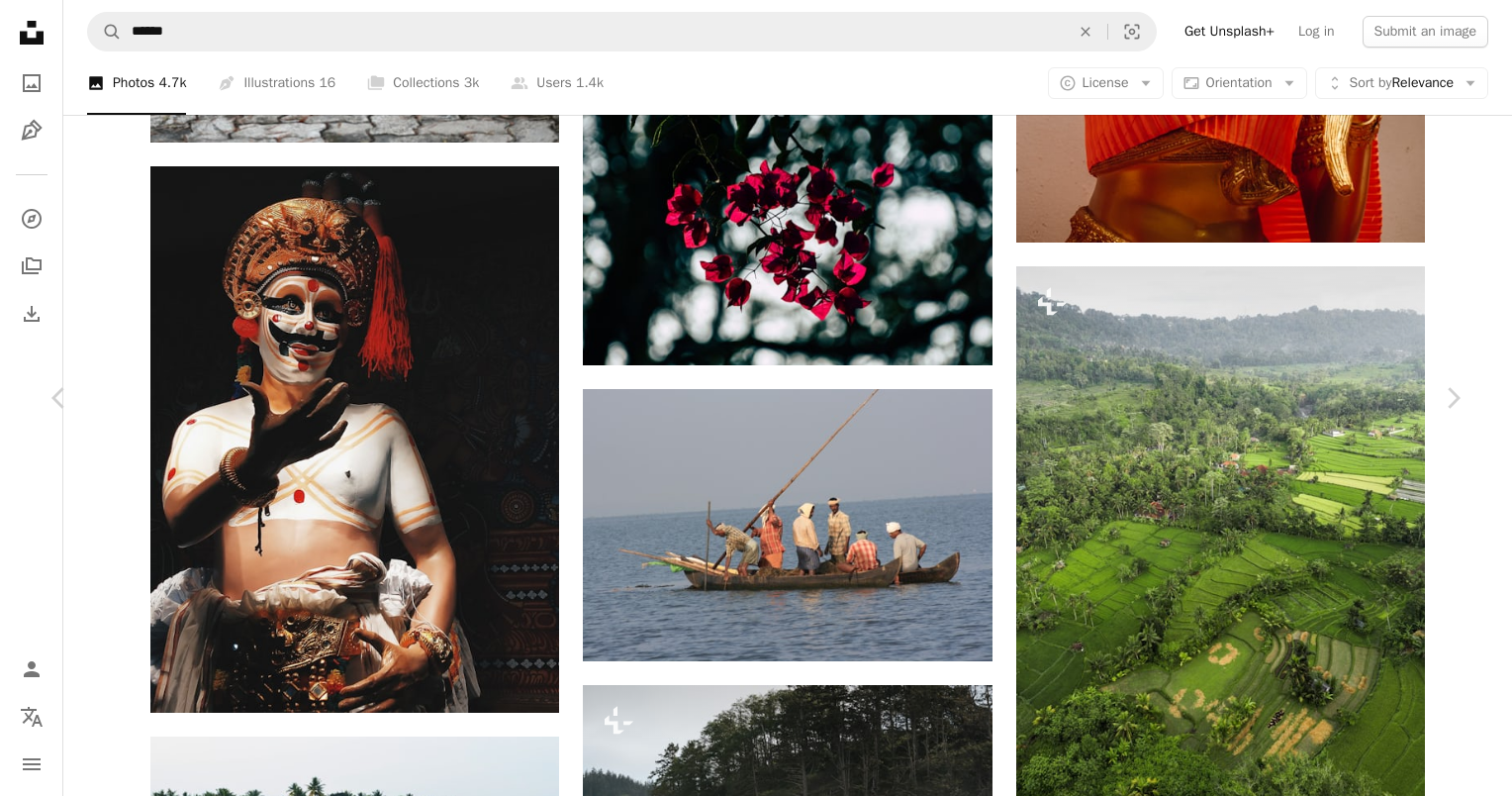 drag, startPoint x: 16, startPoint y: 13, endPoint x: 233, endPoint y: 196, distance: 283.863 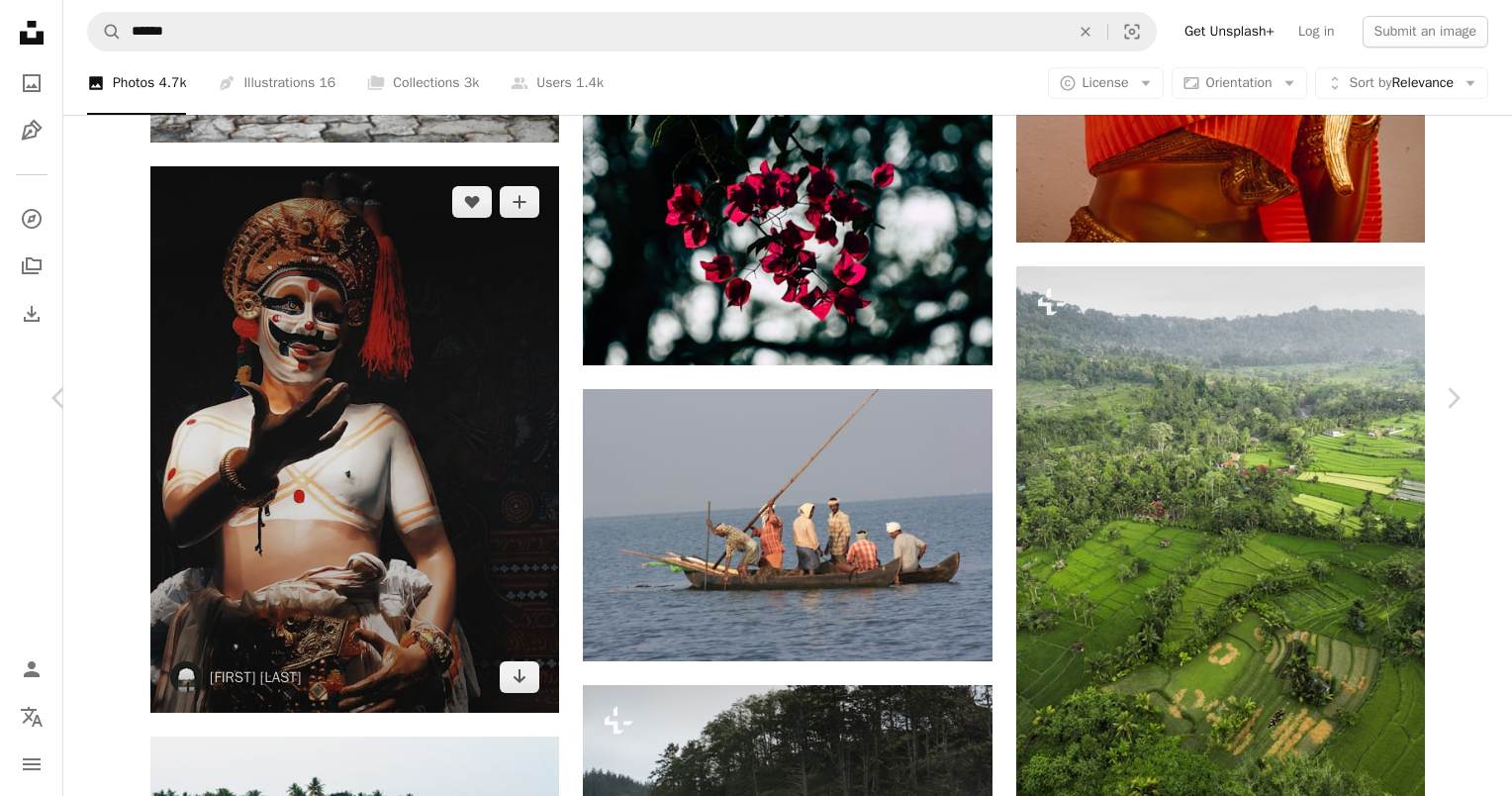 click on "An X shape" at bounding box center [20, 20] 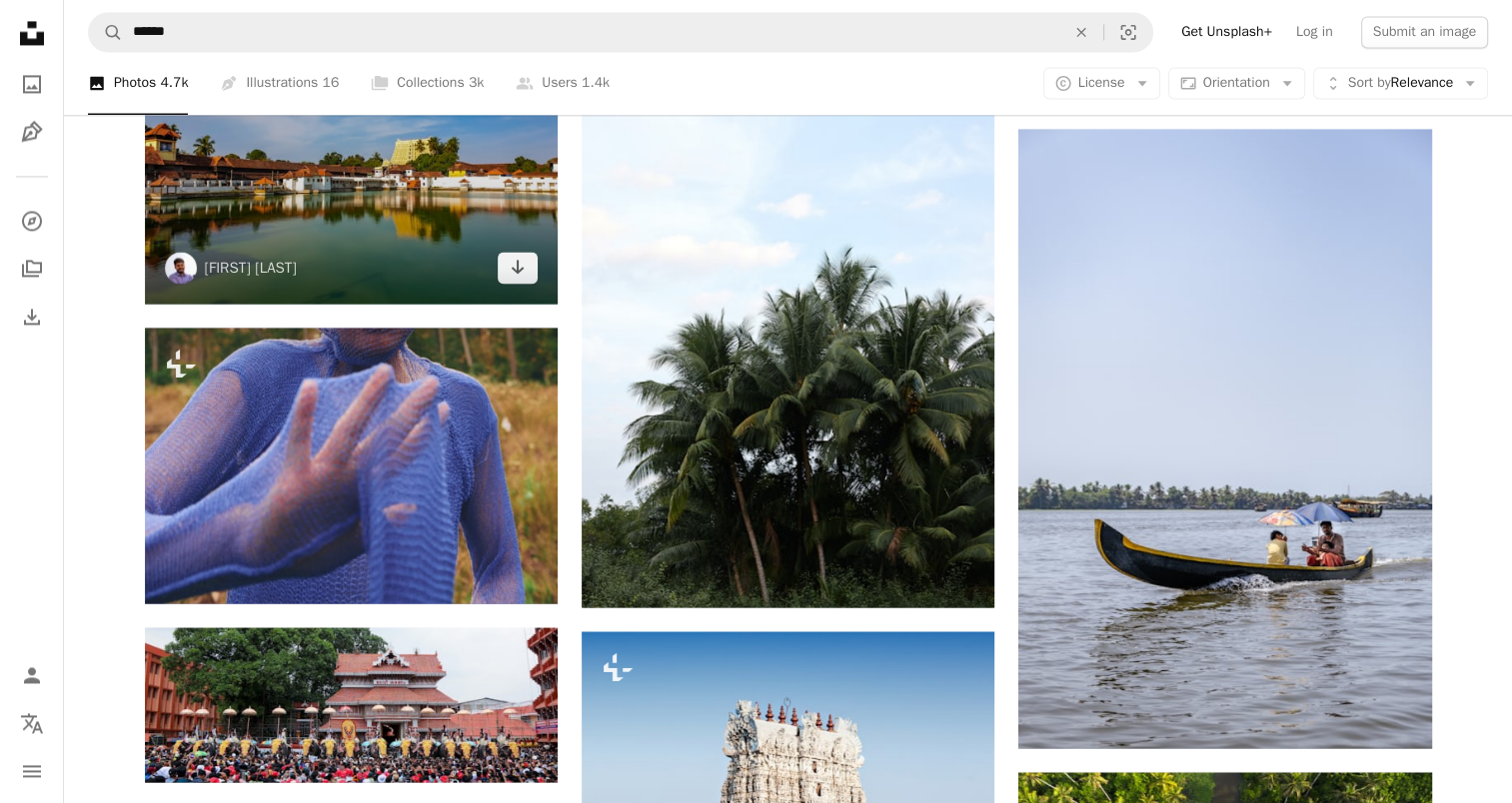 scroll, scrollTop: 41149, scrollLeft: 0, axis: vertical 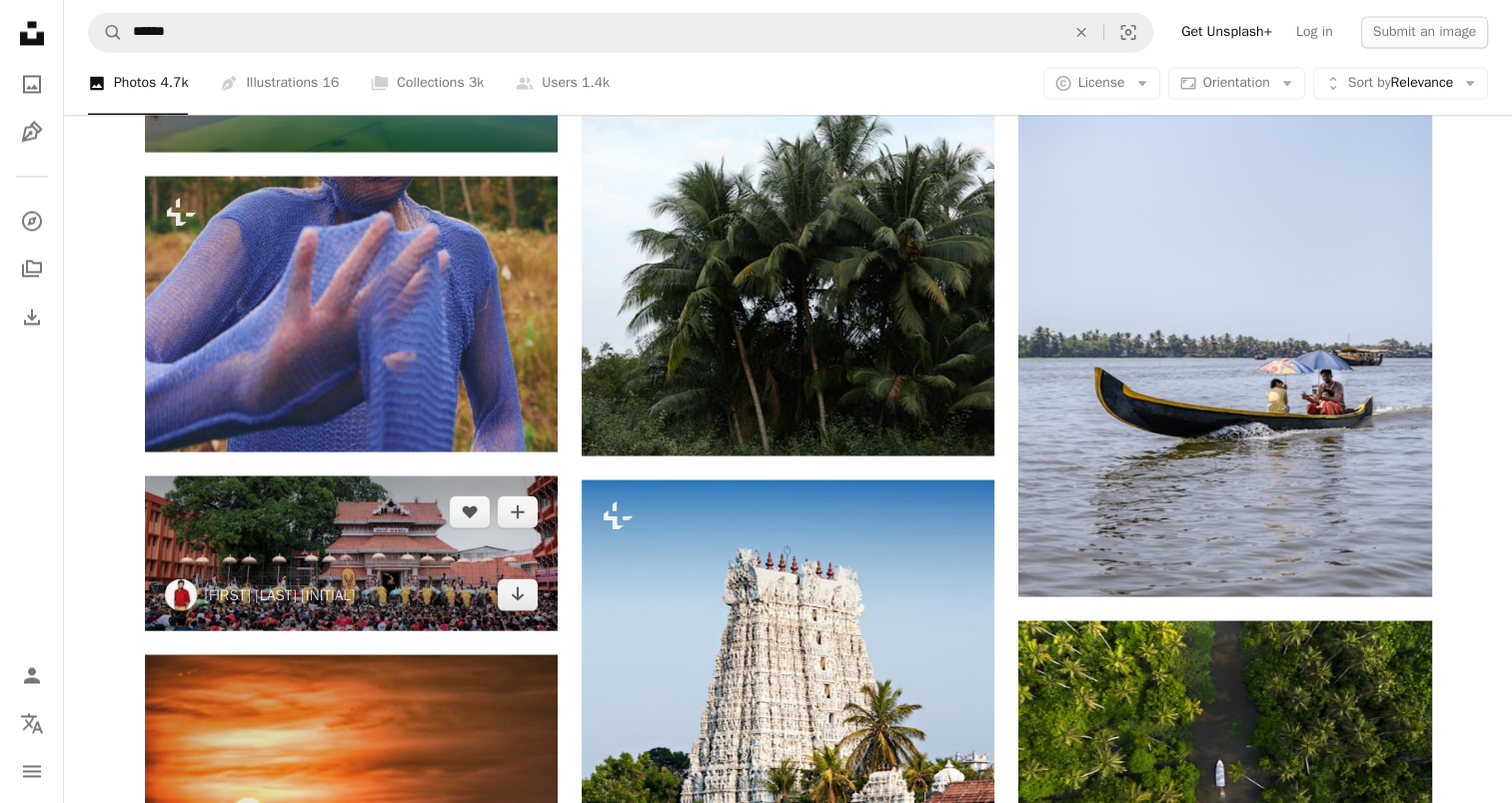 click at bounding box center [351, 552] 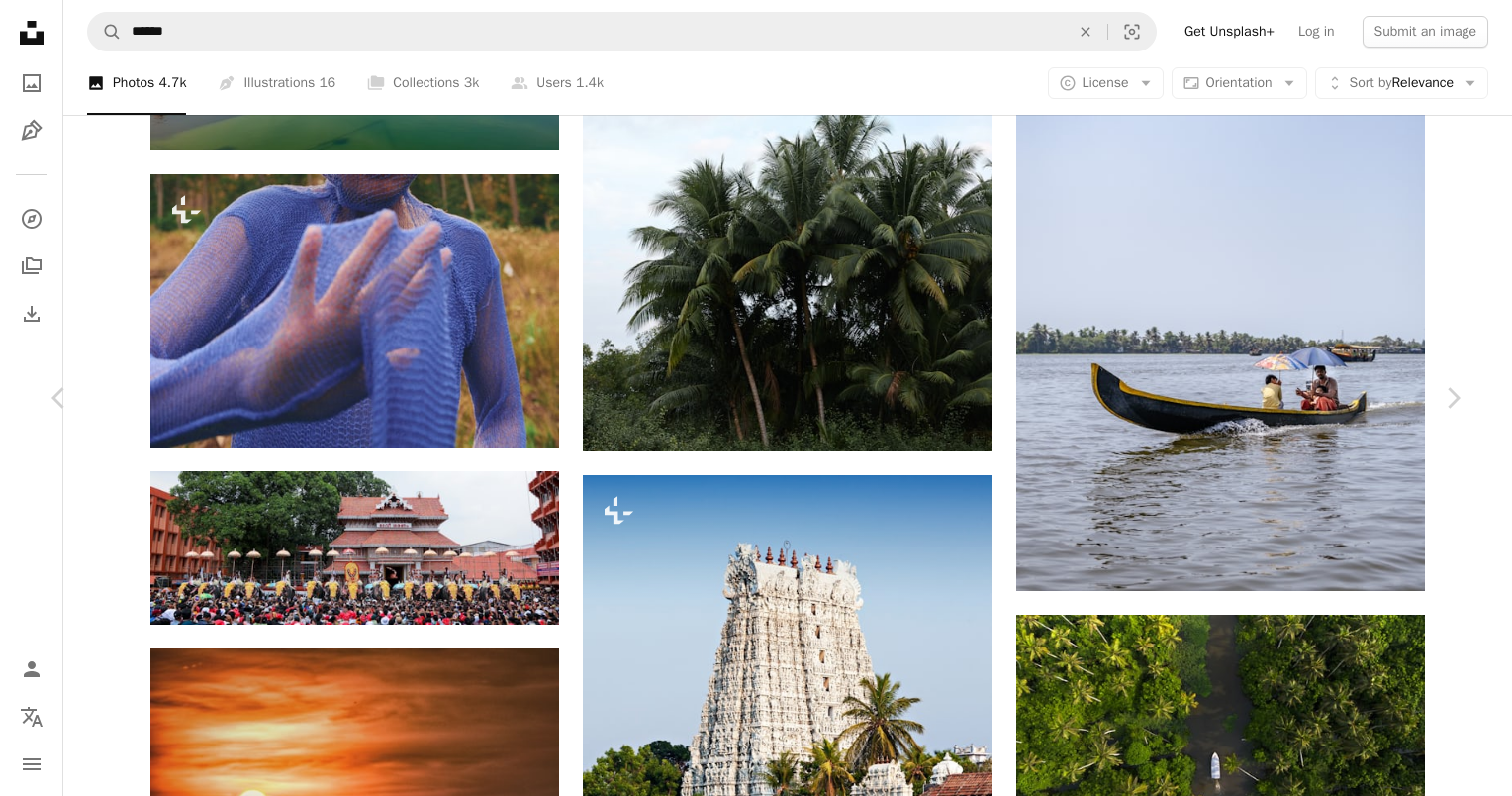 click on "Download free" at bounding box center [1266, 4845] 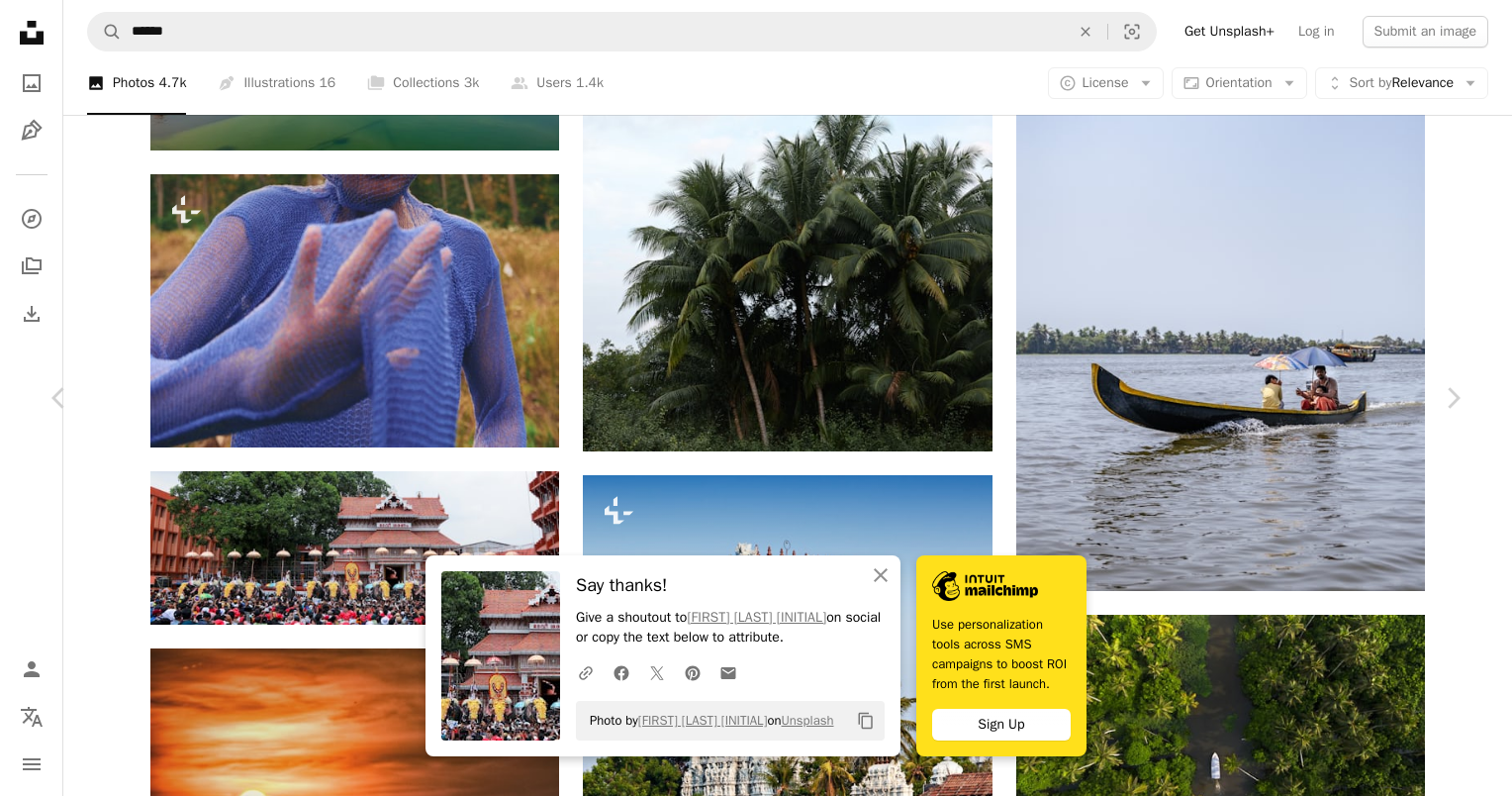 click on "An X shape" at bounding box center (20, 20) 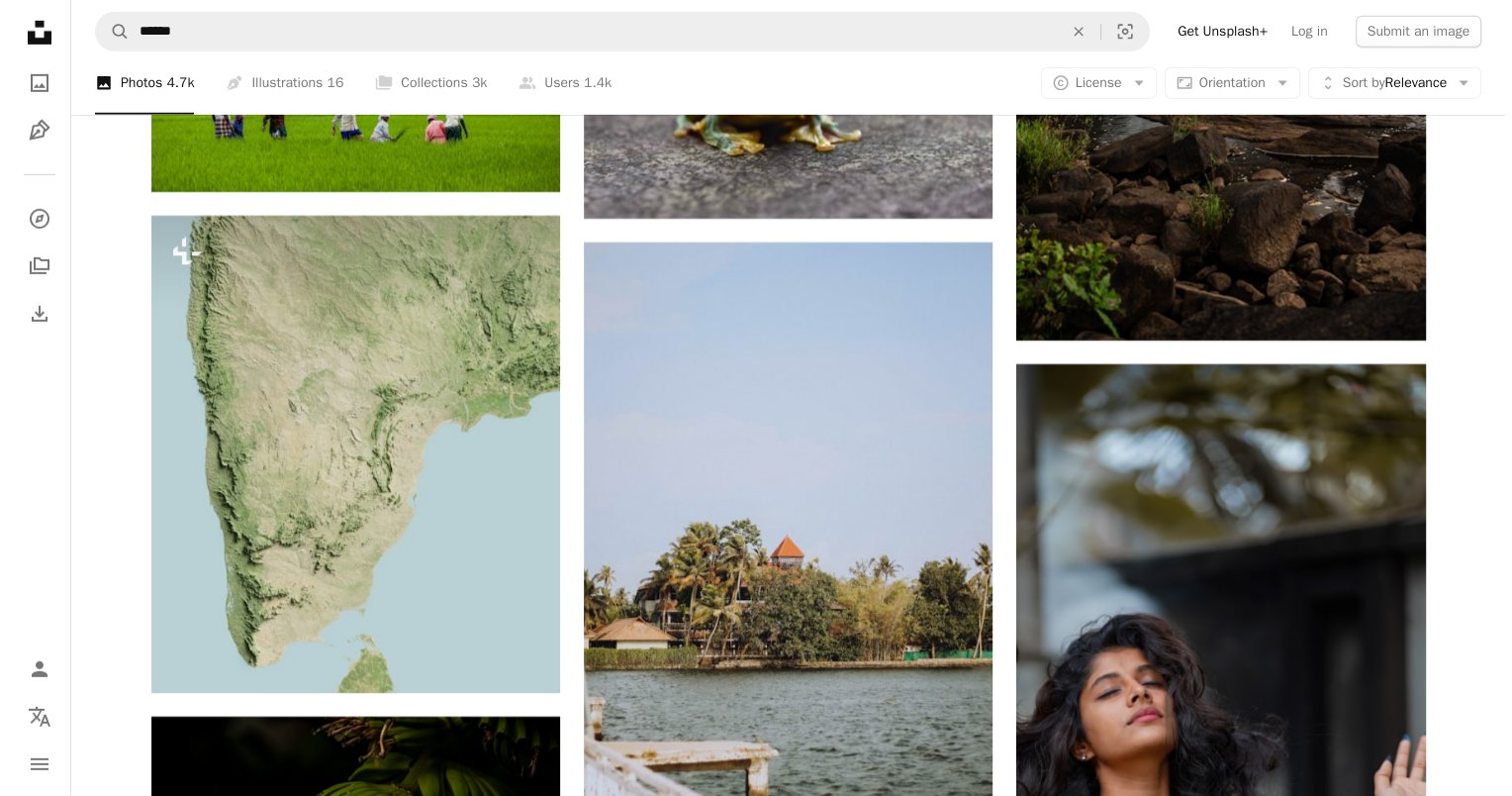 scroll, scrollTop: 43760, scrollLeft: 0, axis: vertical 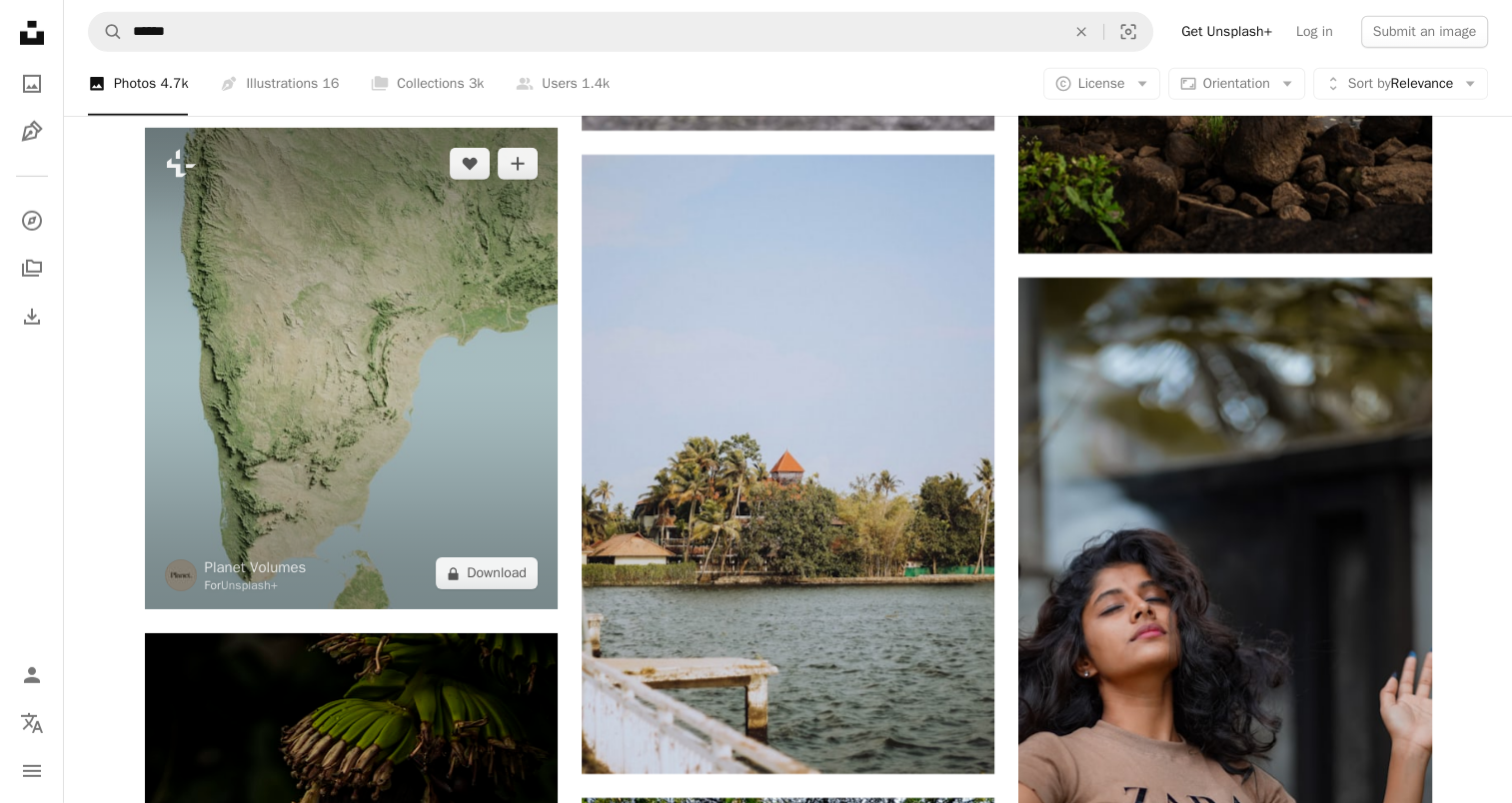 click at bounding box center [351, 369] 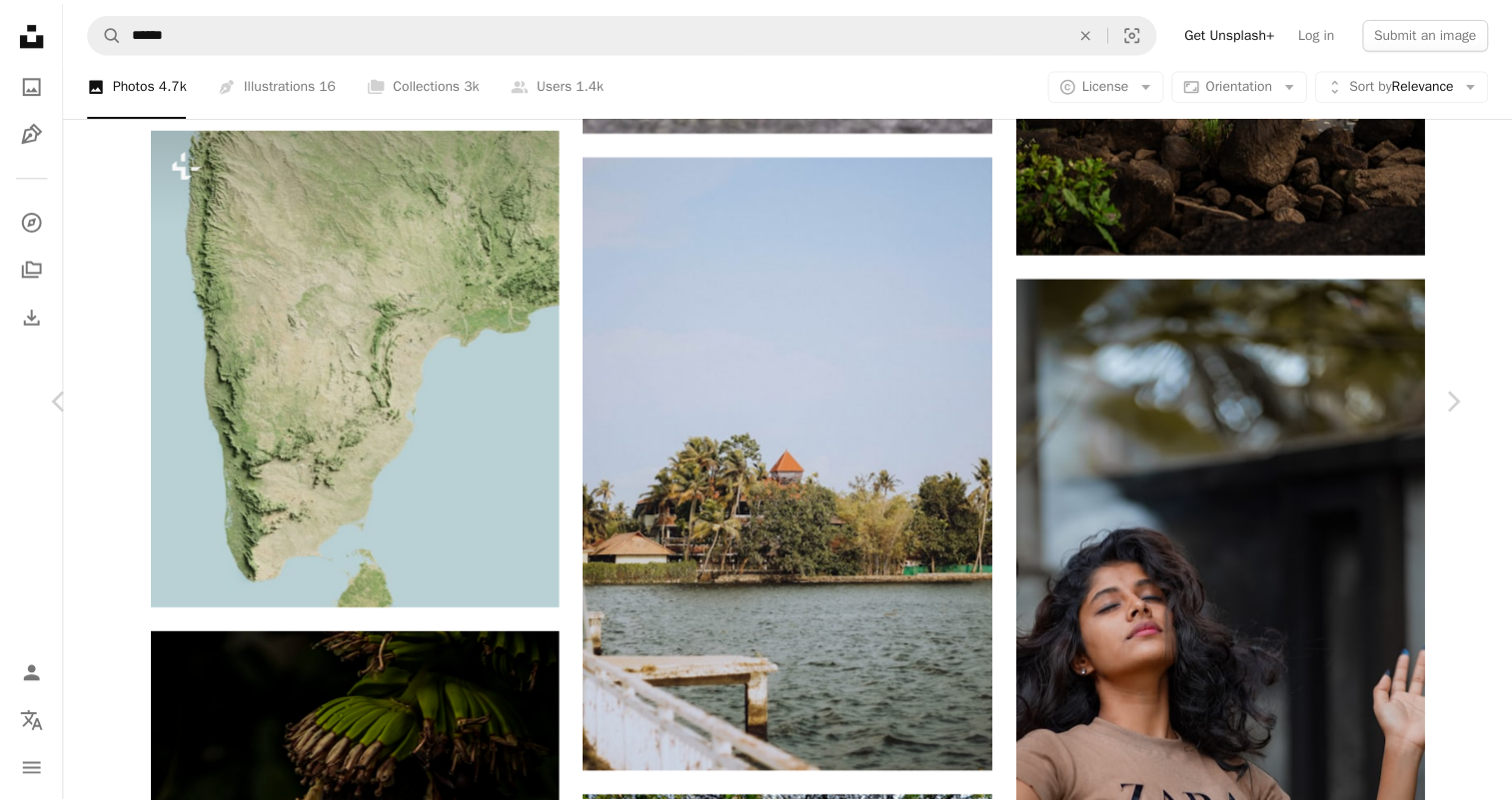 scroll, scrollTop: 5993, scrollLeft: 0, axis: vertical 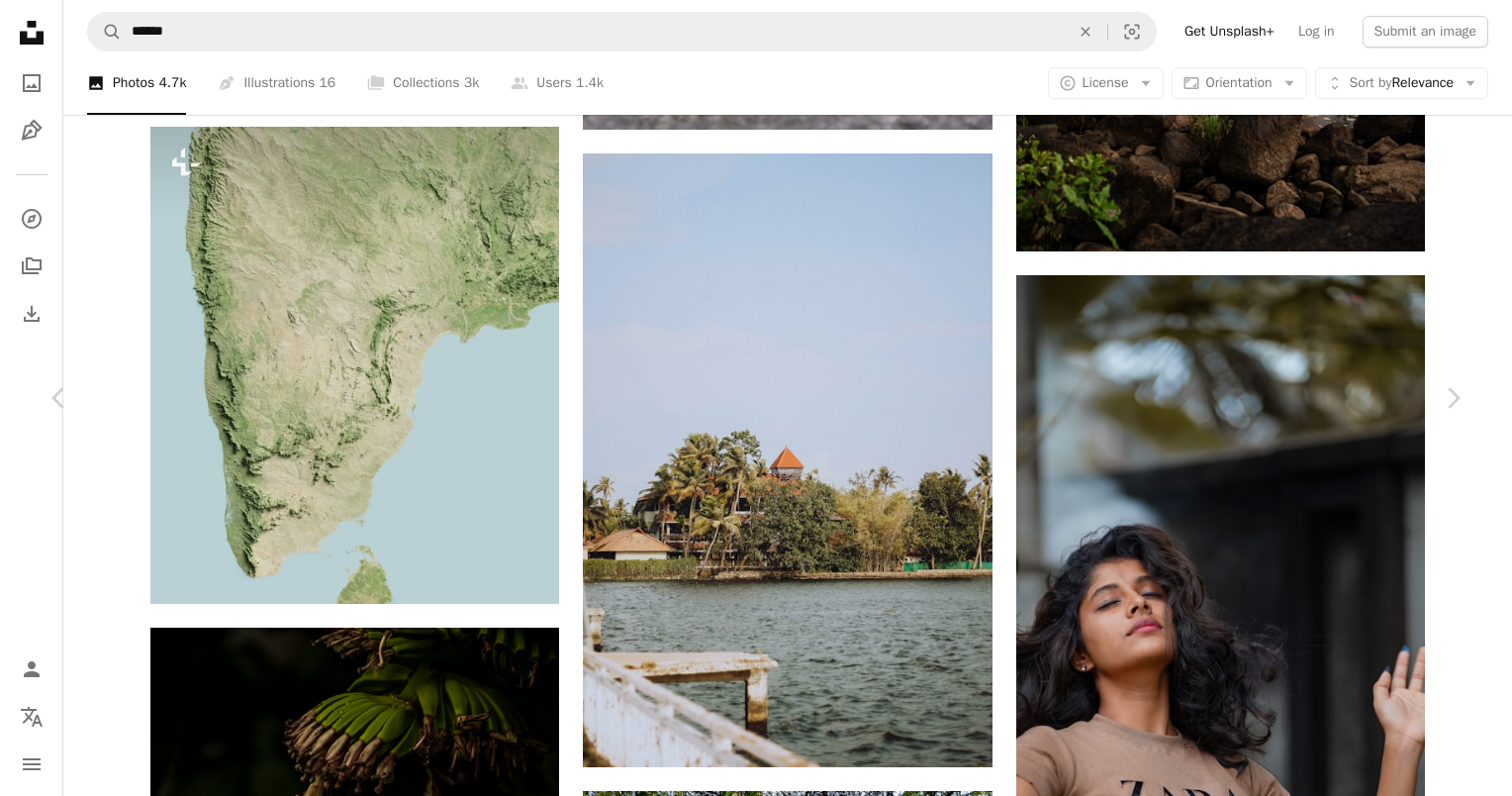 click on "An X shape" at bounding box center [20, 20] 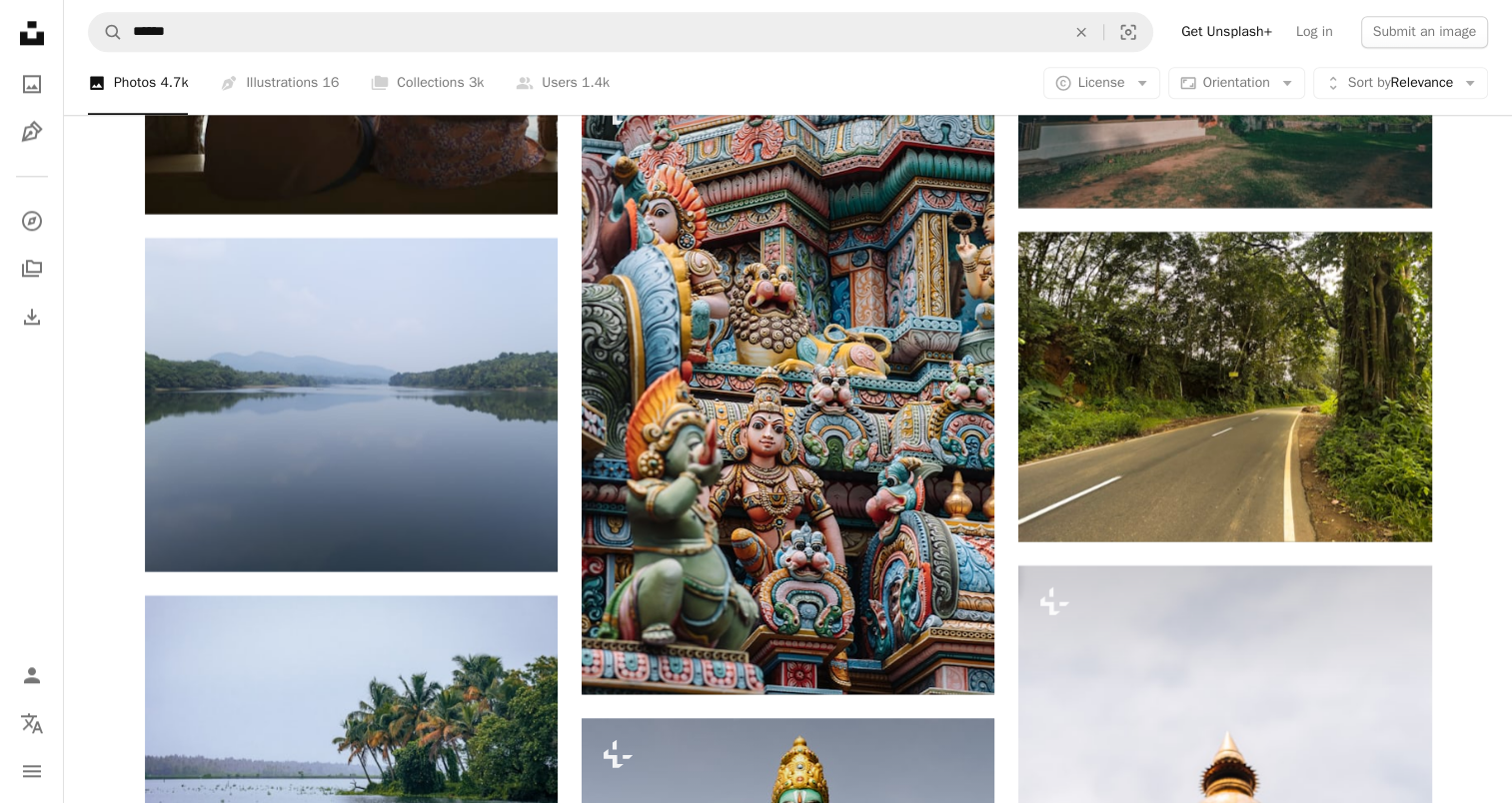 scroll, scrollTop: 47840, scrollLeft: 0, axis: vertical 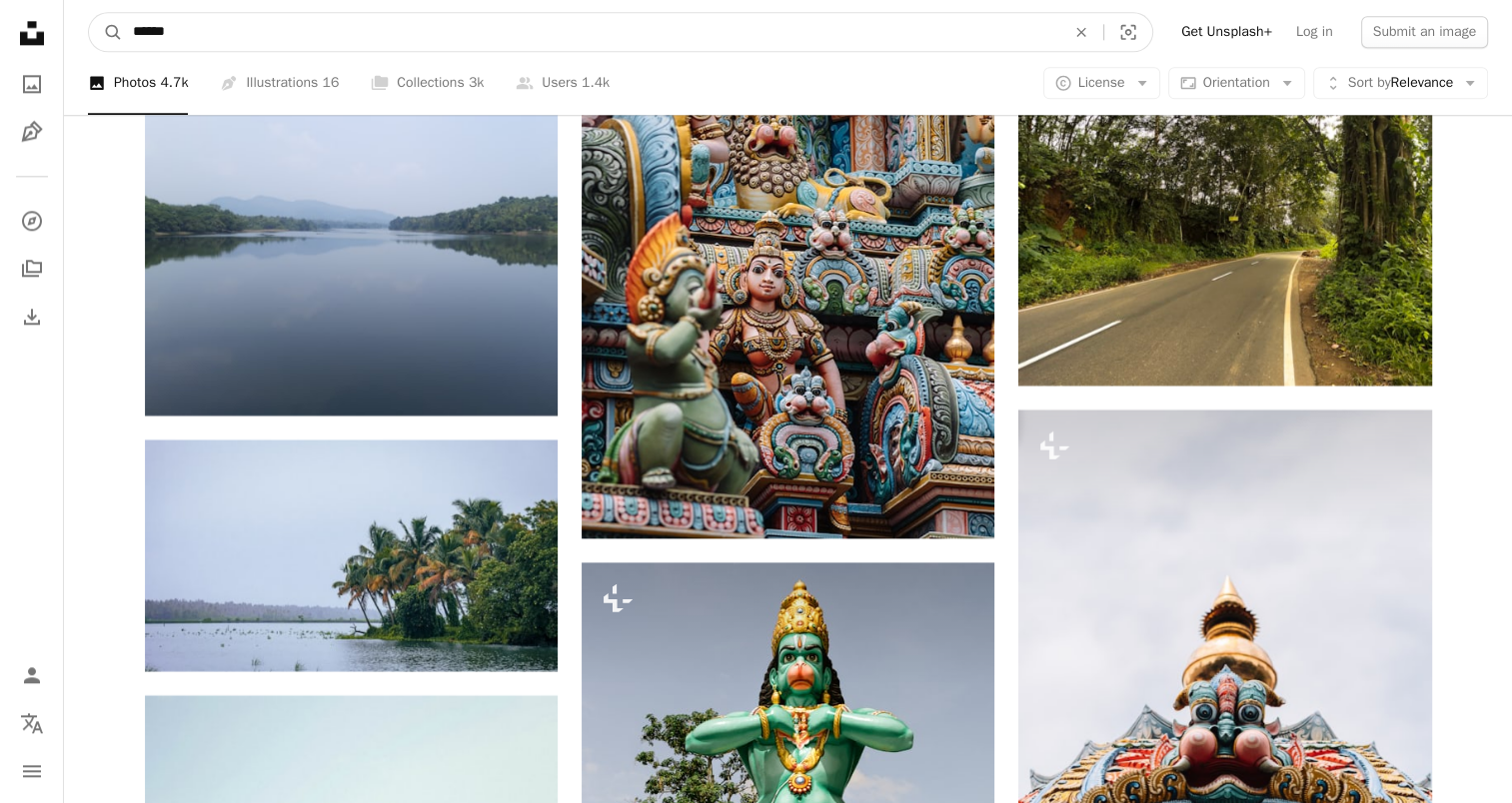 click on "******" at bounding box center [591, 32] 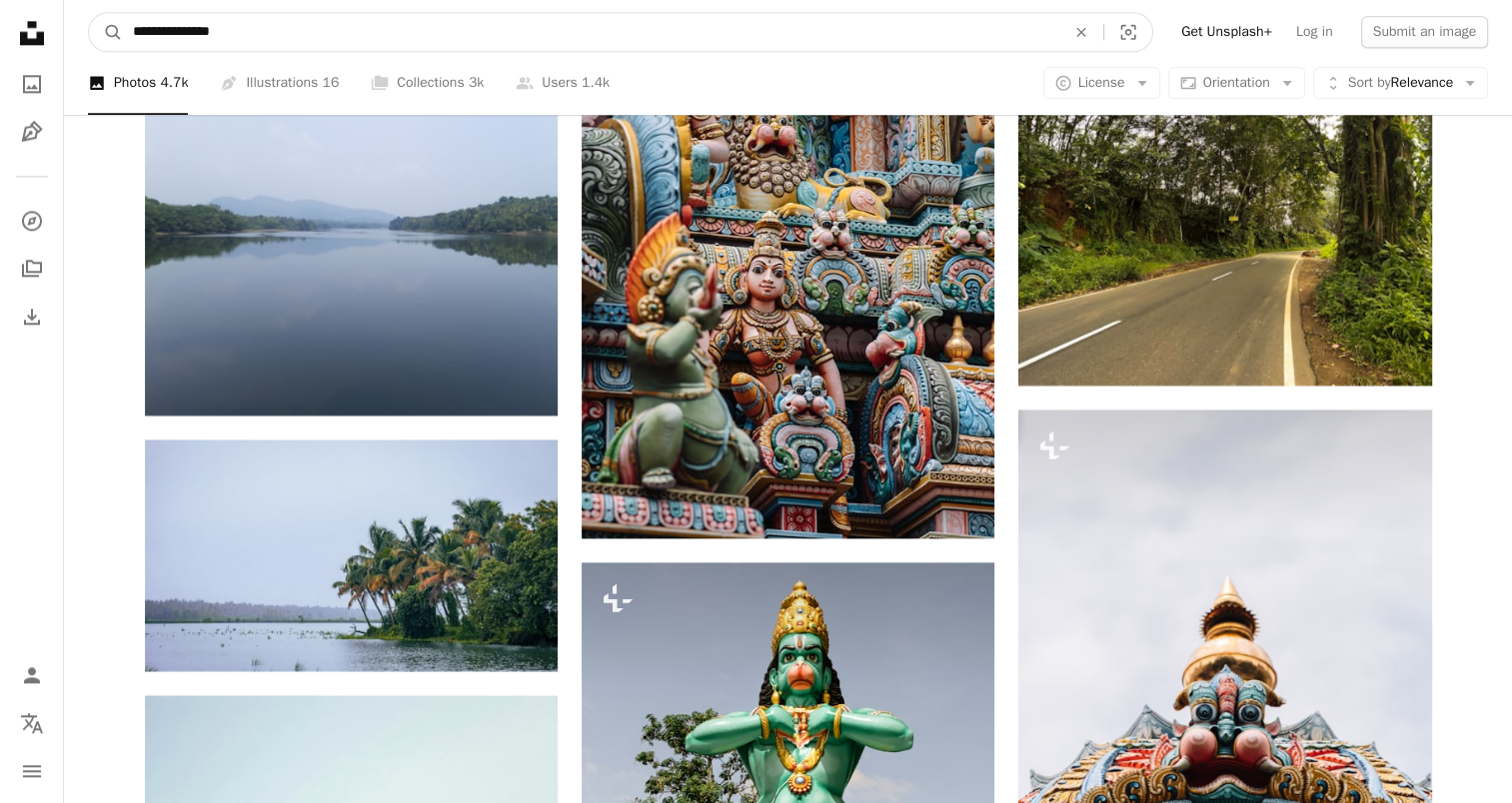 type on "**********" 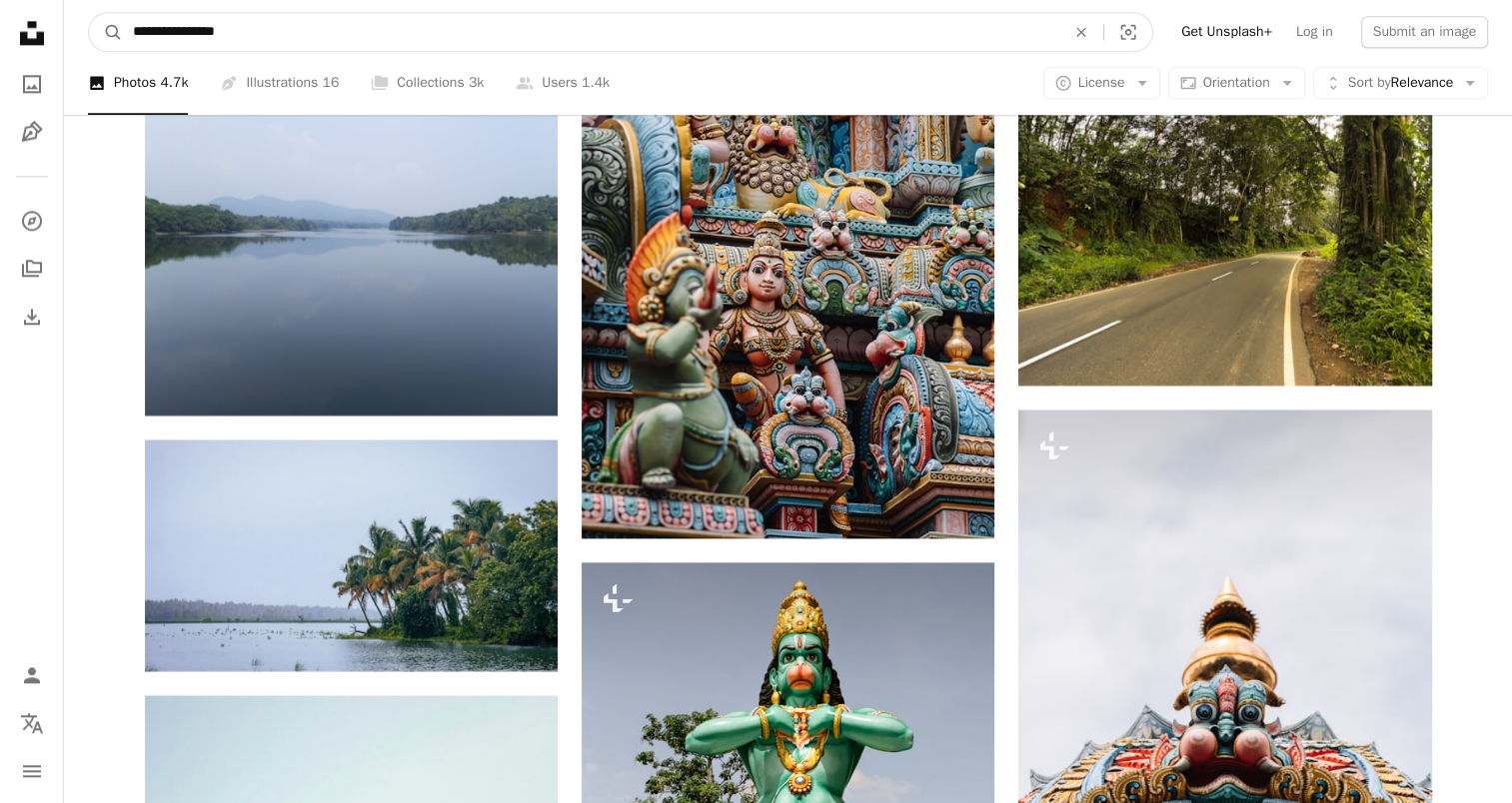 click on "A magnifying glass" at bounding box center [106, 32] 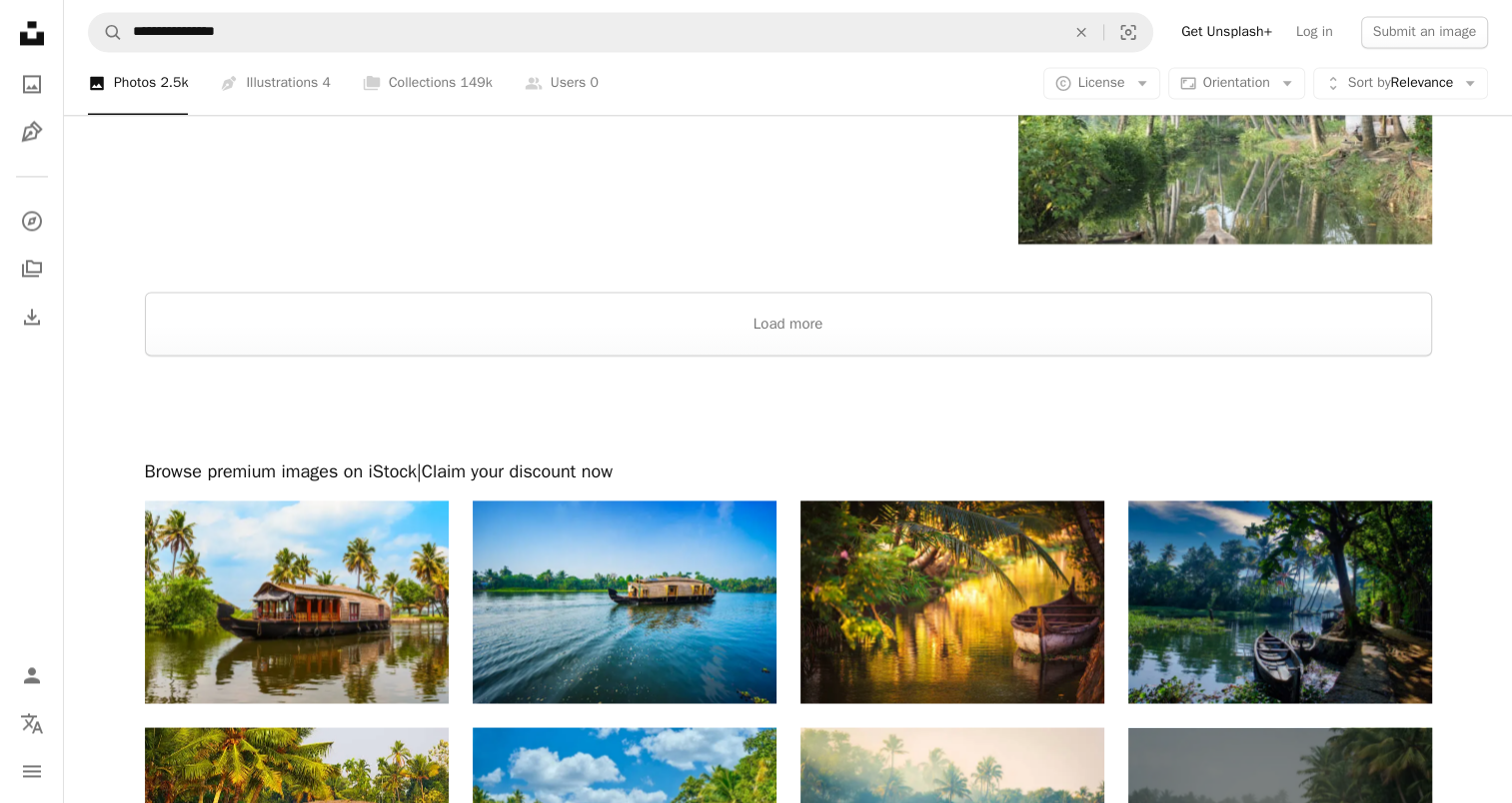 scroll, scrollTop: 3196, scrollLeft: 0, axis: vertical 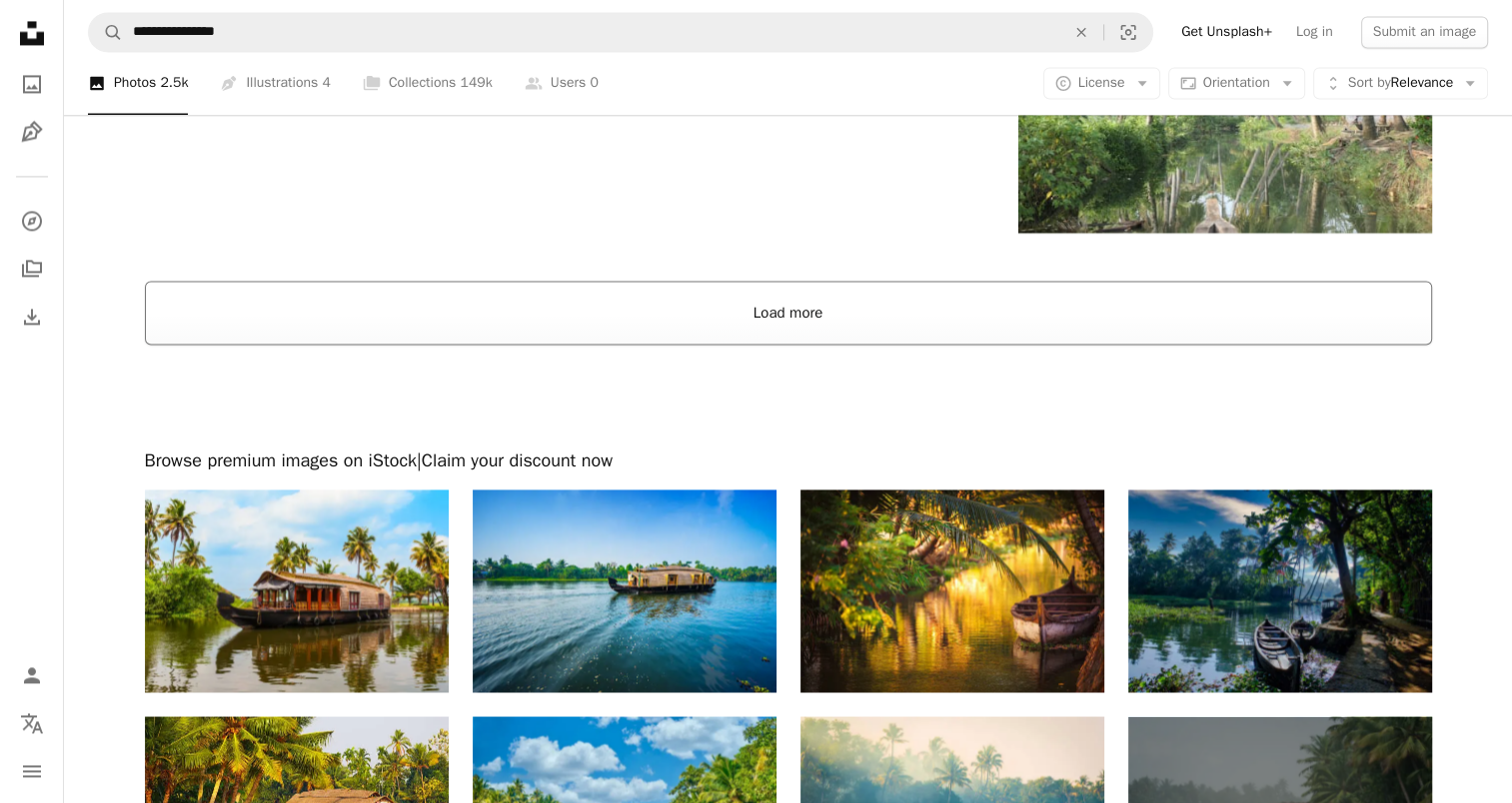 click on "Load more" at bounding box center [788, 313] 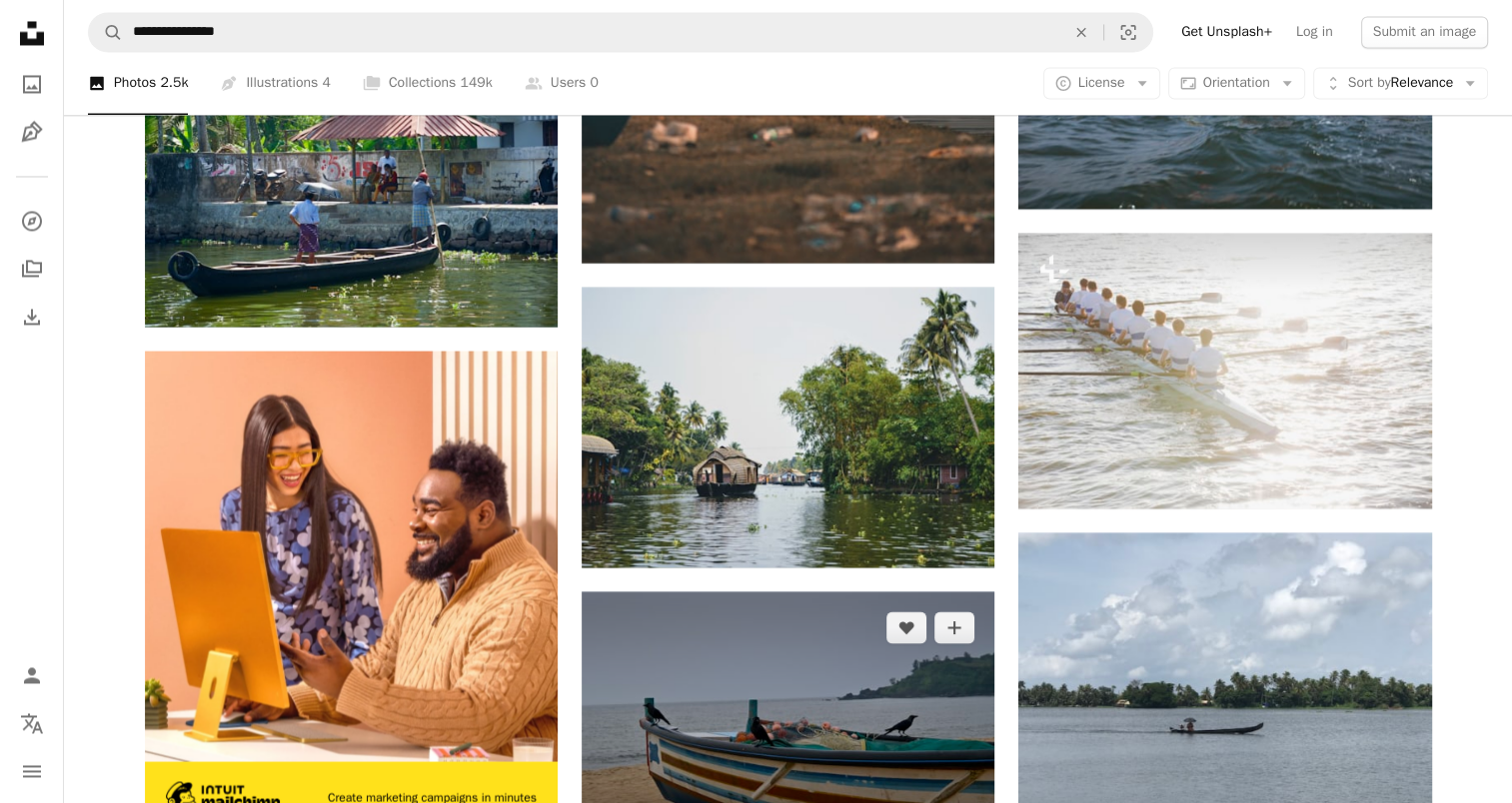 scroll, scrollTop: 3695, scrollLeft: 0, axis: vertical 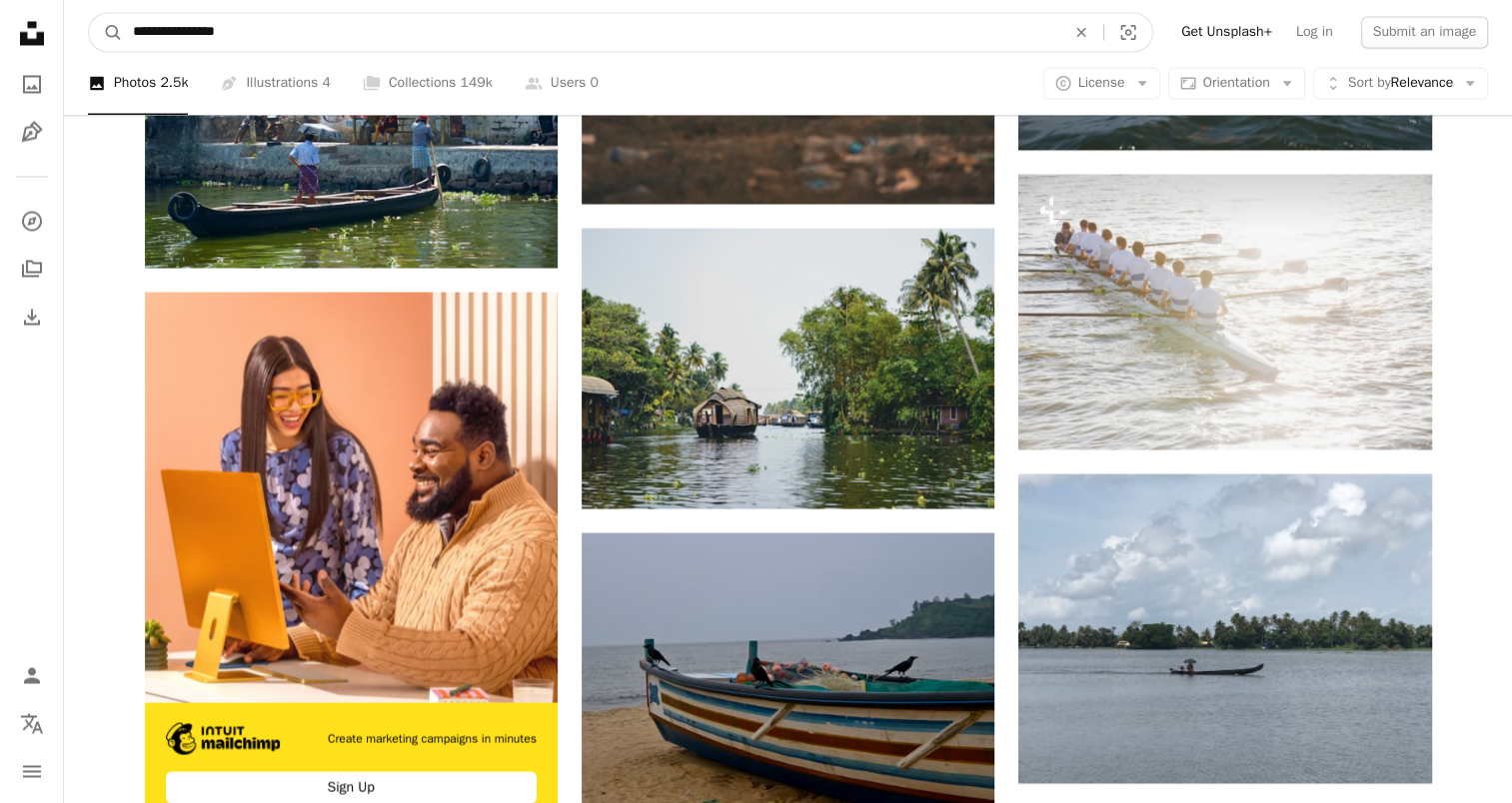 drag, startPoint x: 188, startPoint y: 28, endPoint x: 492, endPoint y: 5, distance: 304.86882 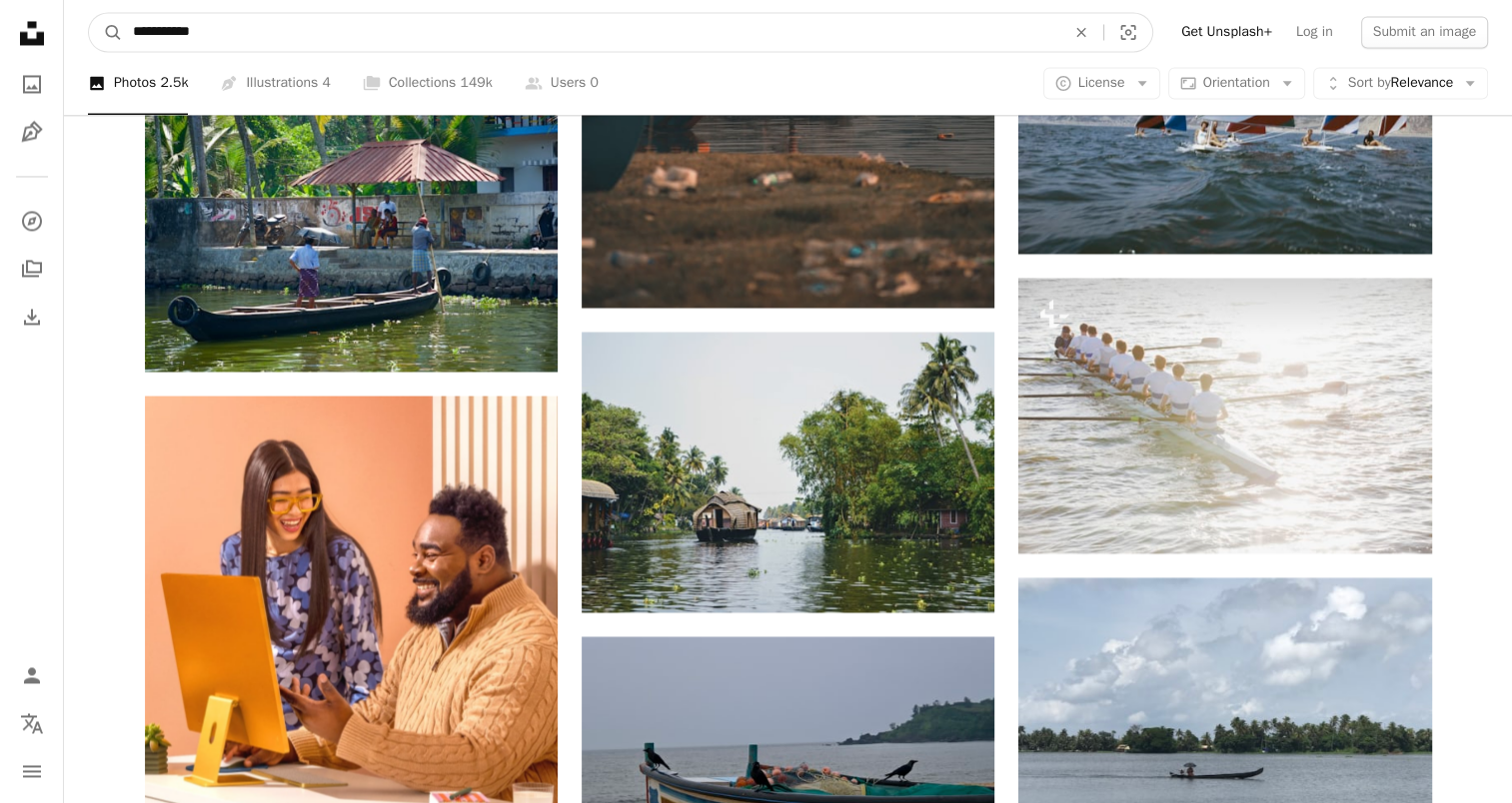 type on "**********" 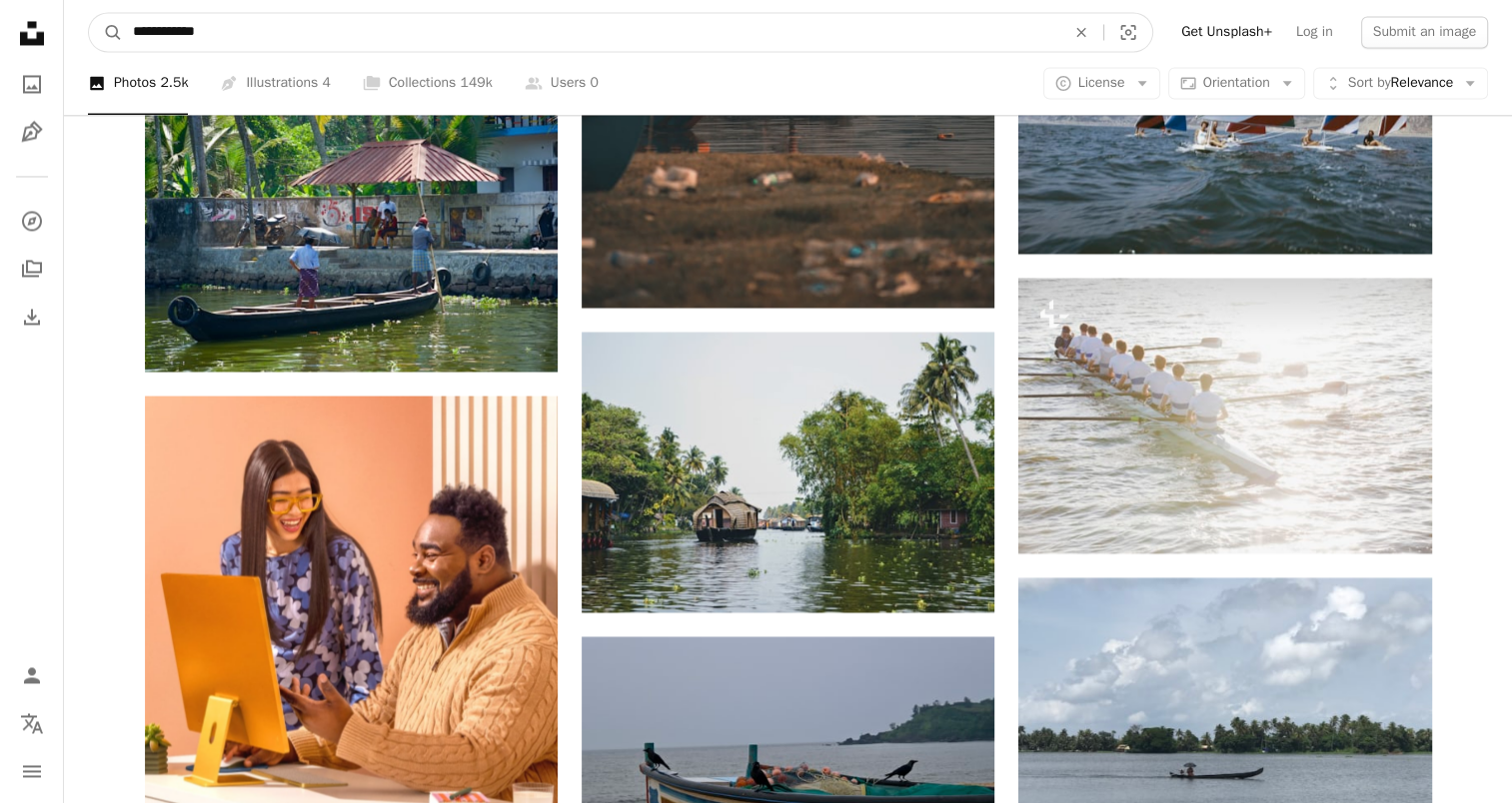 click on "A magnifying glass" at bounding box center [106, 32] 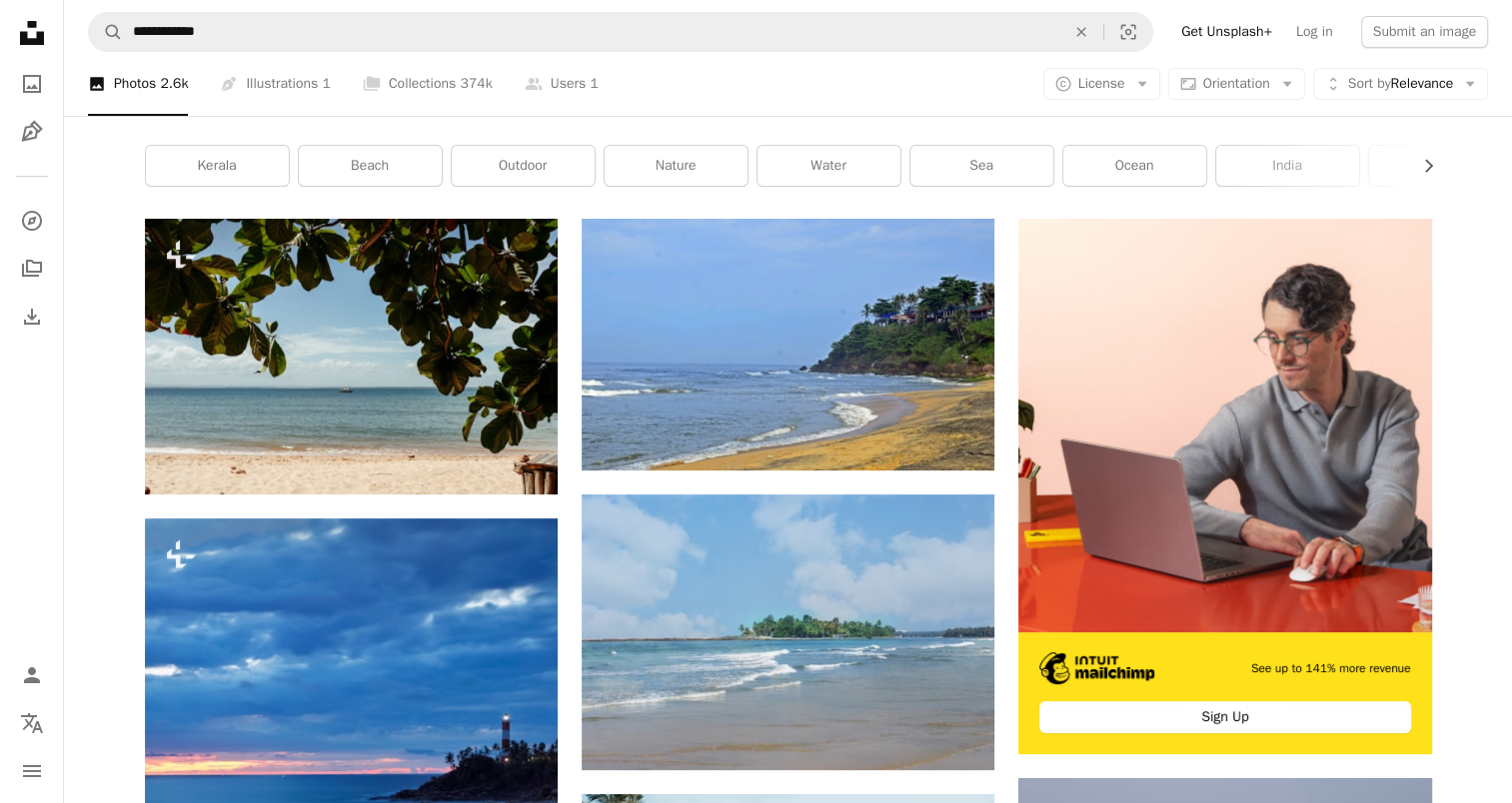 scroll, scrollTop: 300, scrollLeft: 0, axis: vertical 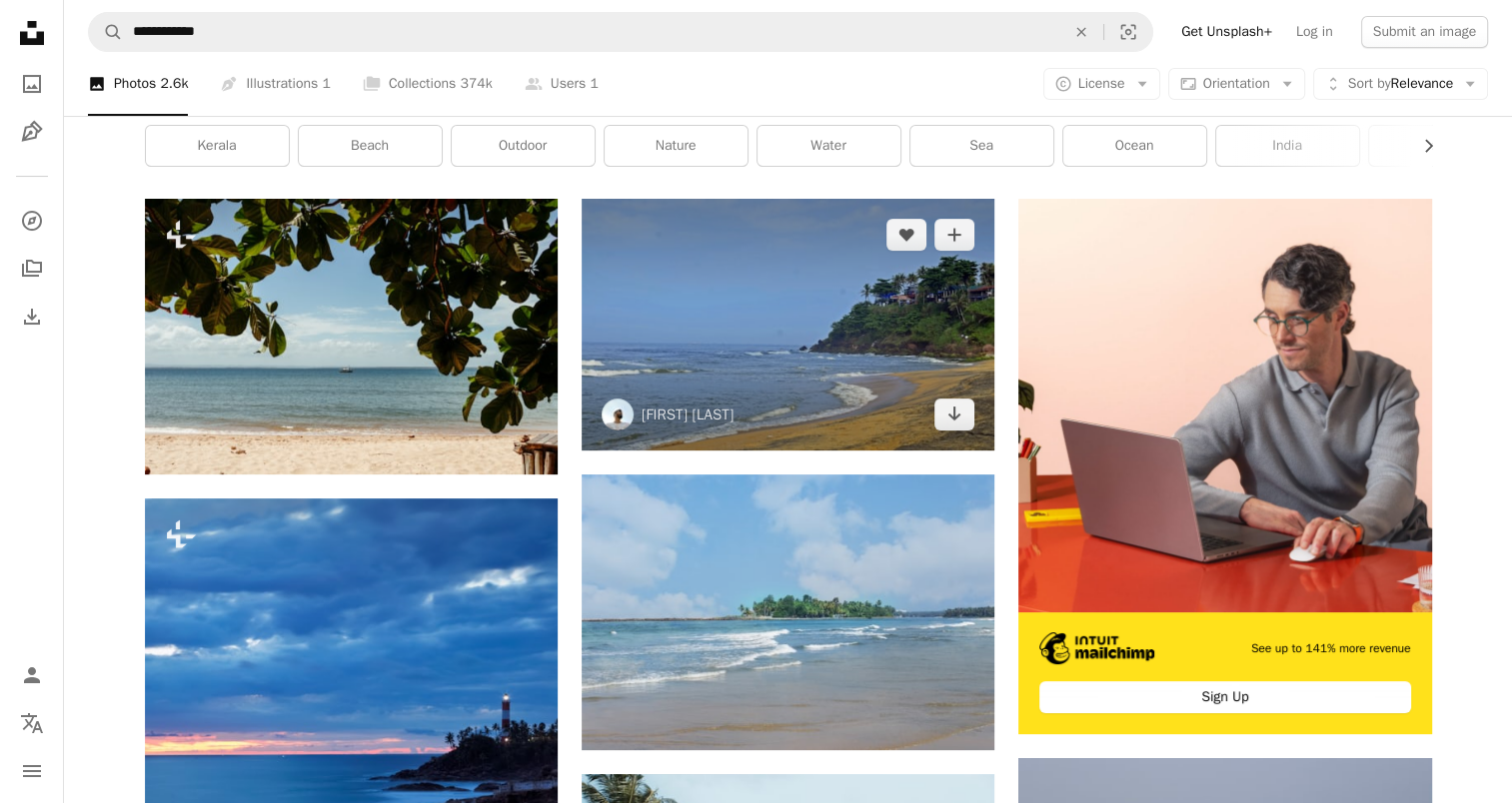 click at bounding box center [787, 325] 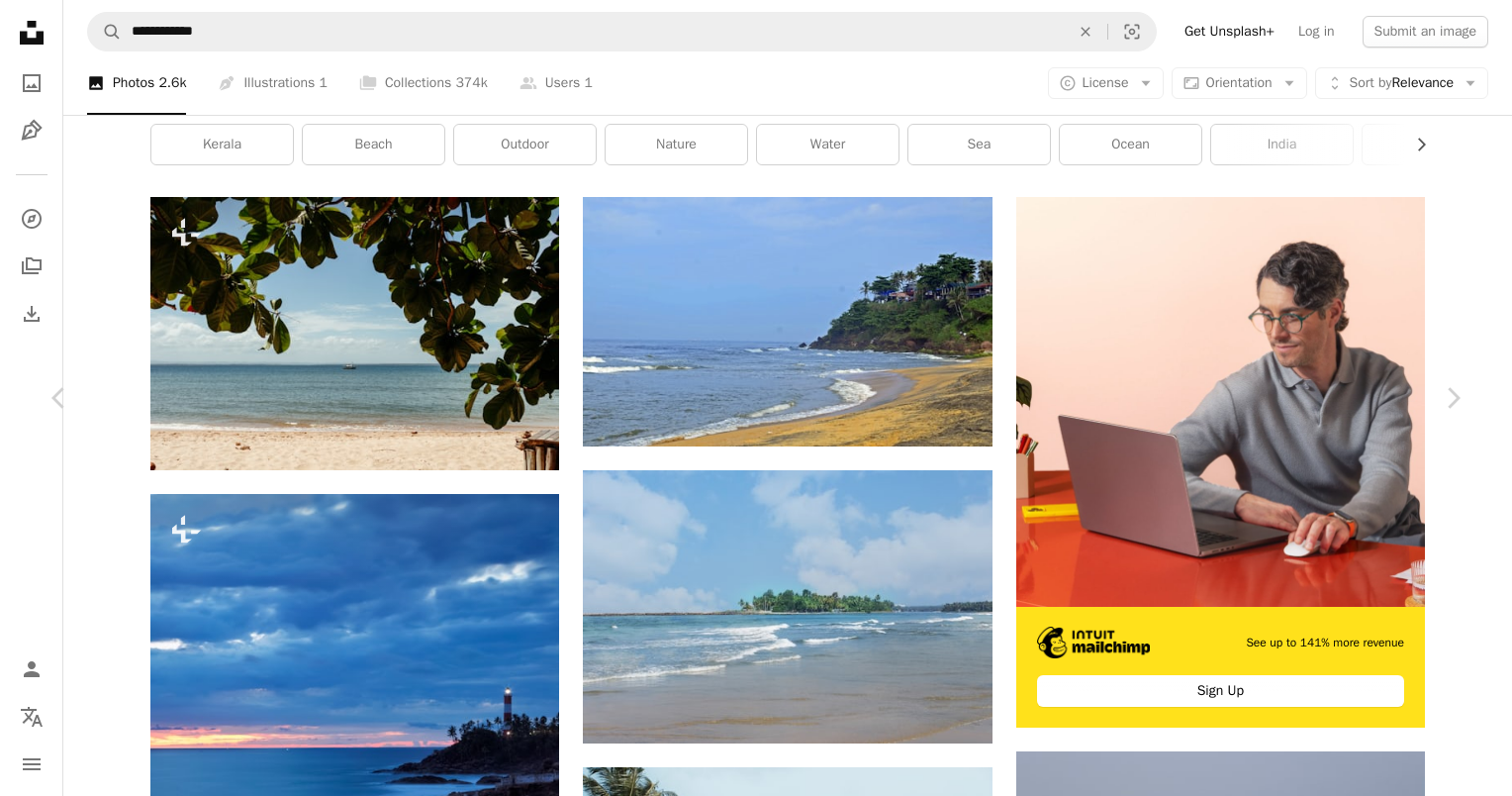 click on "Download free" at bounding box center (1266, 4942) 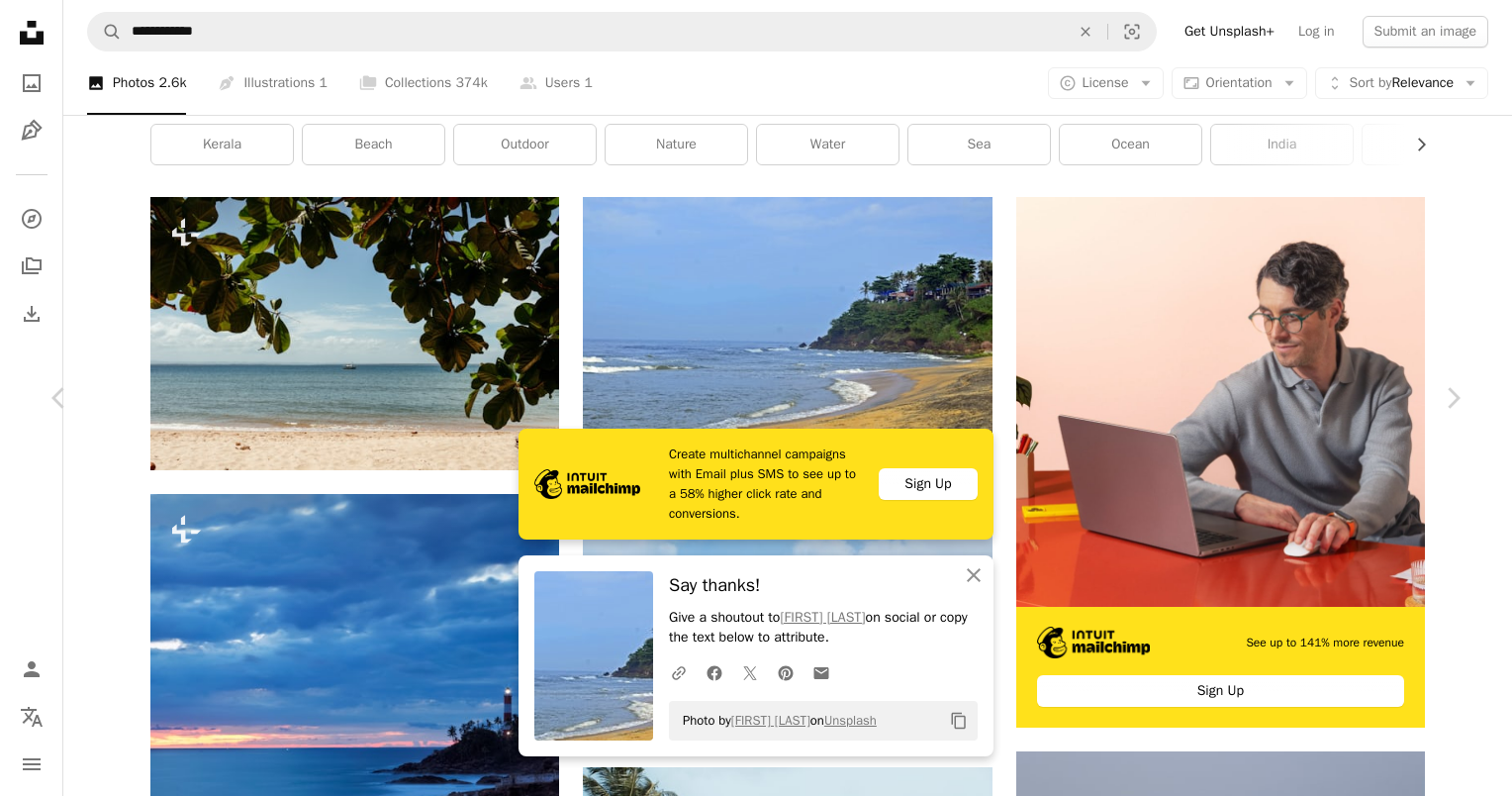 click on "An X shape" at bounding box center [20, 20] 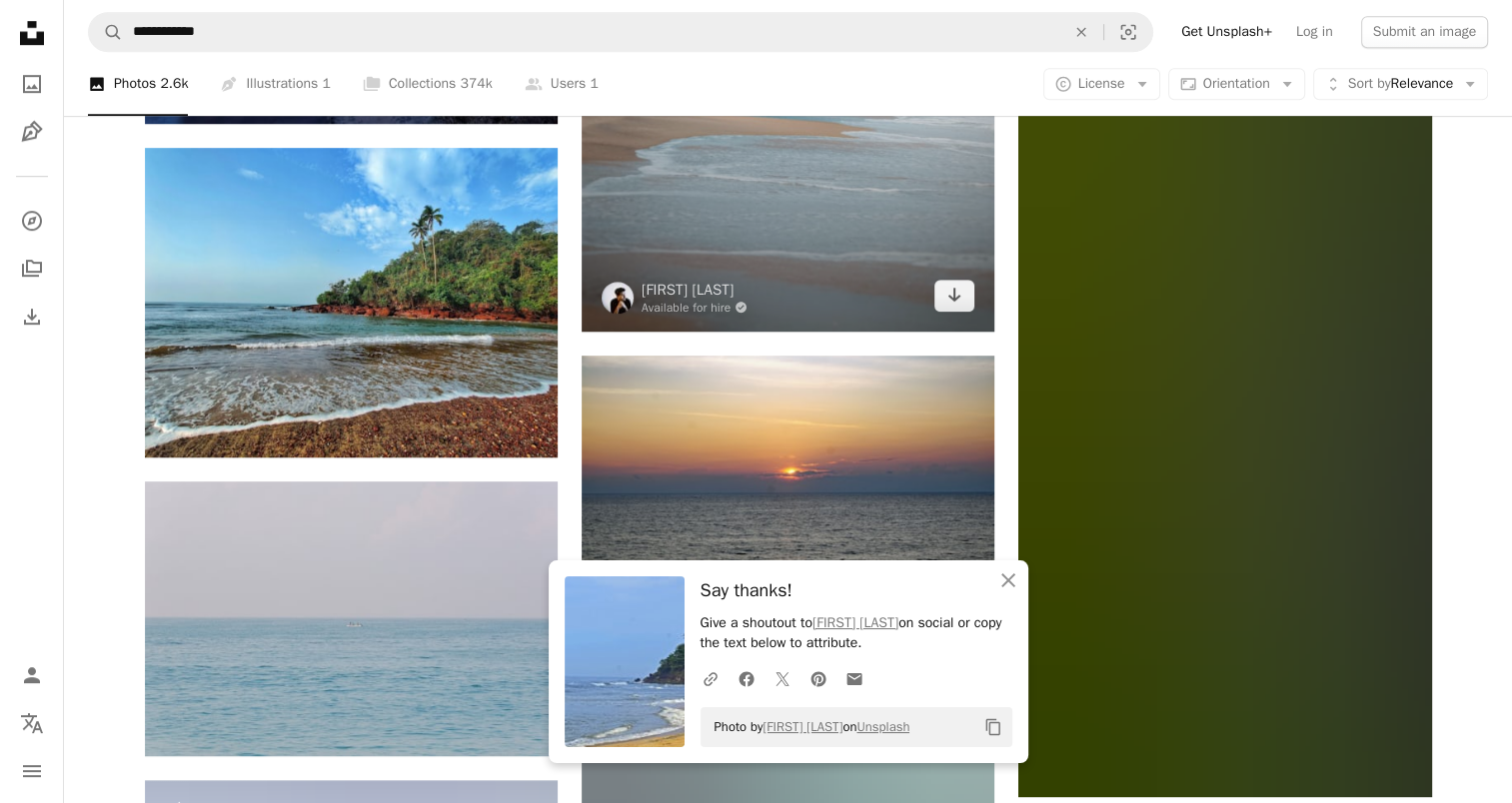 scroll, scrollTop: 1398, scrollLeft: 0, axis: vertical 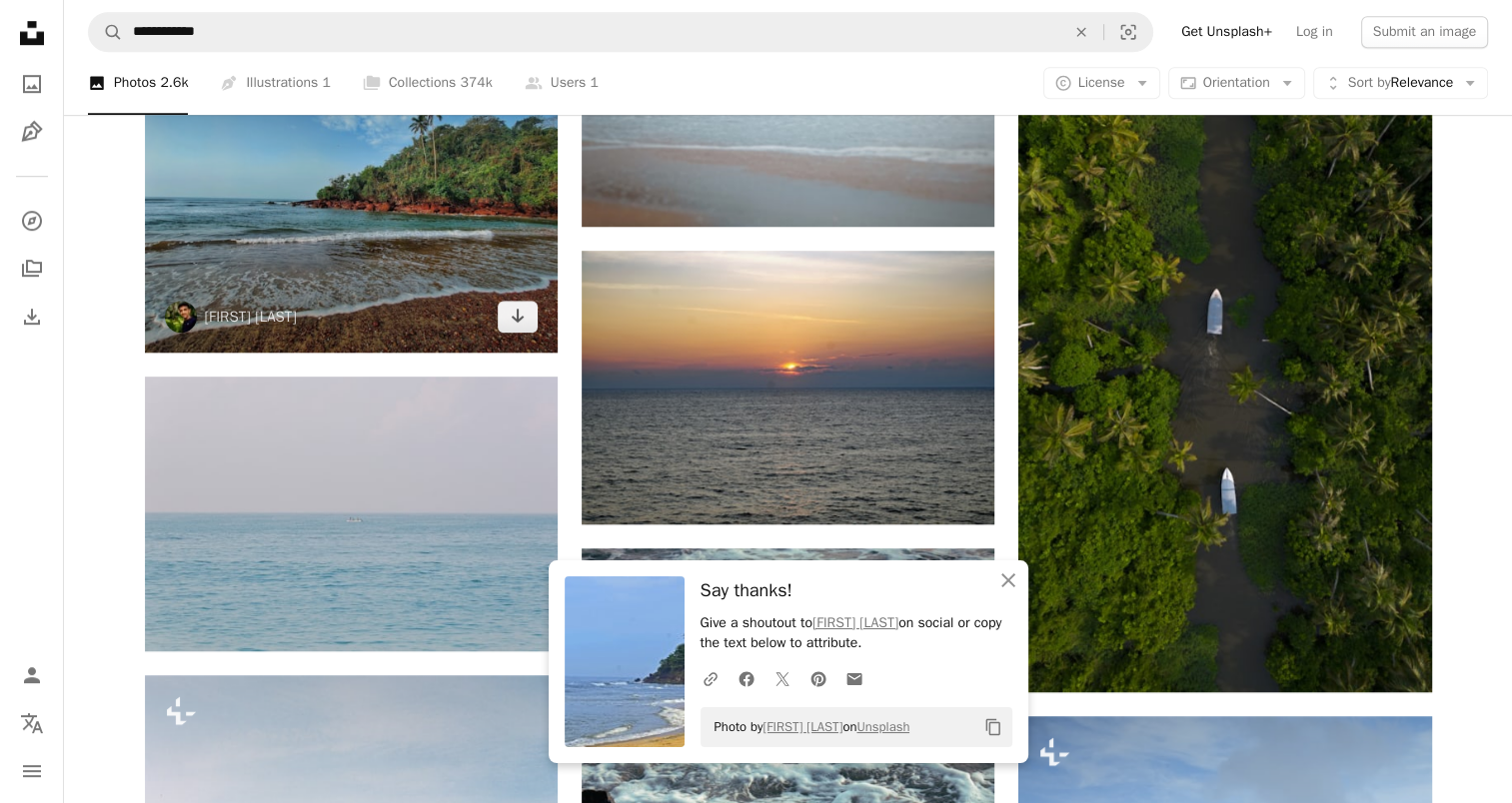 click at bounding box center [351, 198] 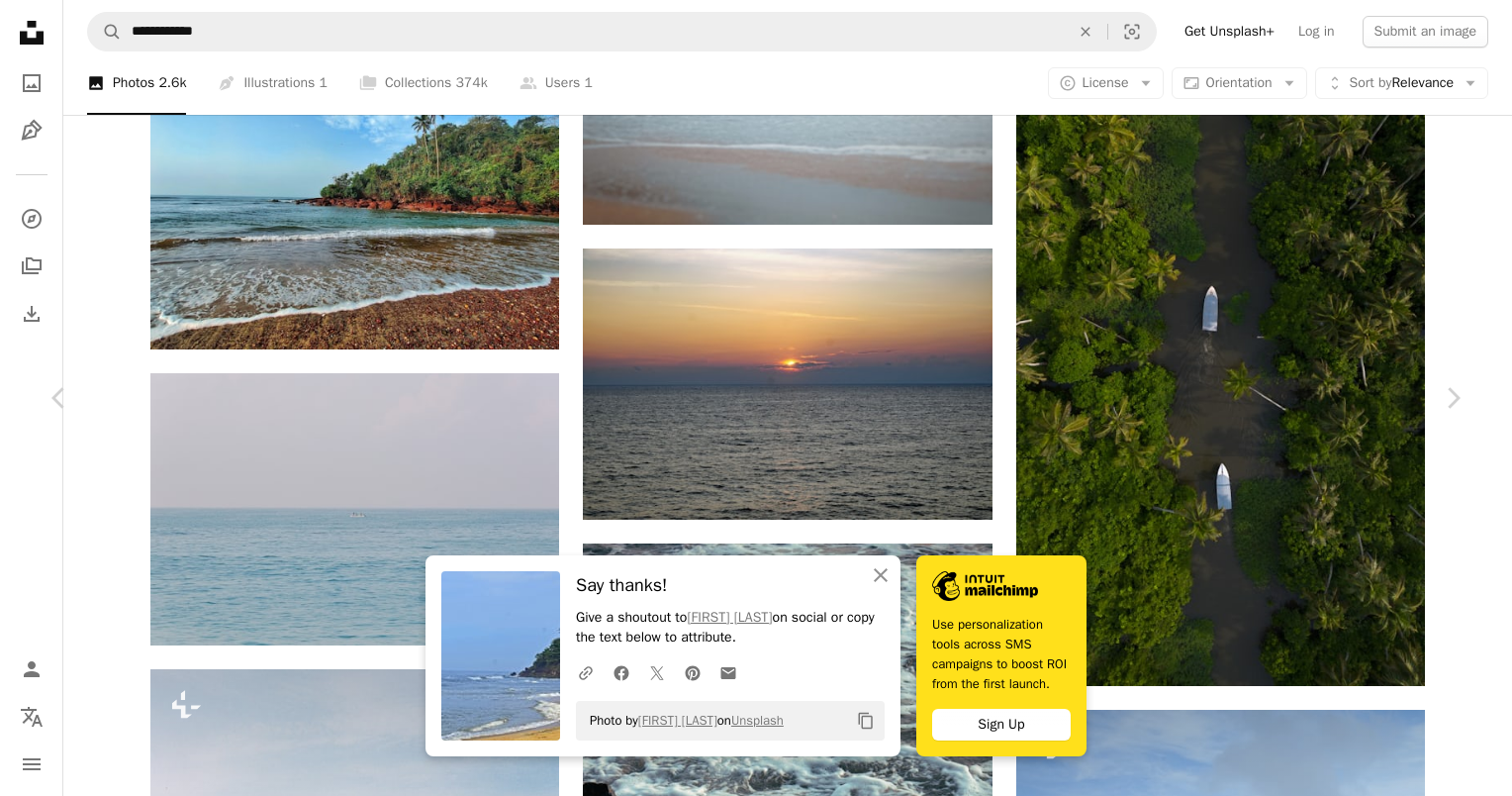 click on "Download free" at bounding box center [1266, 3853] 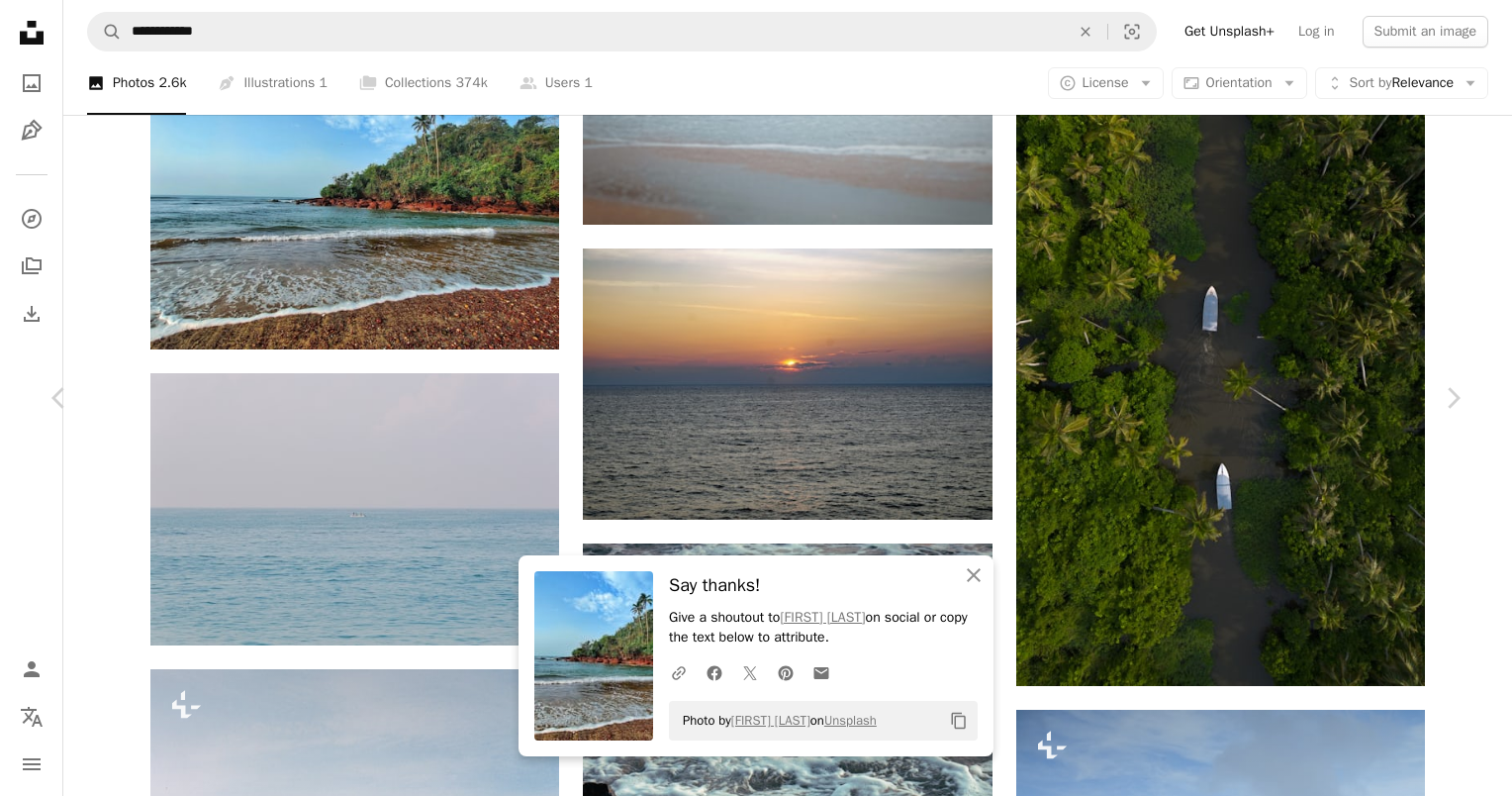 click on "An X shape" at bounding box center (20, 20) 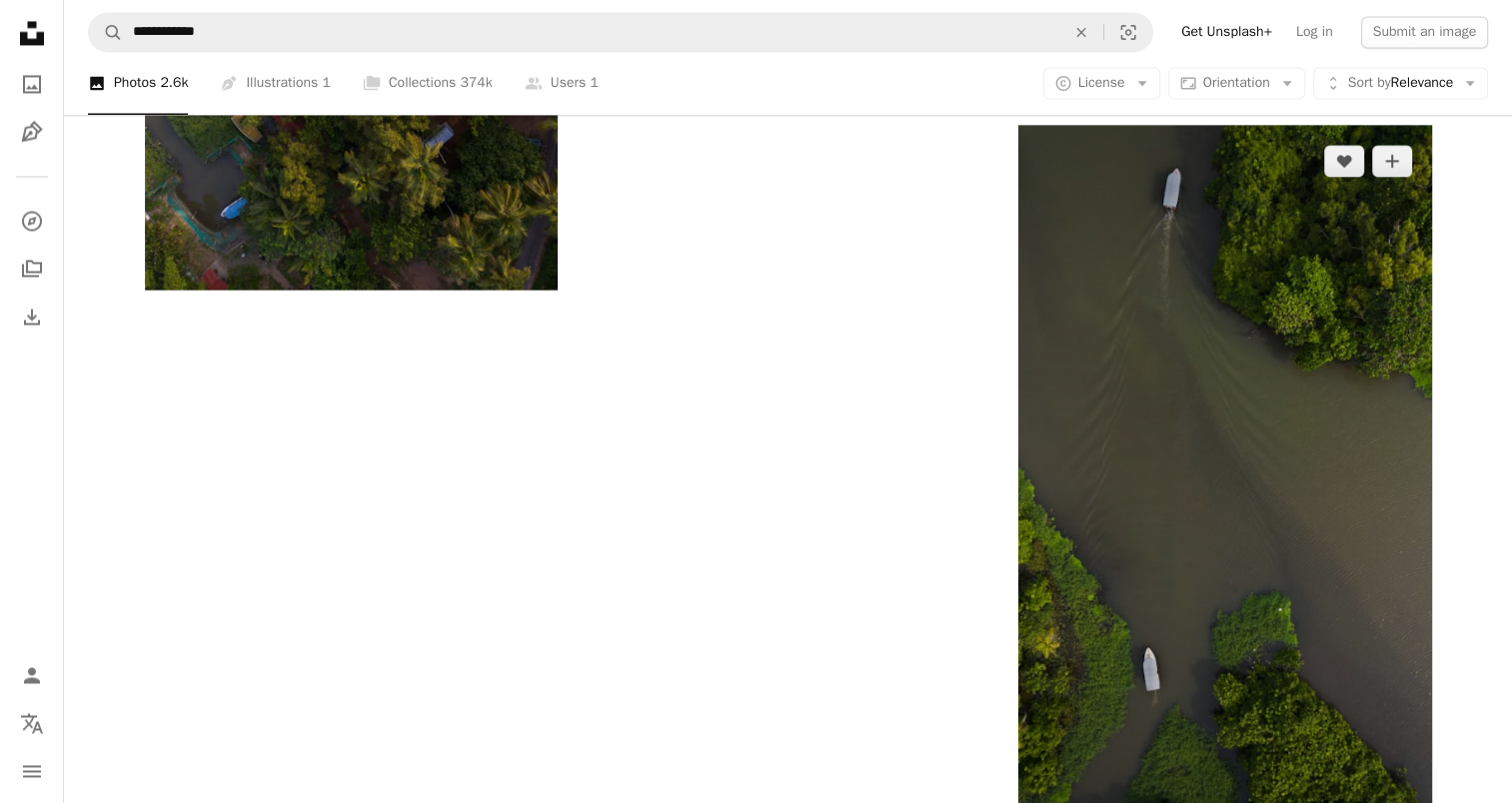 scroll, scrollTop: 3496, scrollLeft: 0, axis: vertical 